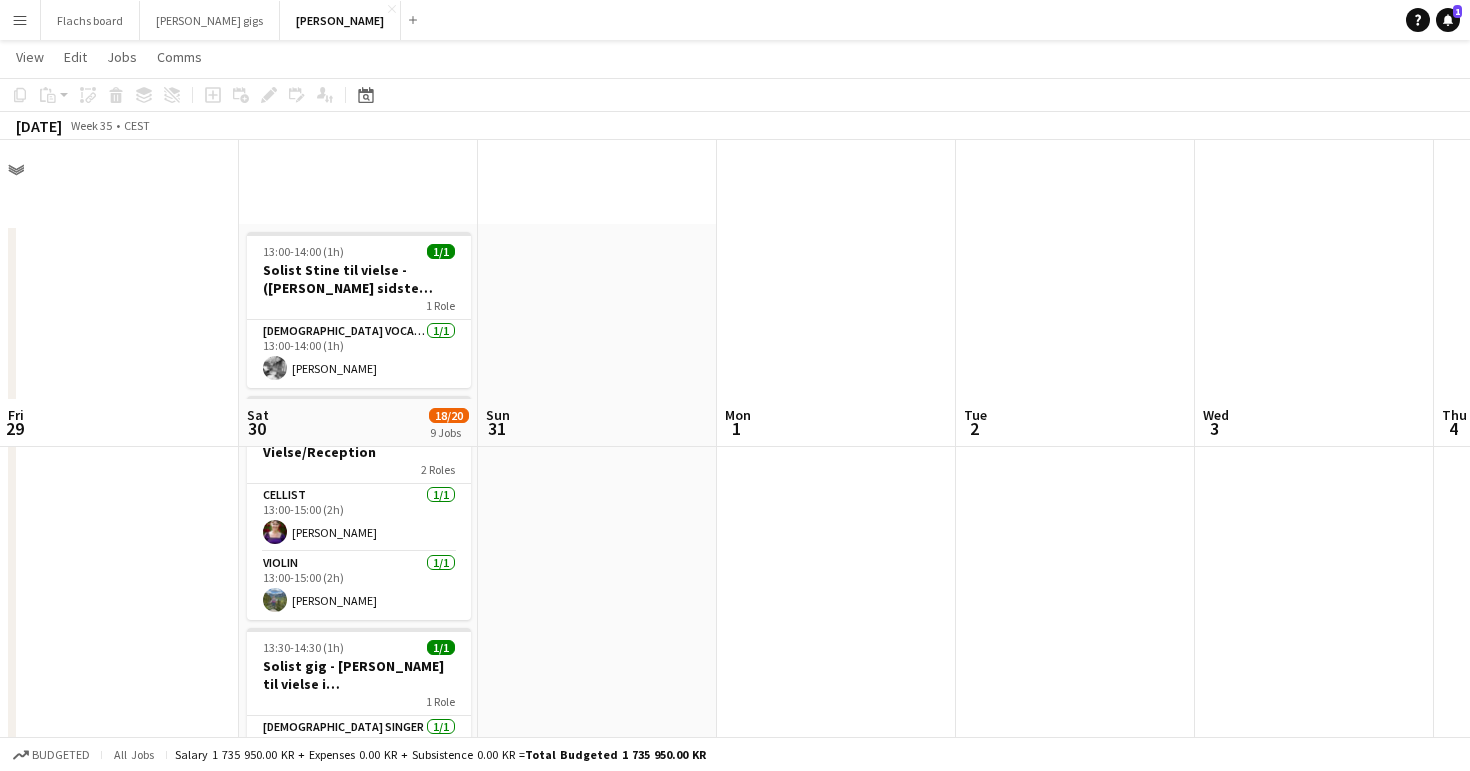 scroll, scrollTop: 259, scrollLeft: 0, axis: vertical 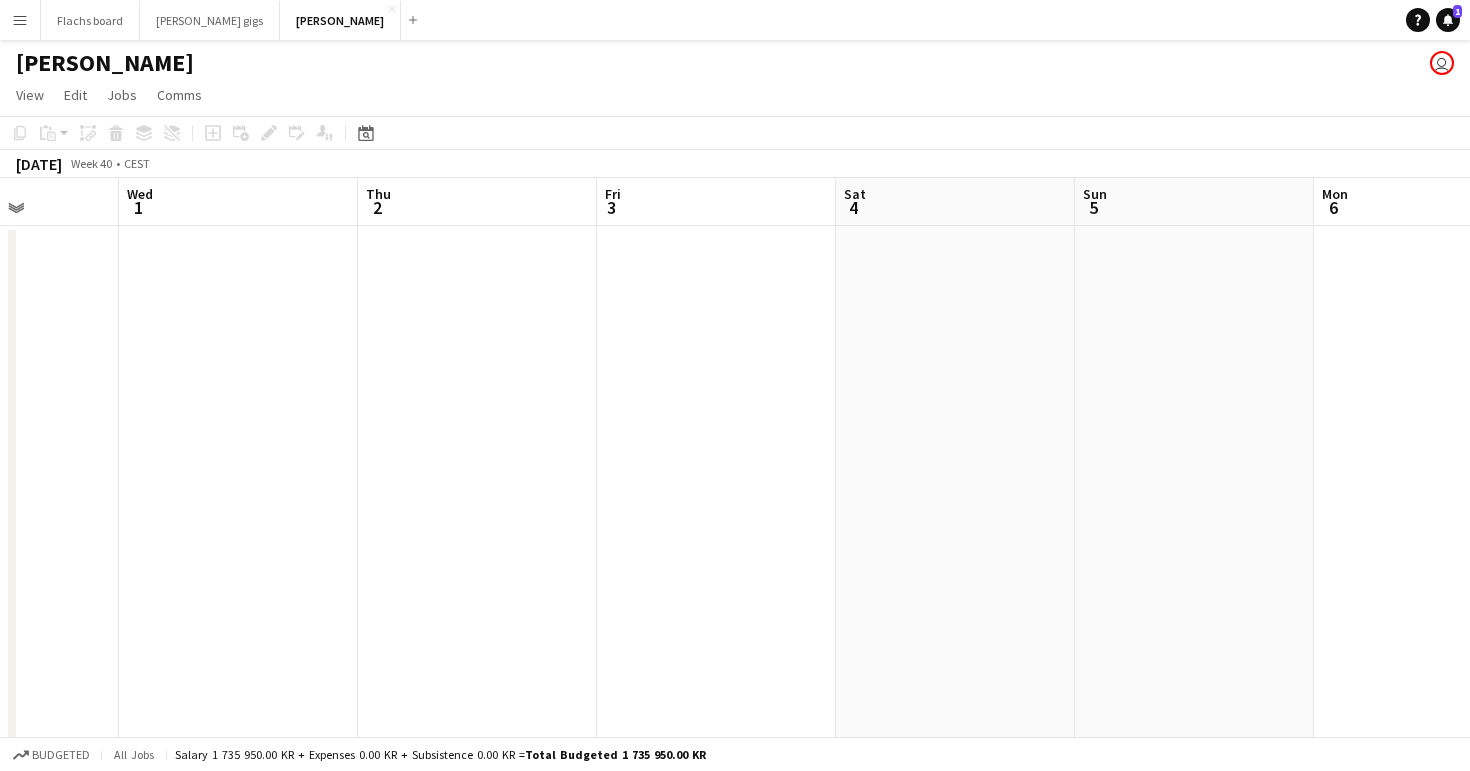 click at bounding box center (716, 1332) 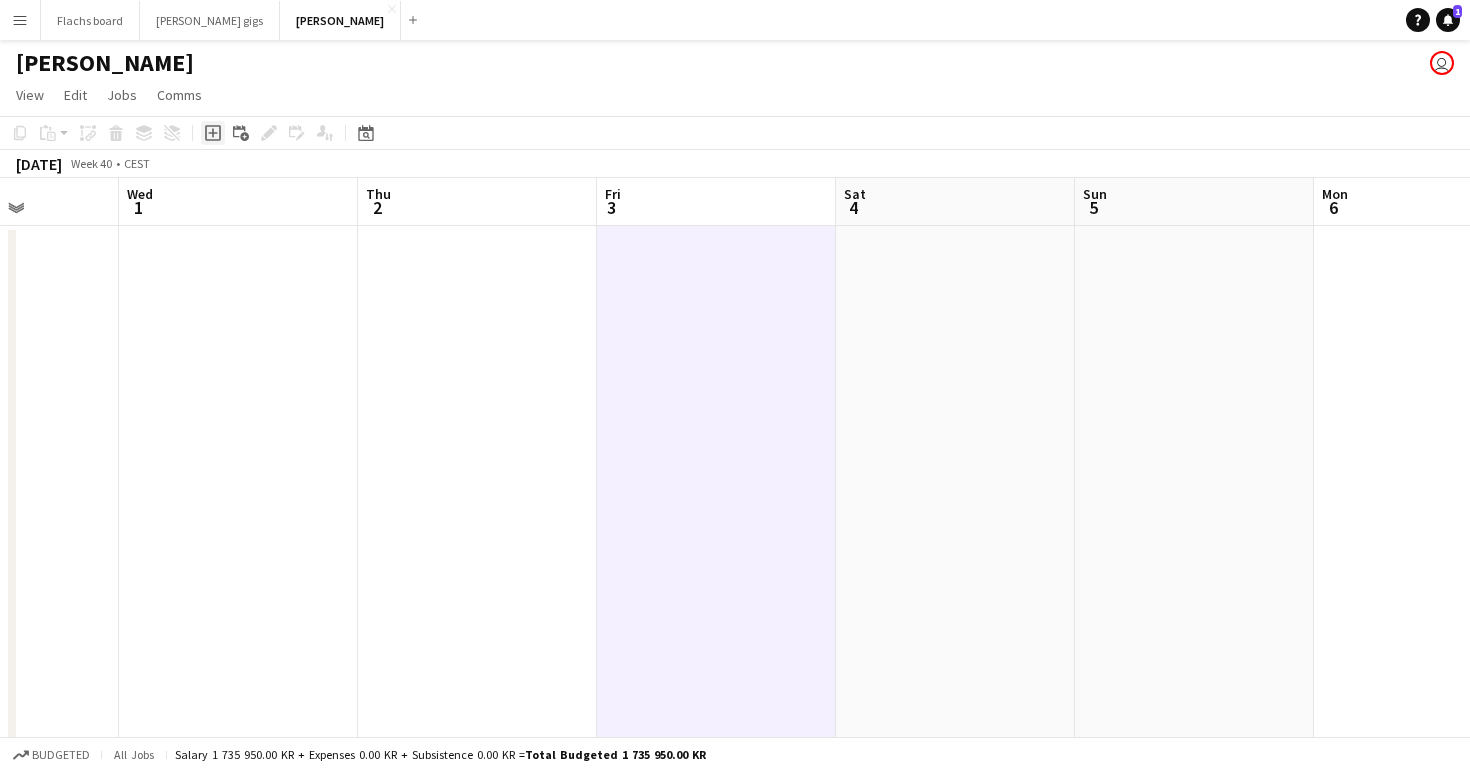 click on "Add job" at bounding box center [213, 133] 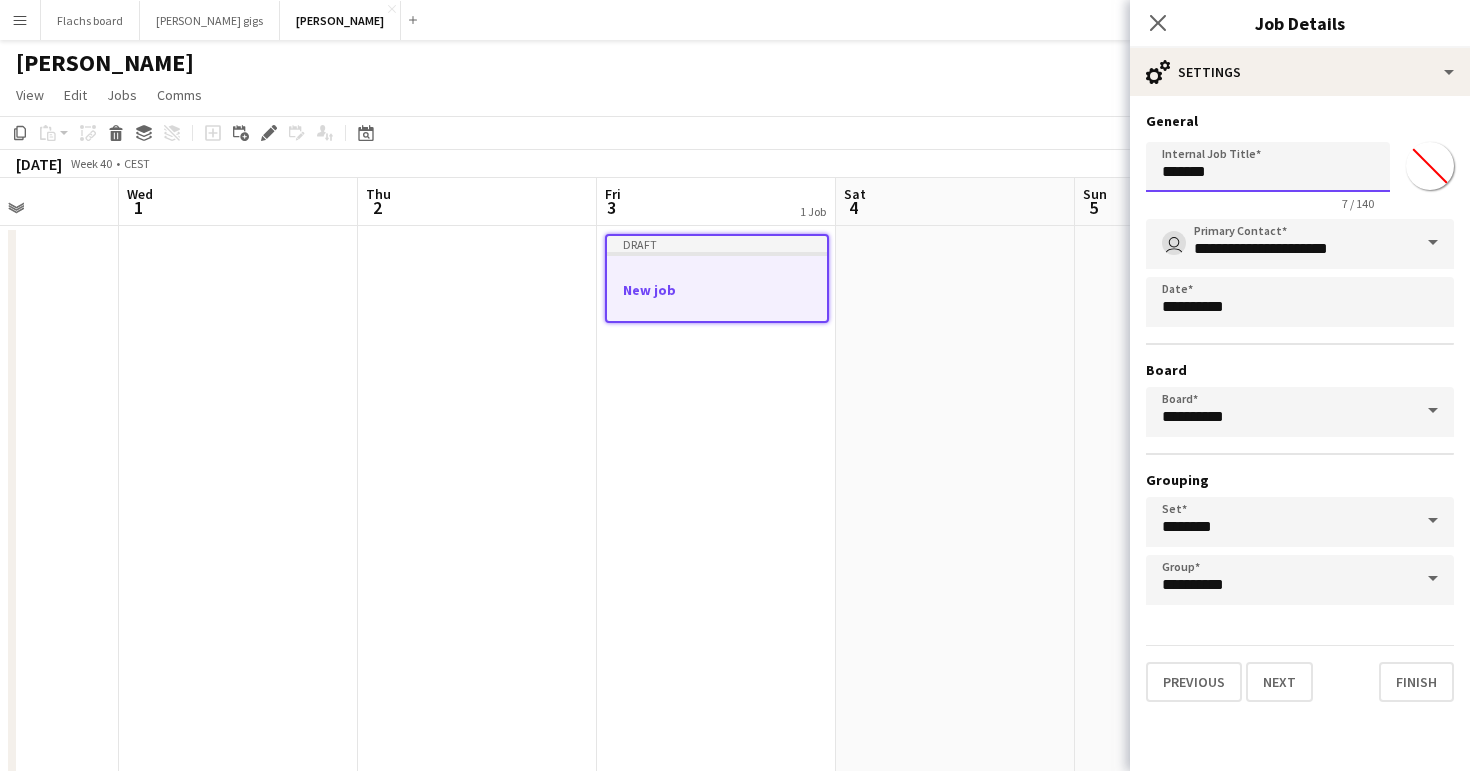 click on "*******" at bounding box center [1268, 167] 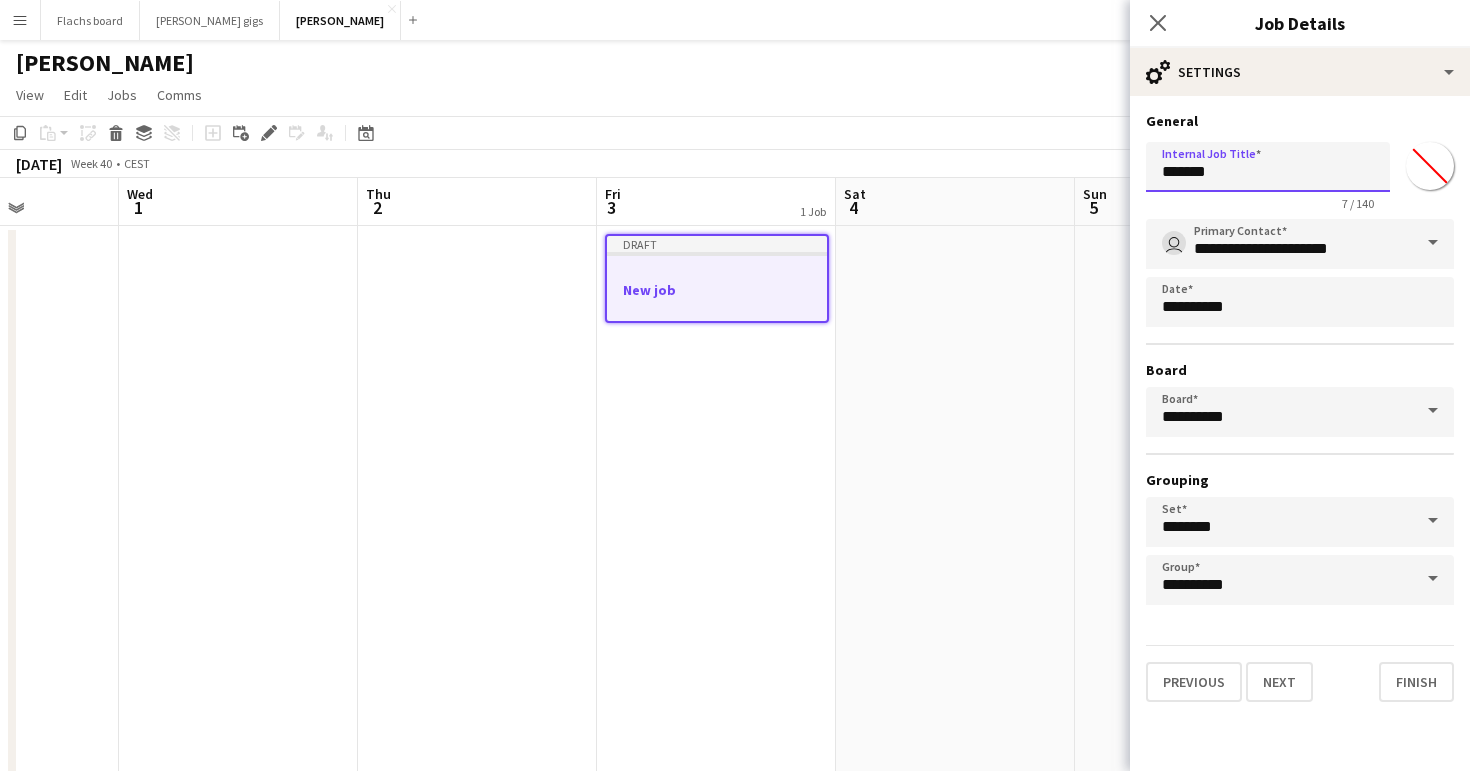 click on "*******" at bounding box center (1268, 167) 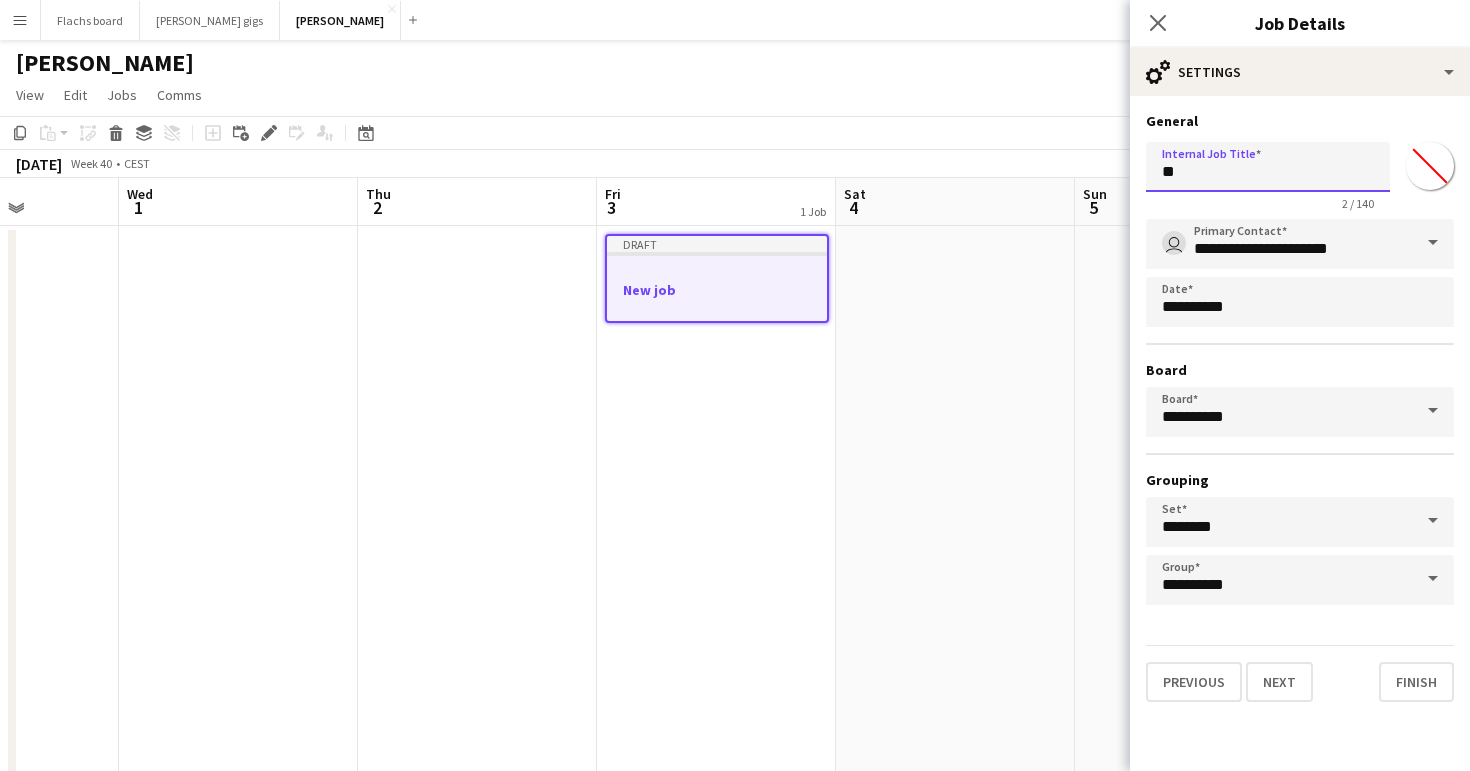 type on "*" 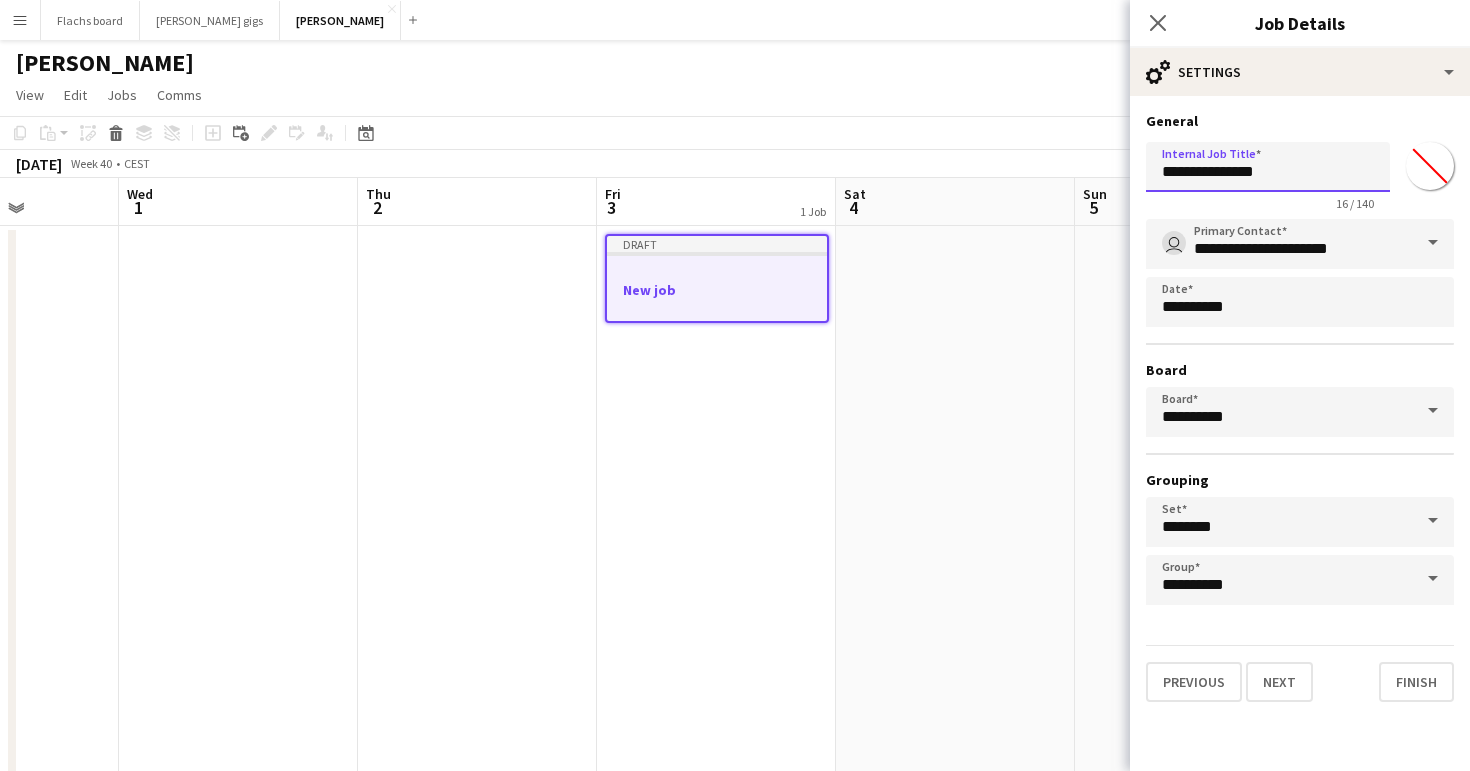type on "**********" 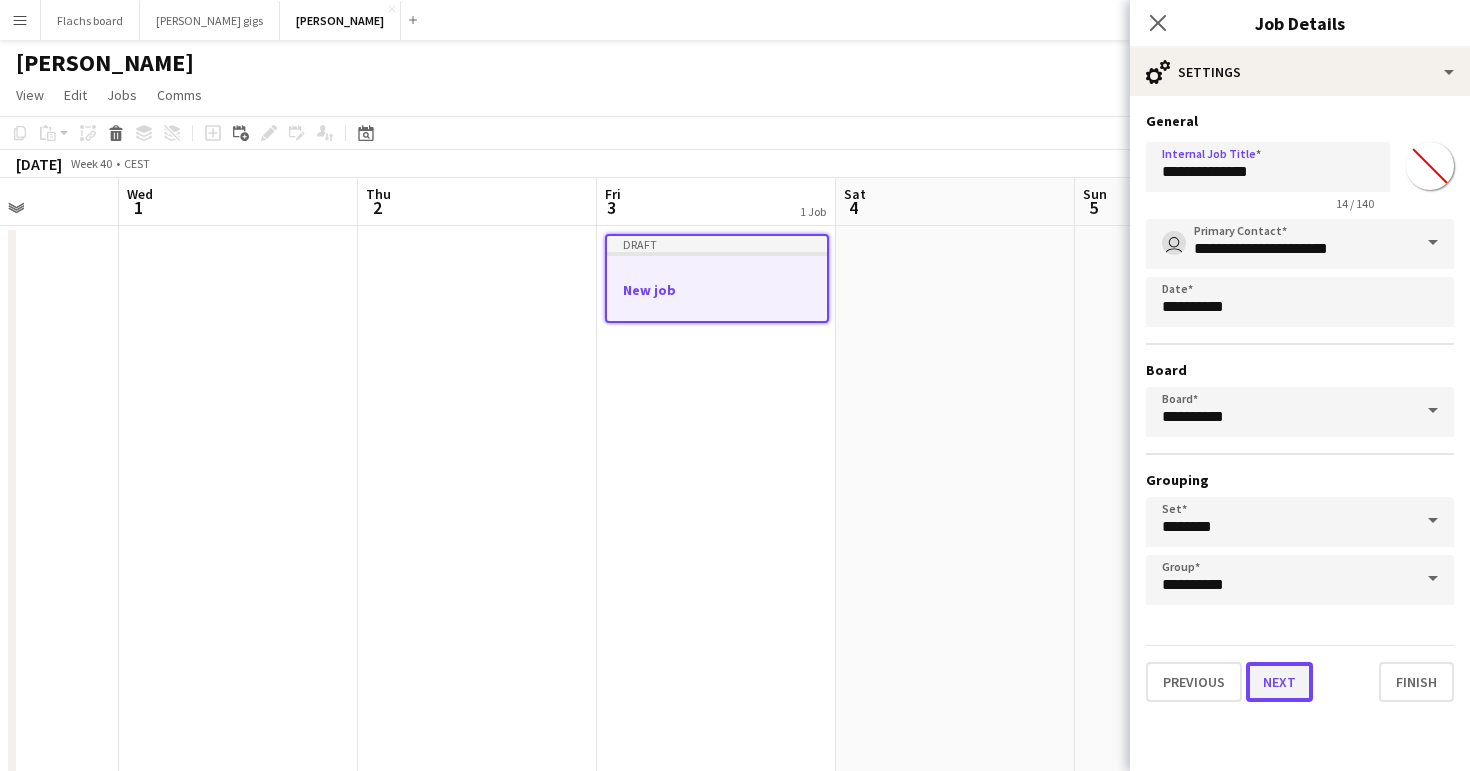 click on "Next" at bounding box center (1279, 682) 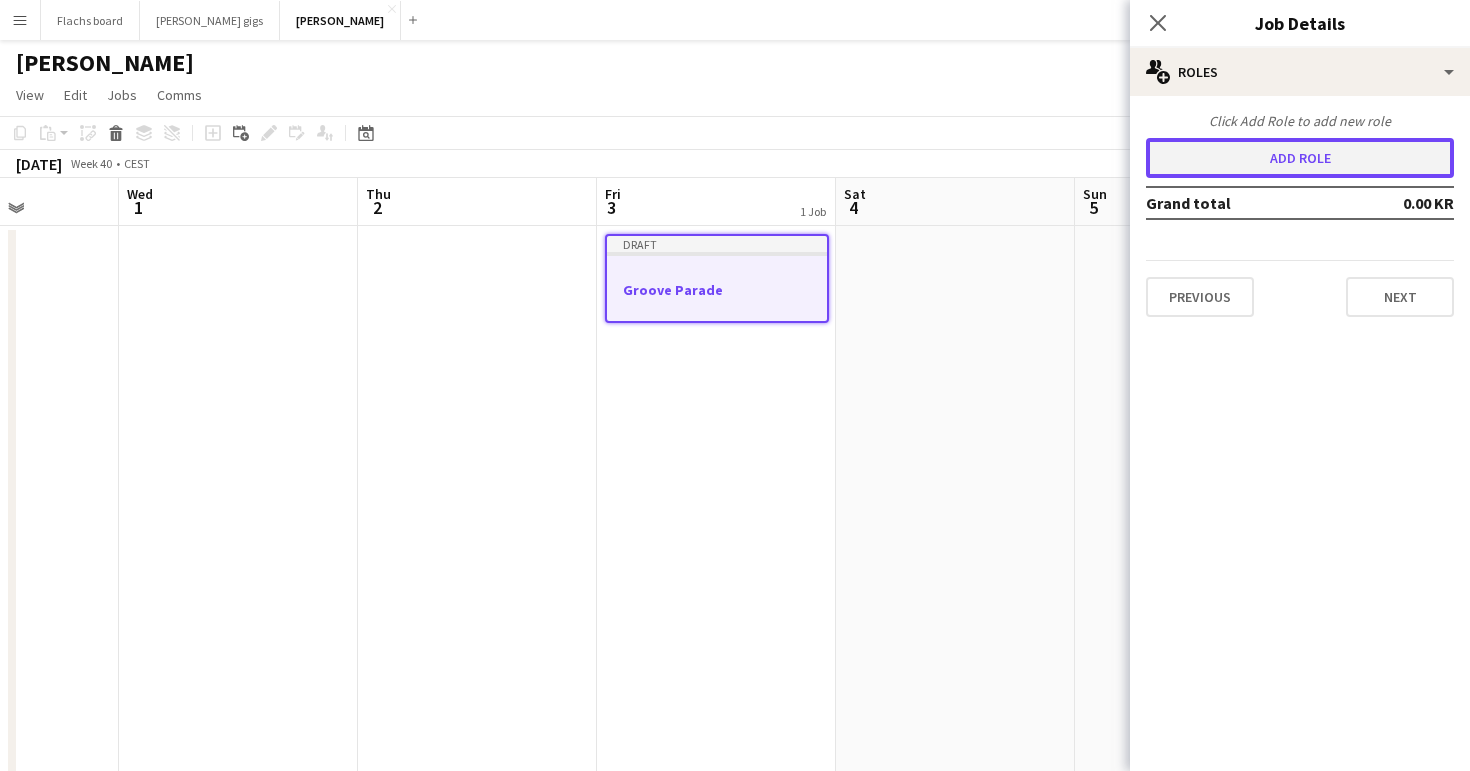 click on "Add role" at bounding box center [1300, 158] 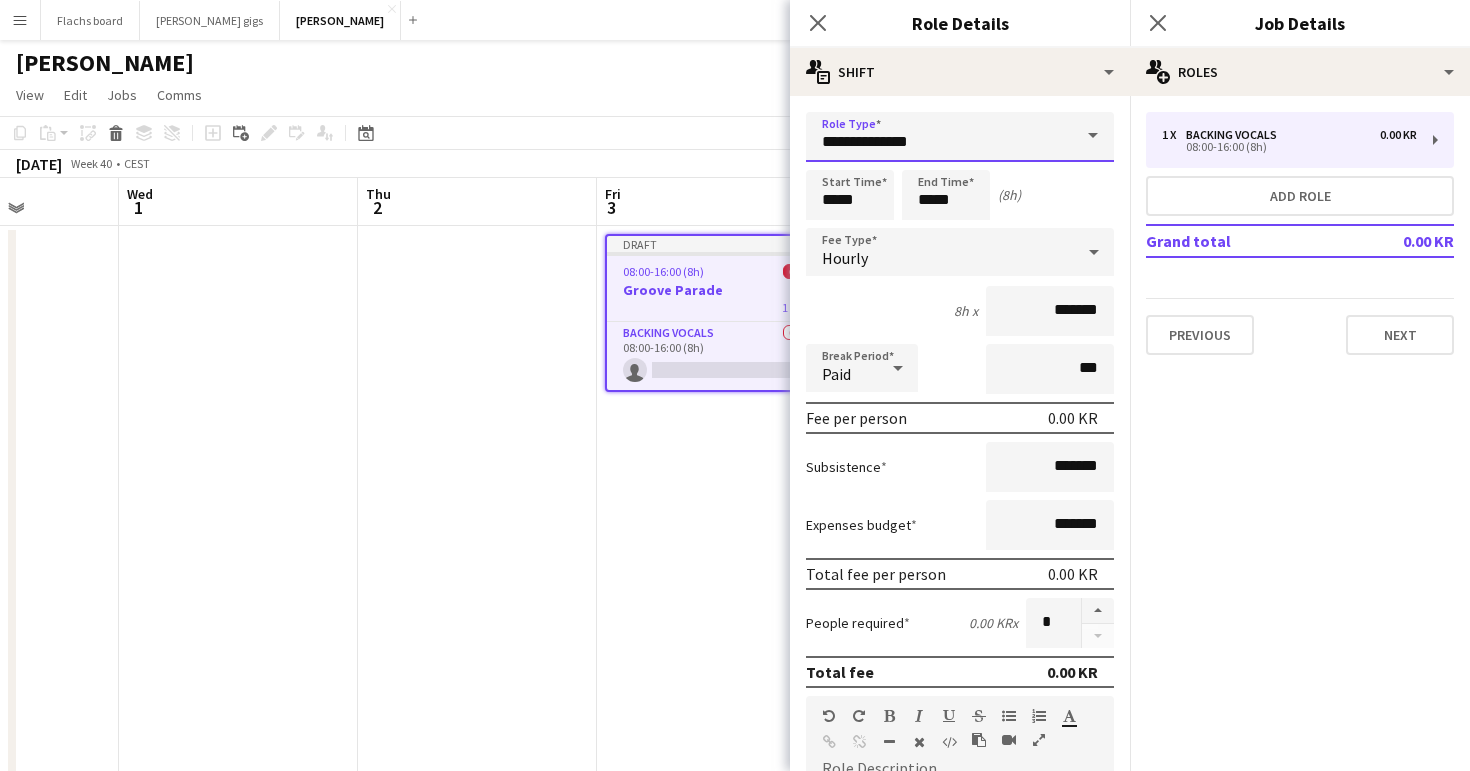 click on "**********" at bounding box center (960, 137) 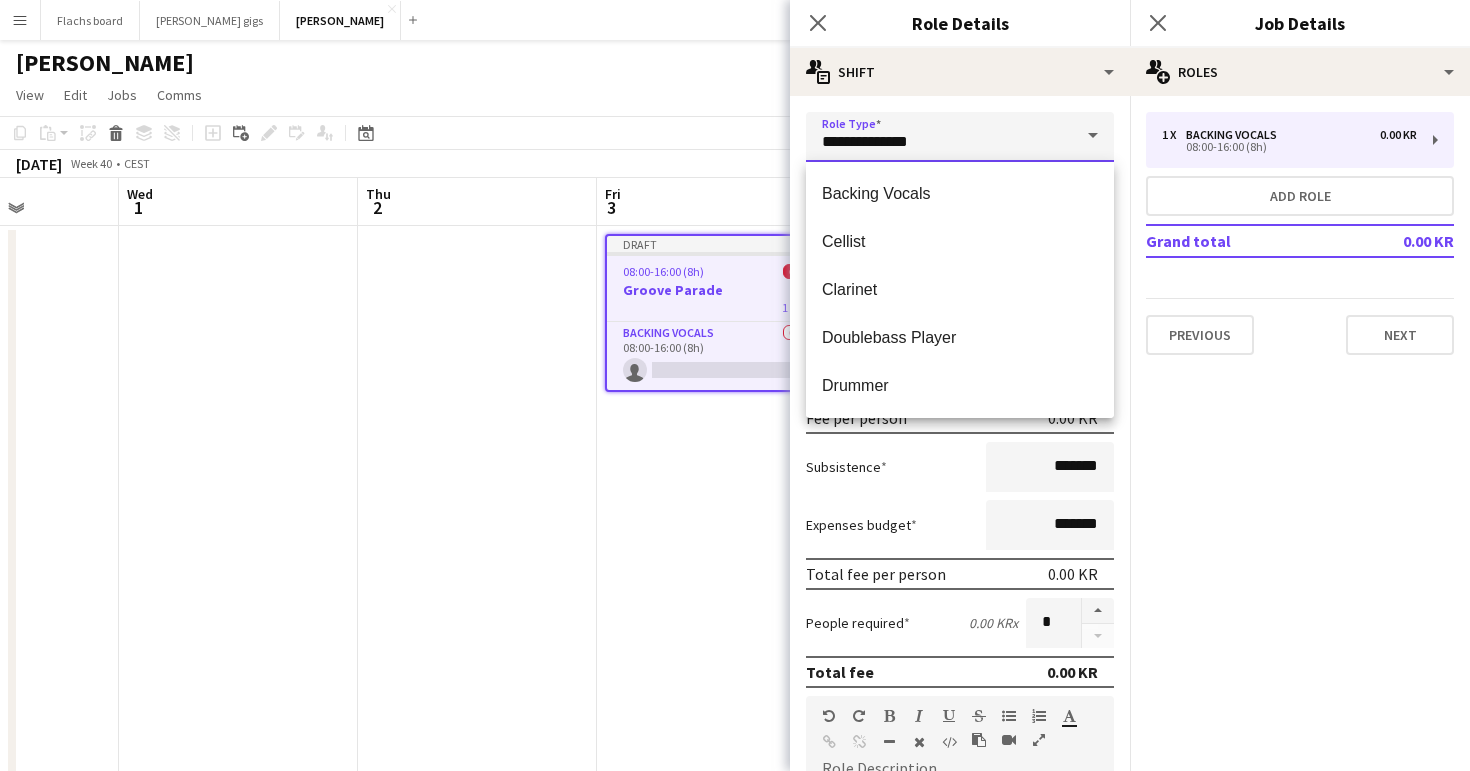 click on "**********" at bounding box center [960, 137] 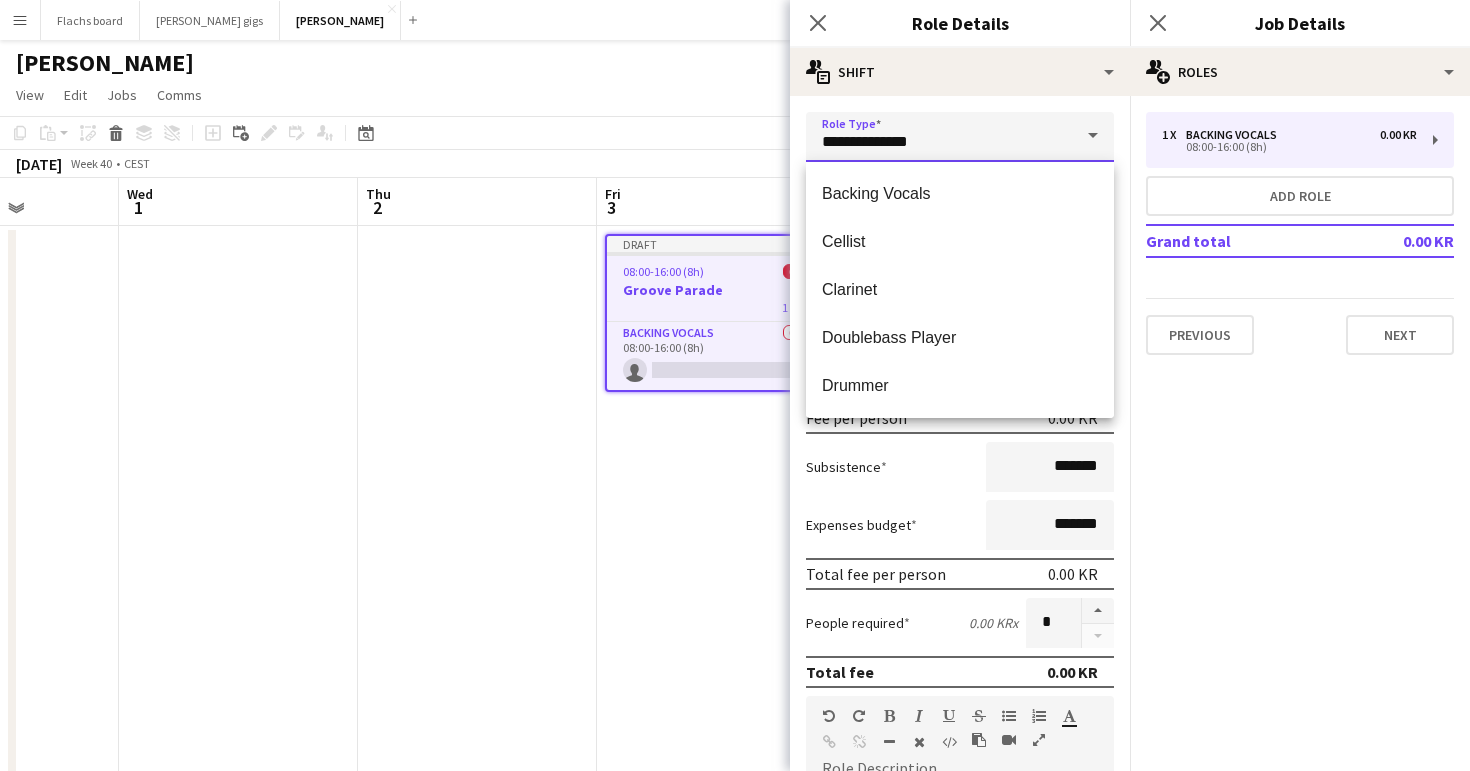 type on "*" 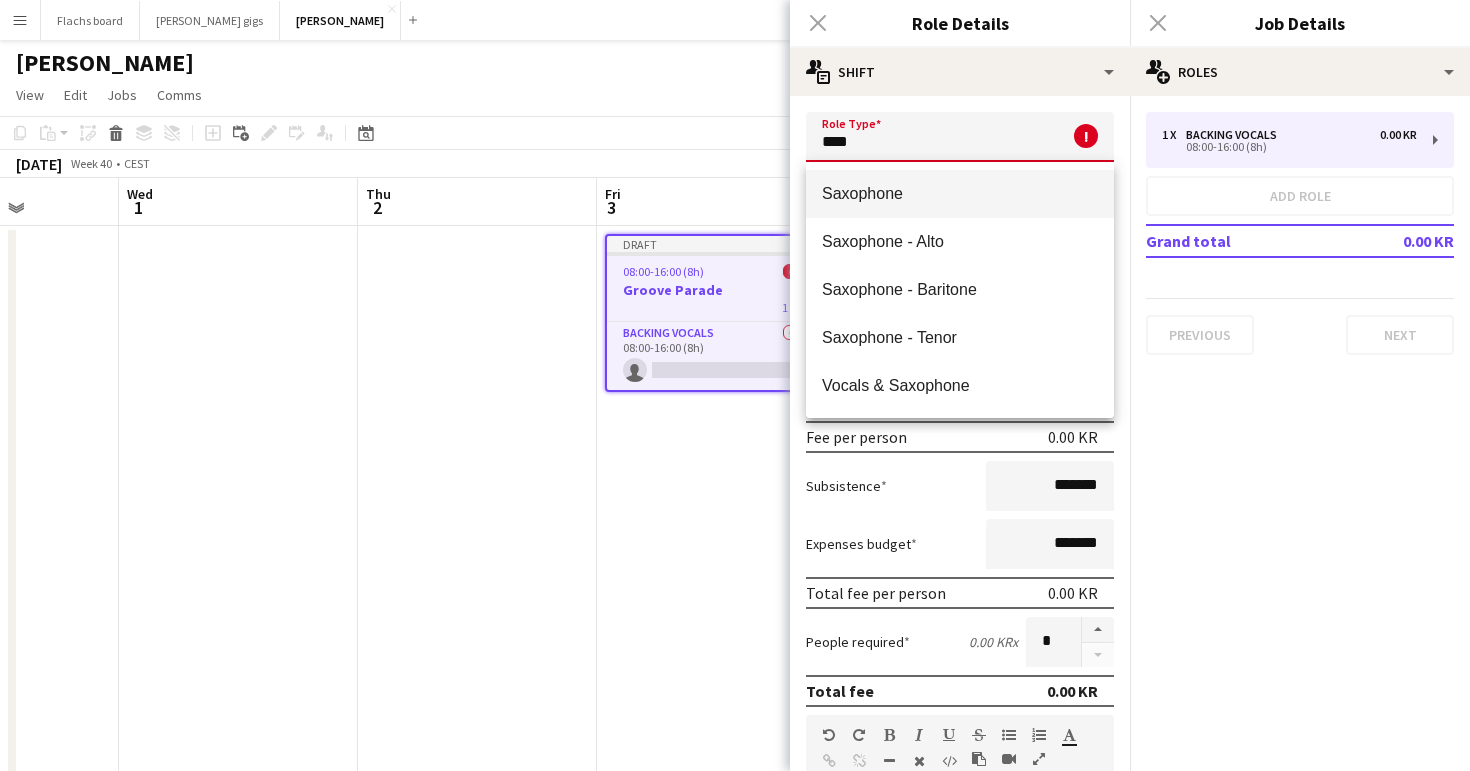 click on "Saxophone" at bounding box center (960, 194) 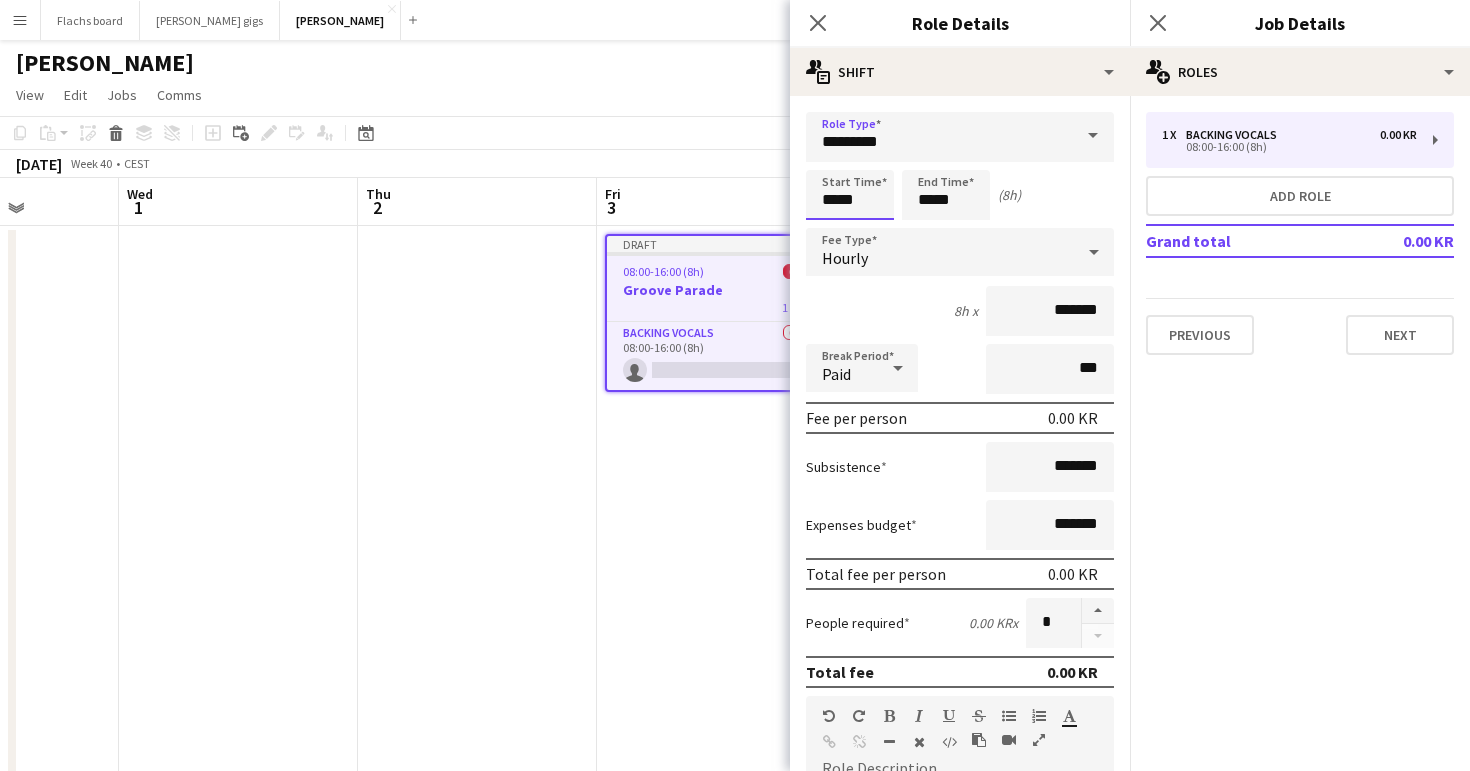 click on "*****" at bounding box center [850, 195] 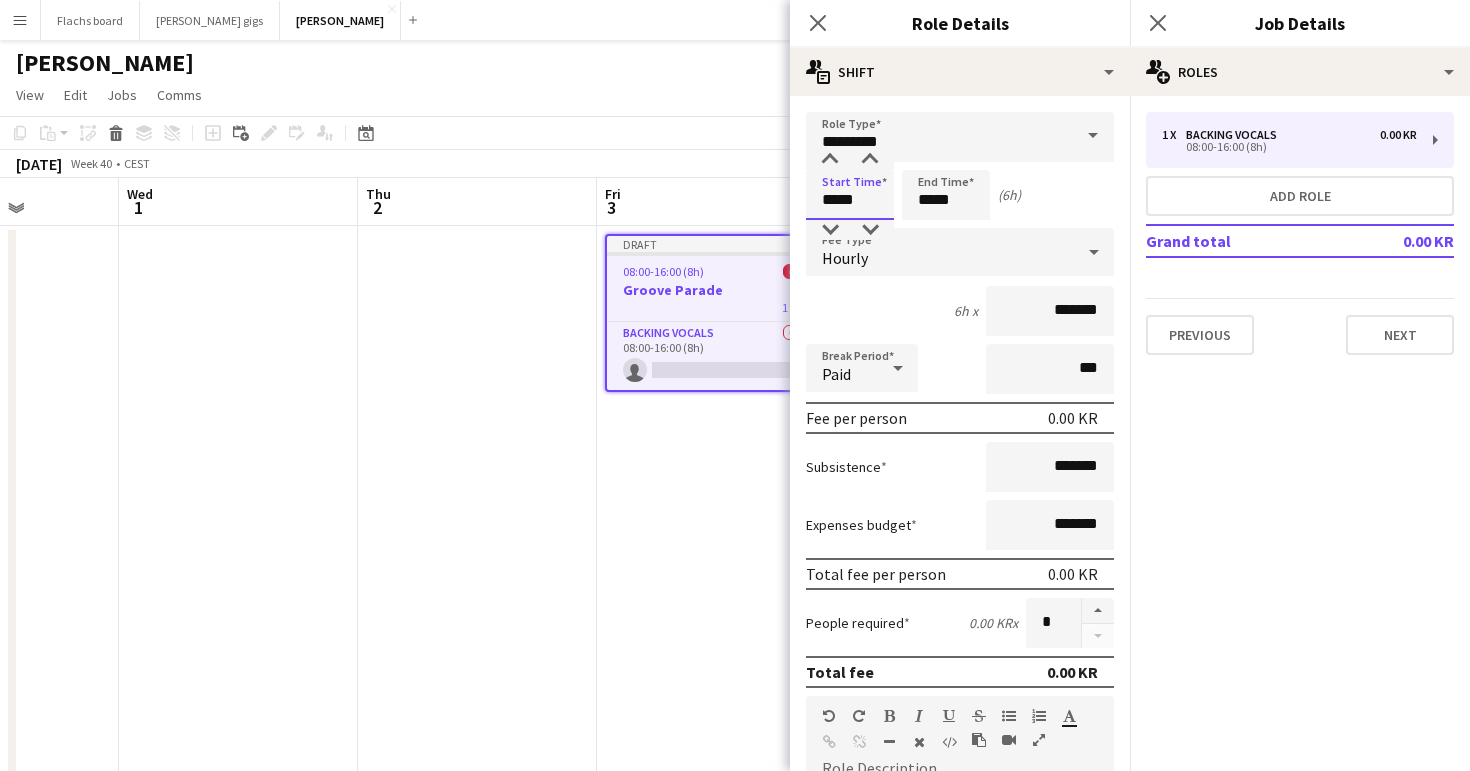 type on "*****" 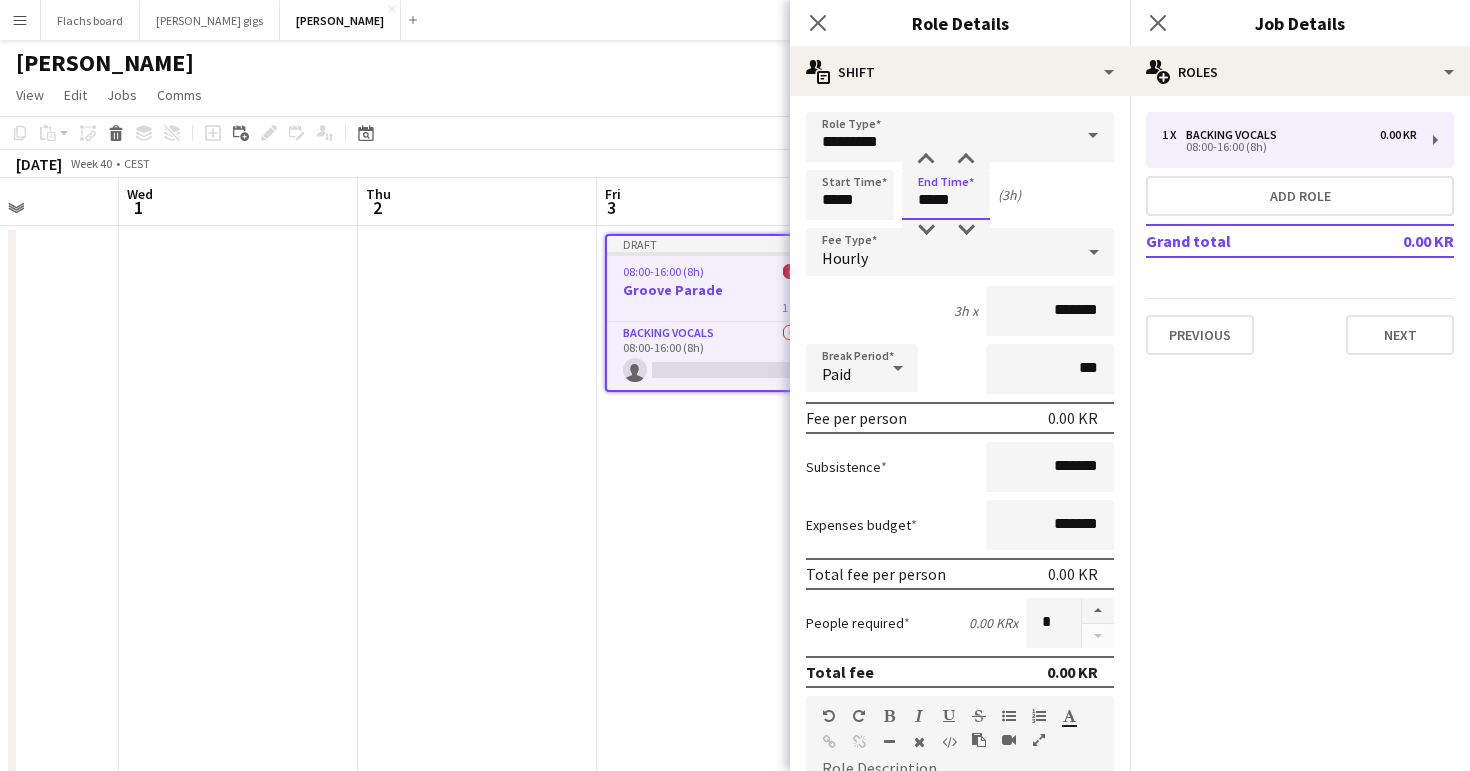 type on "*****" 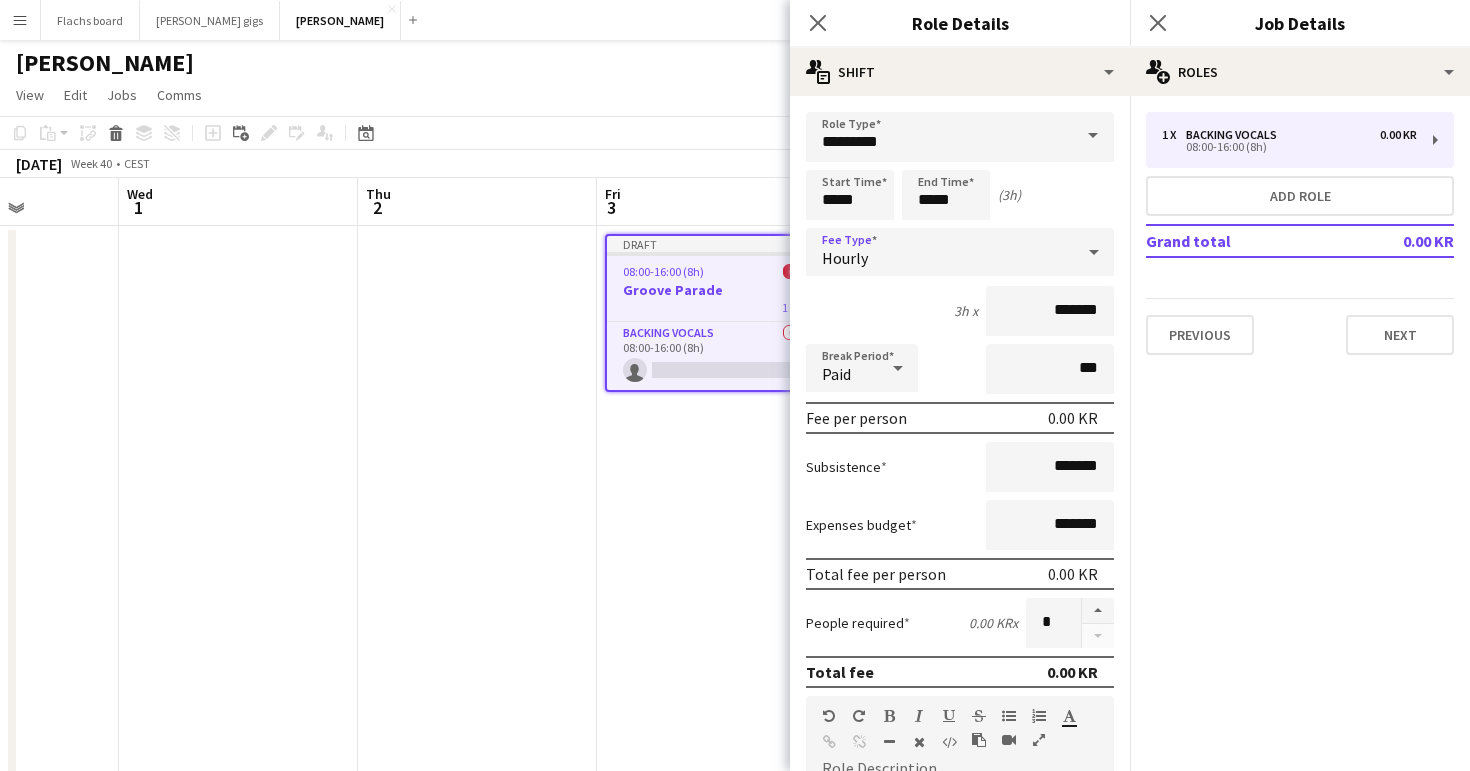 click on "Hourly" at bounding box center (845, 258) 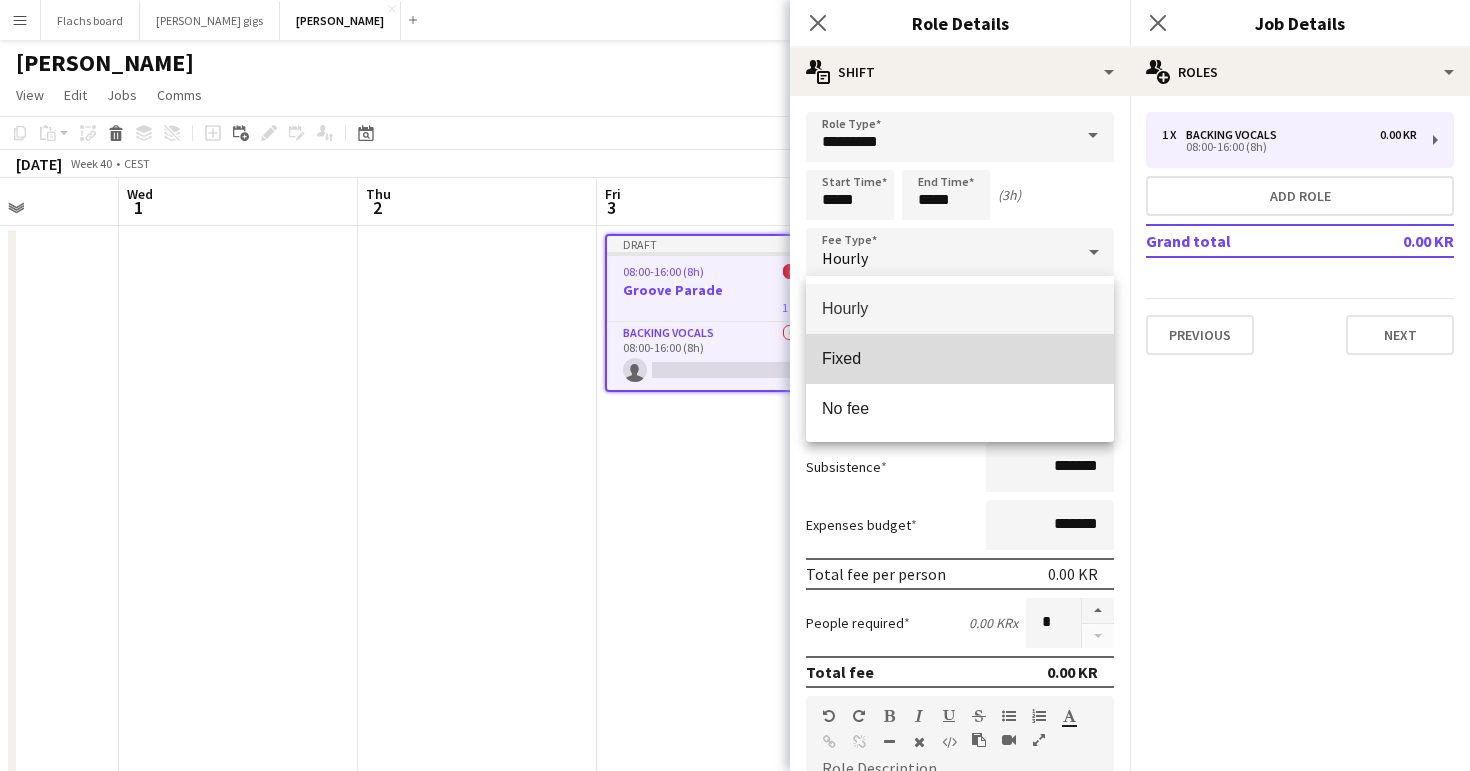 click on "Fixed" at bounding box center (960, 358) 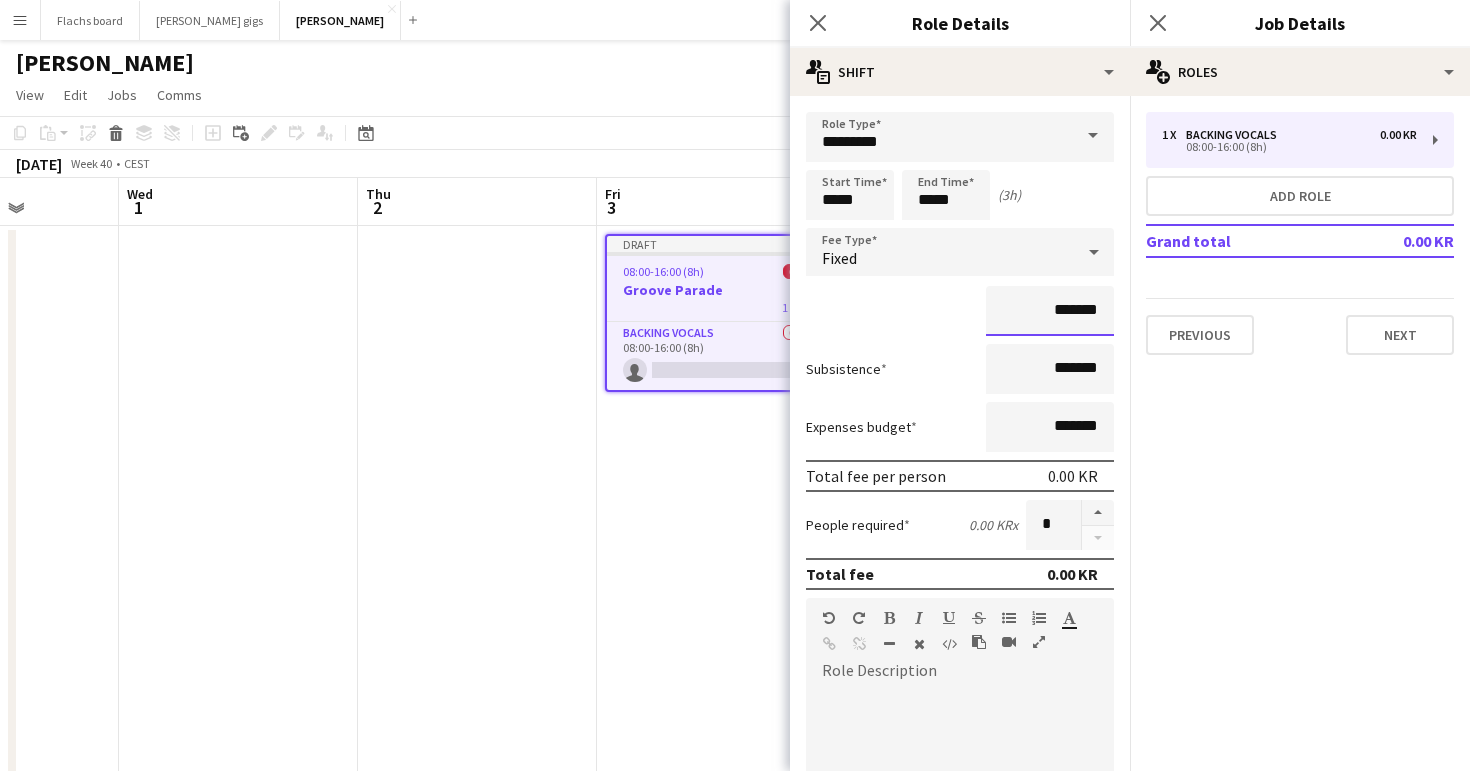 click on "*******" at bounding box center [1050, 311] 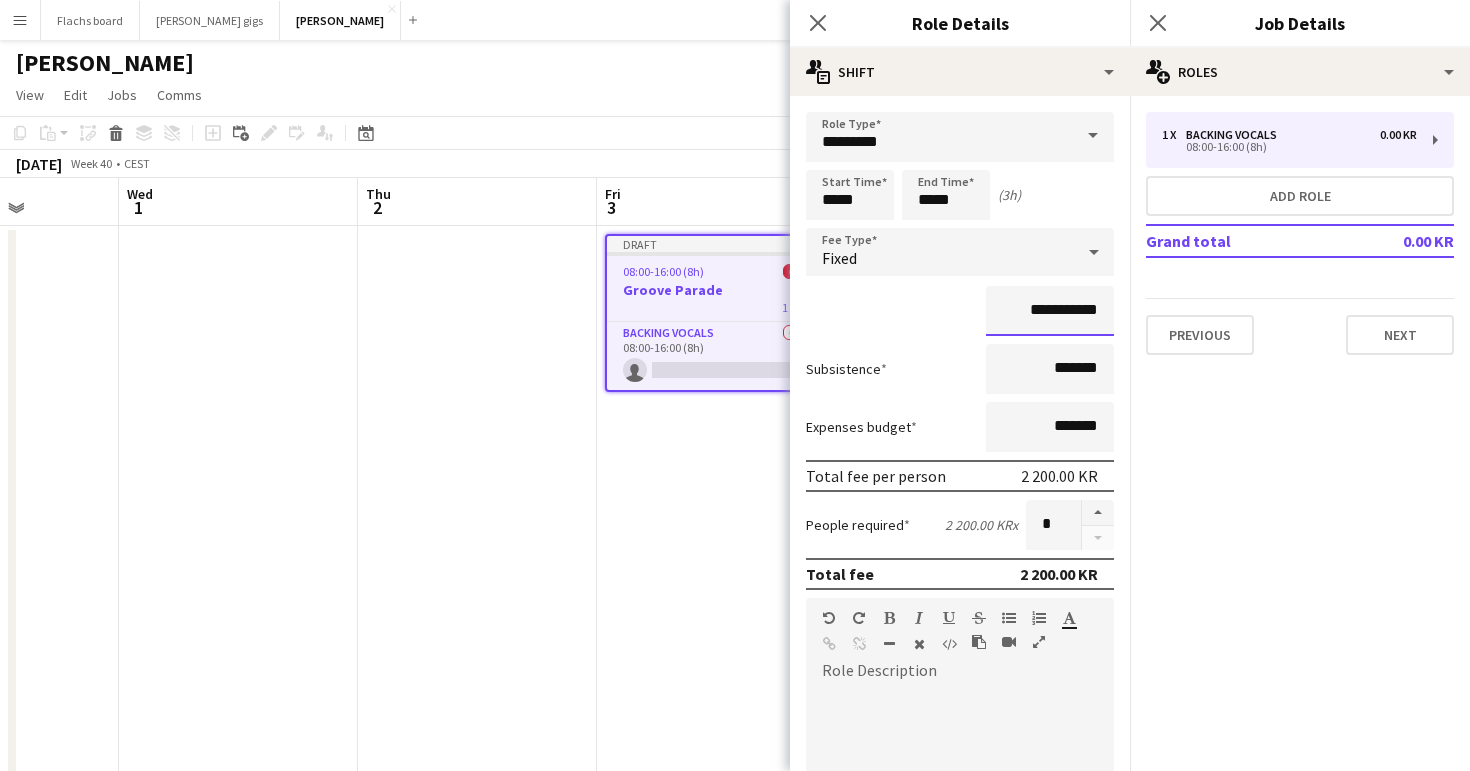 type on "**********" 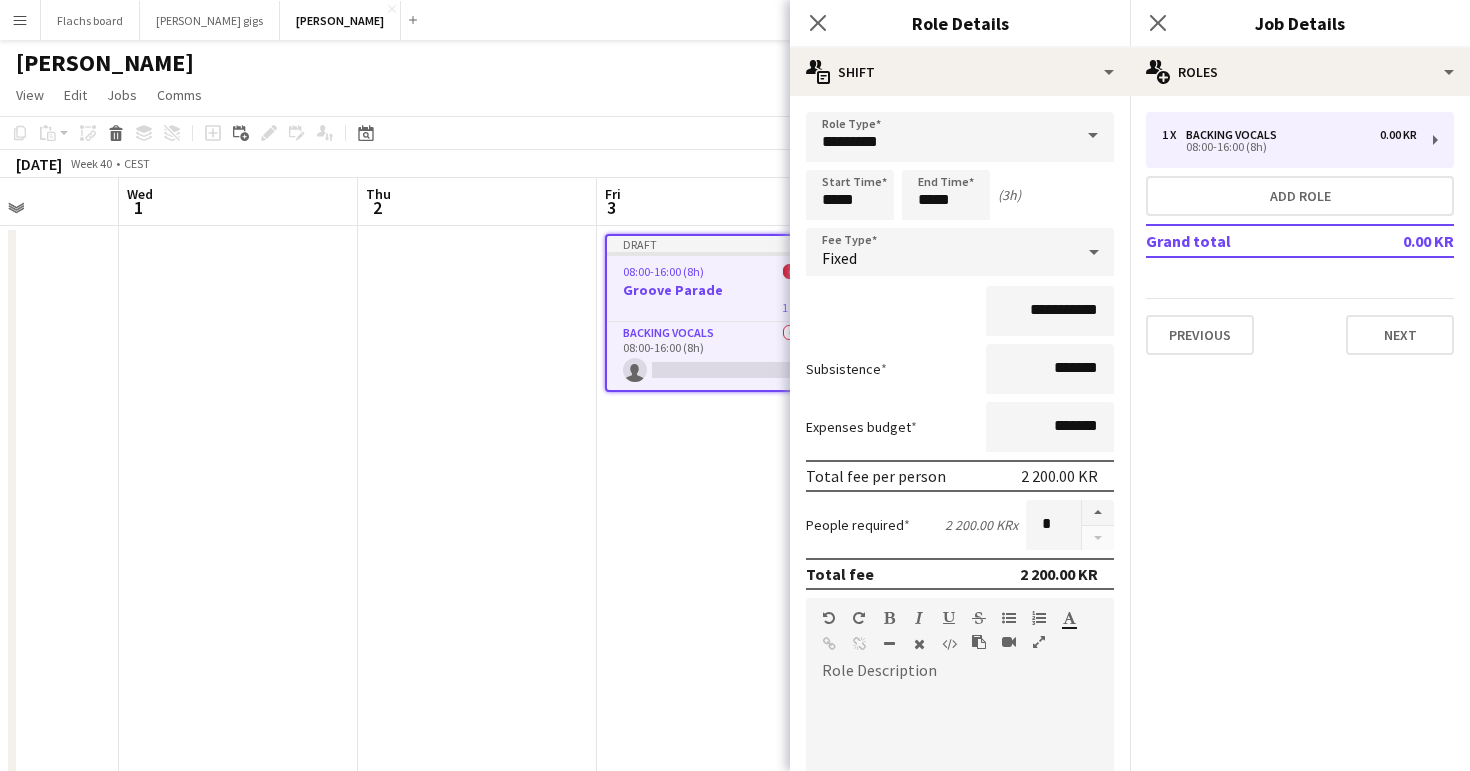 click on "**********" at bounding box center (960, 311) 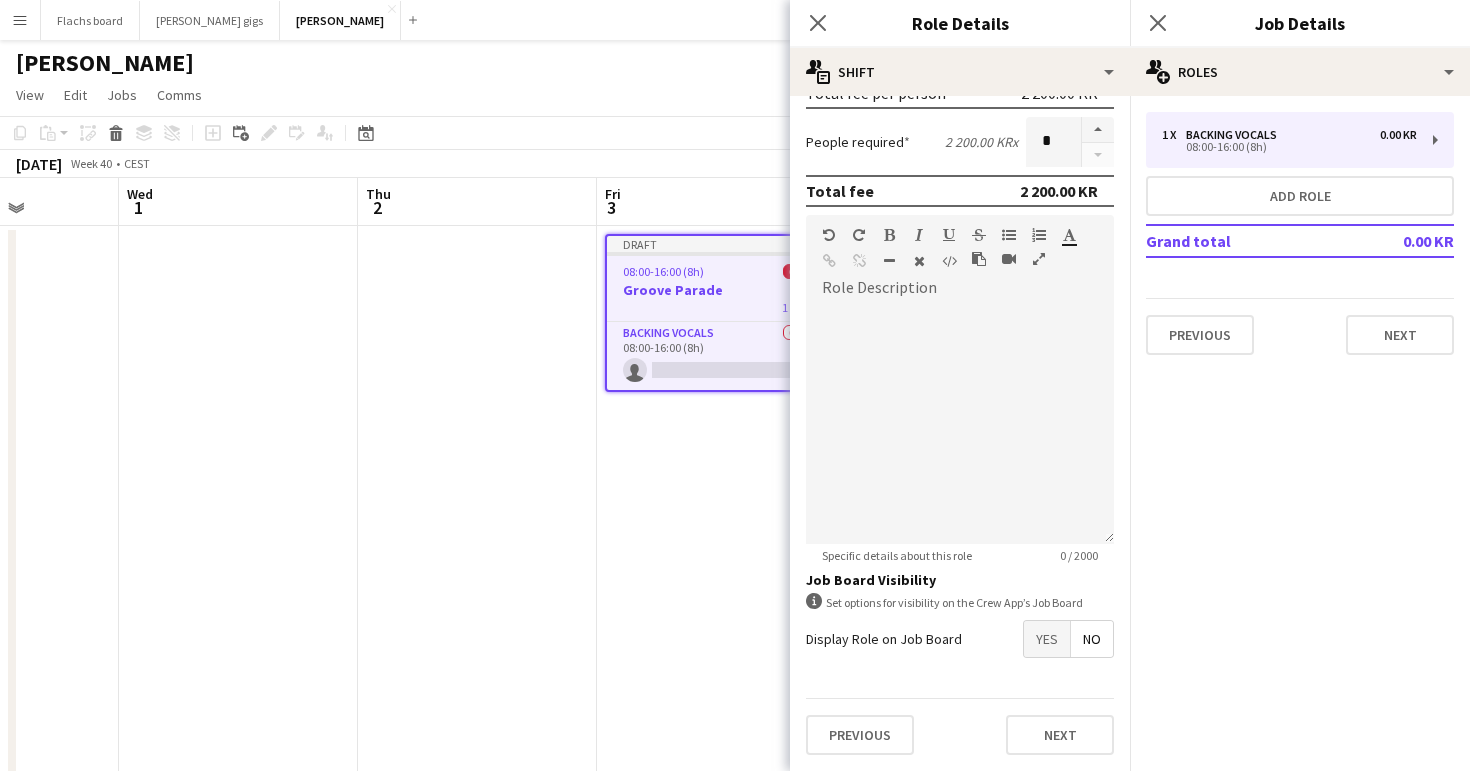 click on "Yes" at bounding box center (1047, 639) 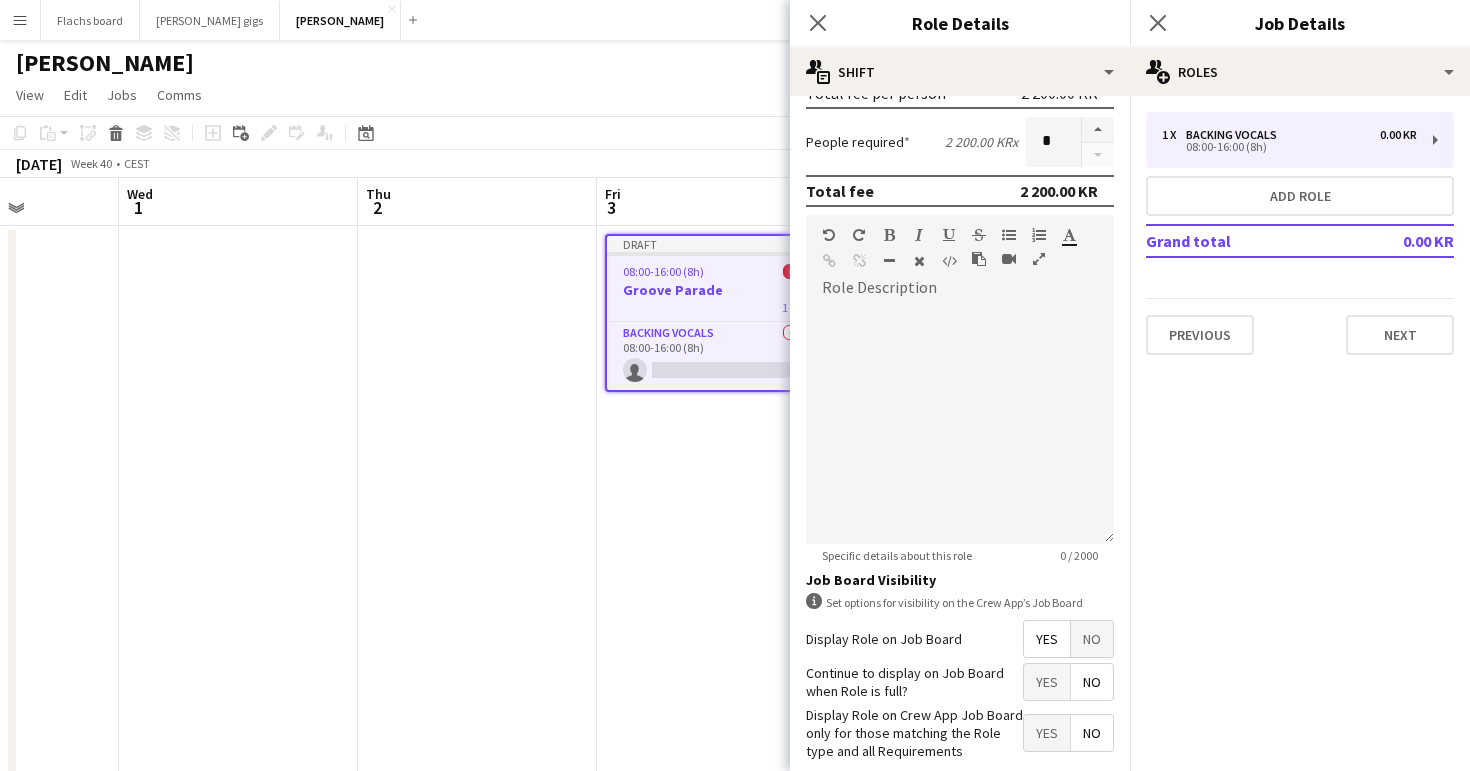 scroll, scrollTop: 485, scrollLeft: 0, axis: vertical 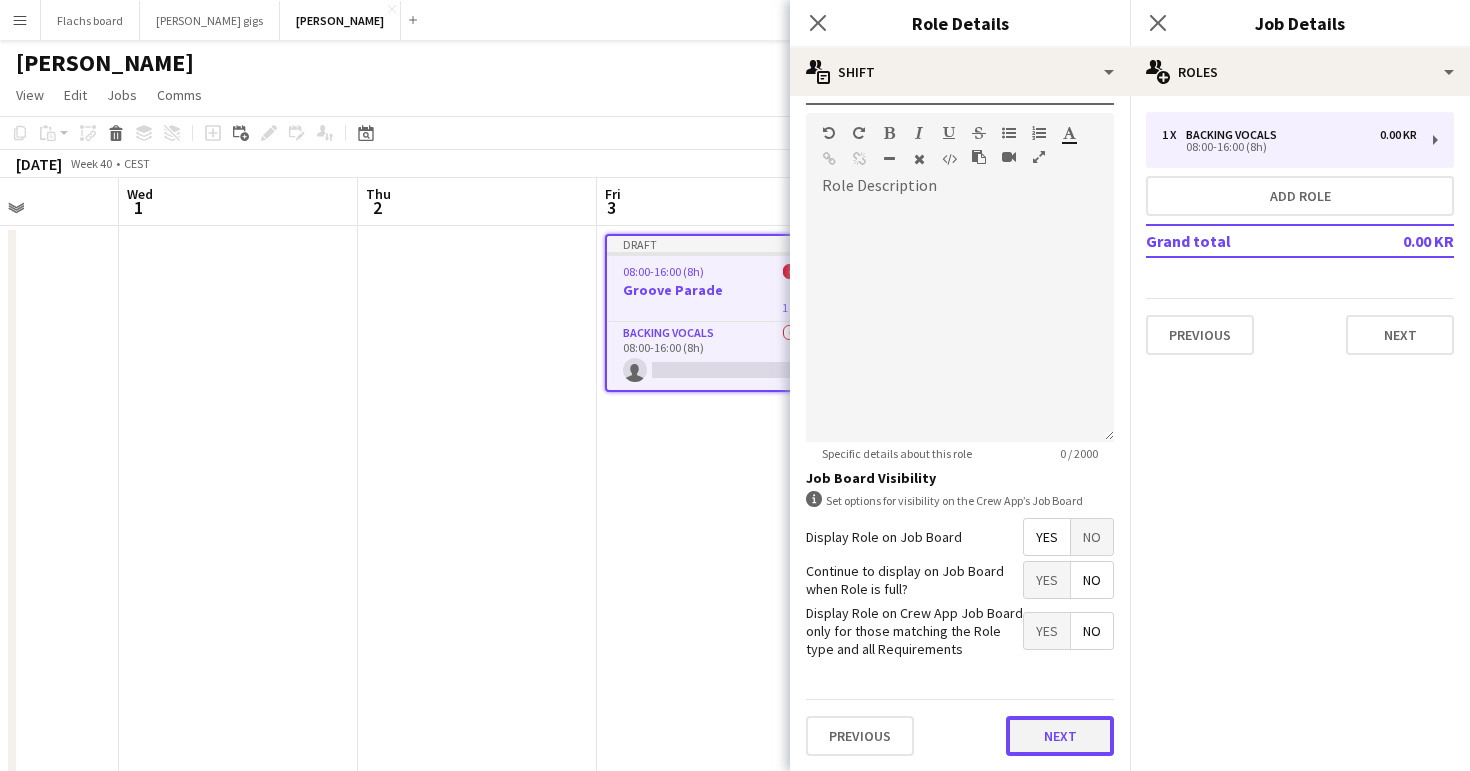 click on "Next" at bounding box center [1060, 736] 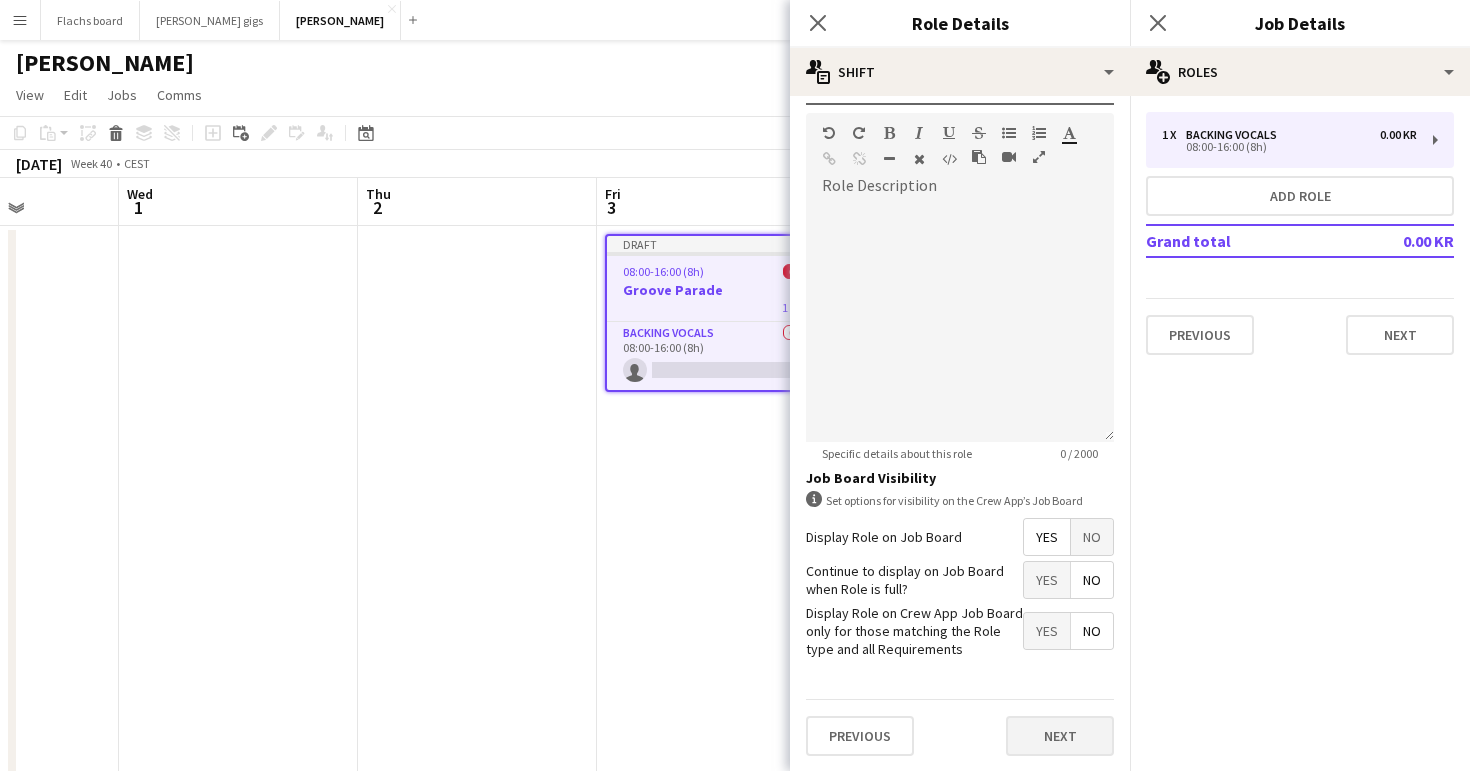 scroll, scrollTop: 0, scrollLeft: 0, axis: both 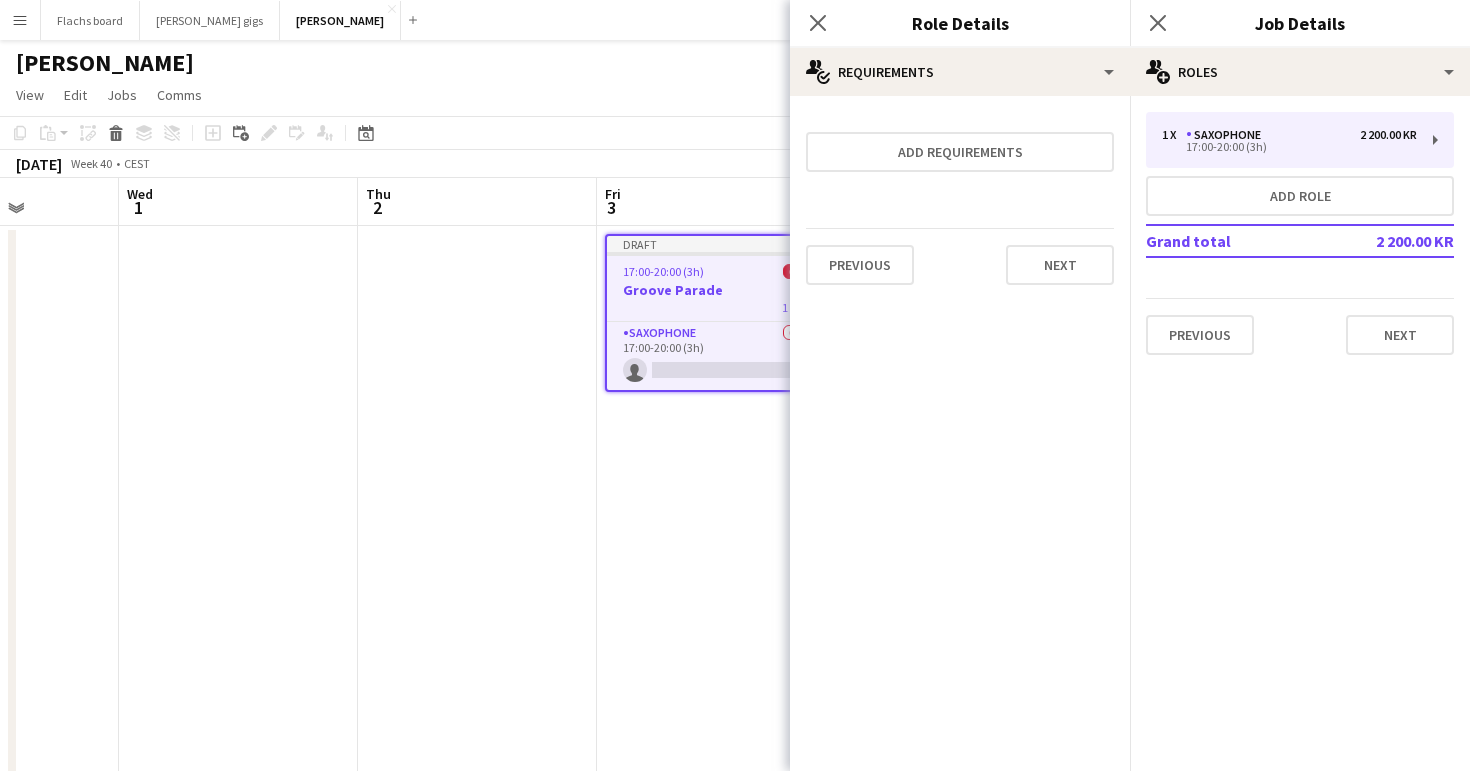 click on "Previous   Next" at bounding box center [960, 264] 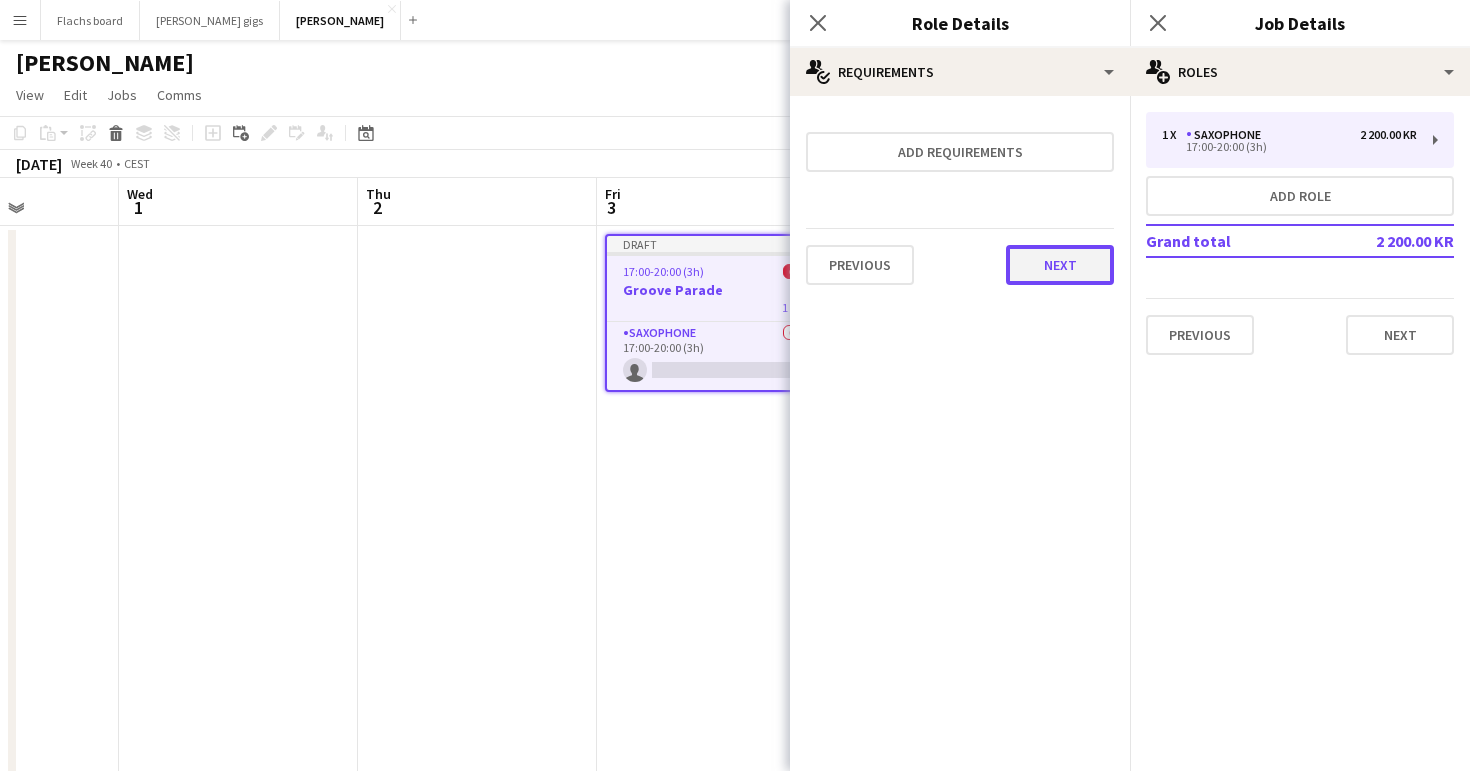 click on "Next" at bounding box center (1060, 265) 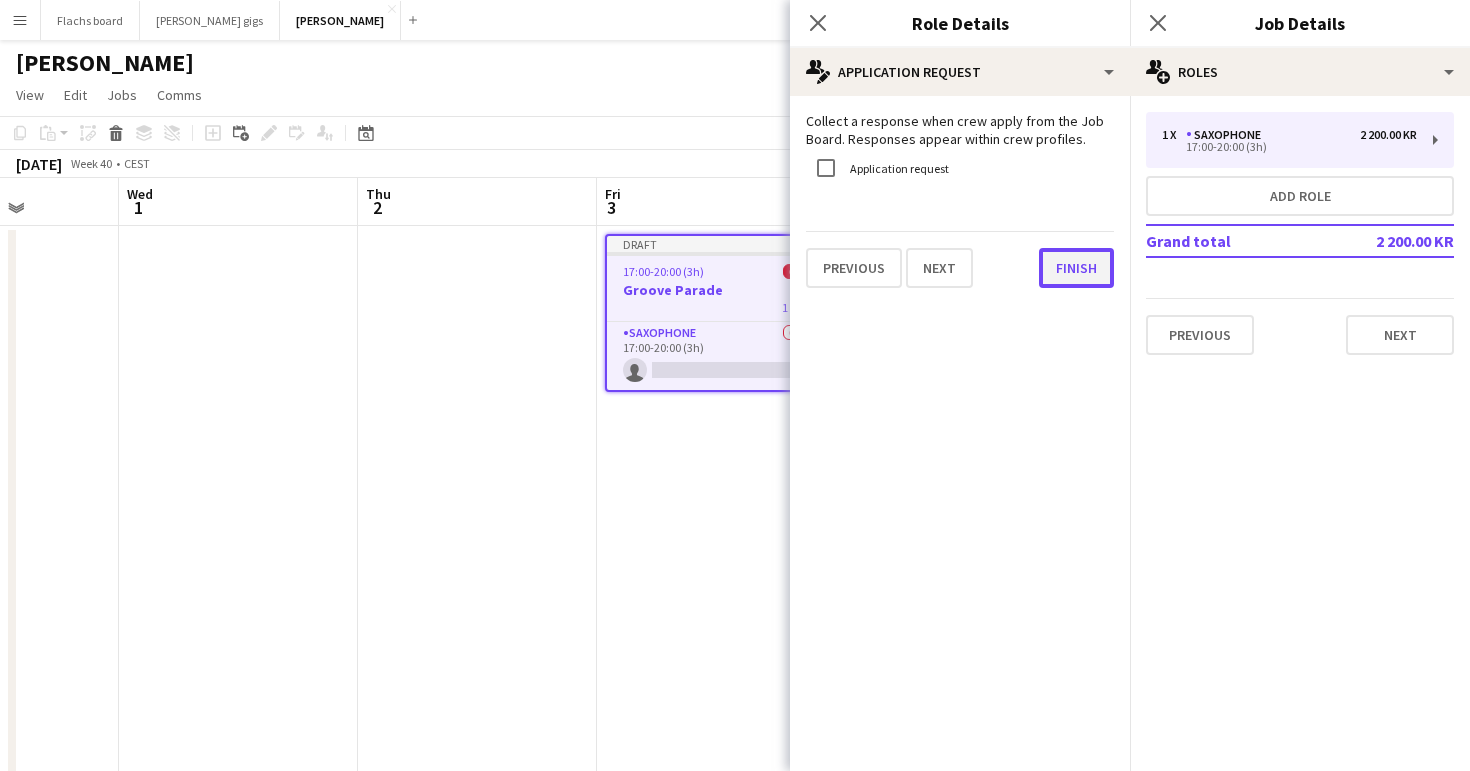 click on "Finish" at bounding box center (1076, 268) 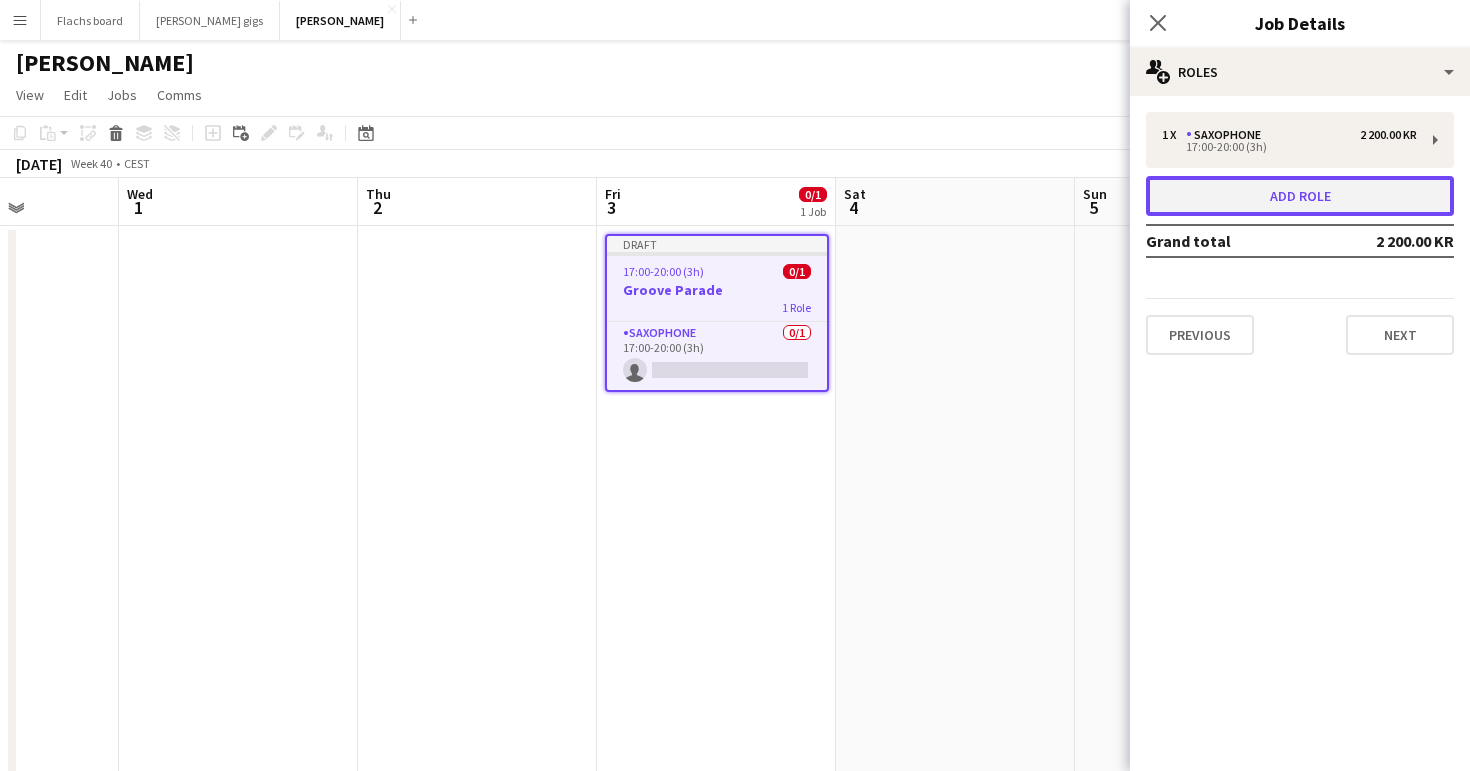 click on "Add role" at bounding box center [1300, 196] 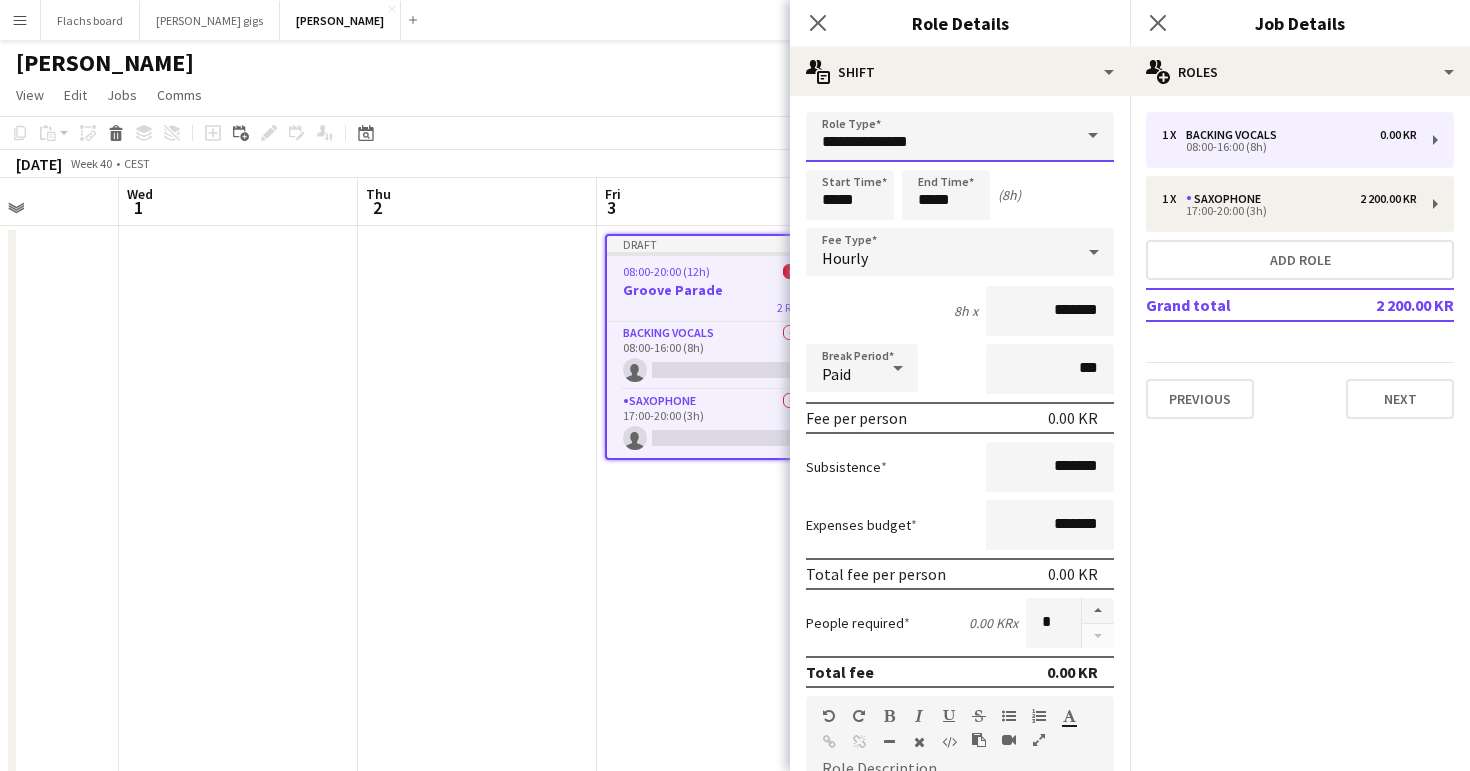 click on "**********" at bounding box center [960, 137] 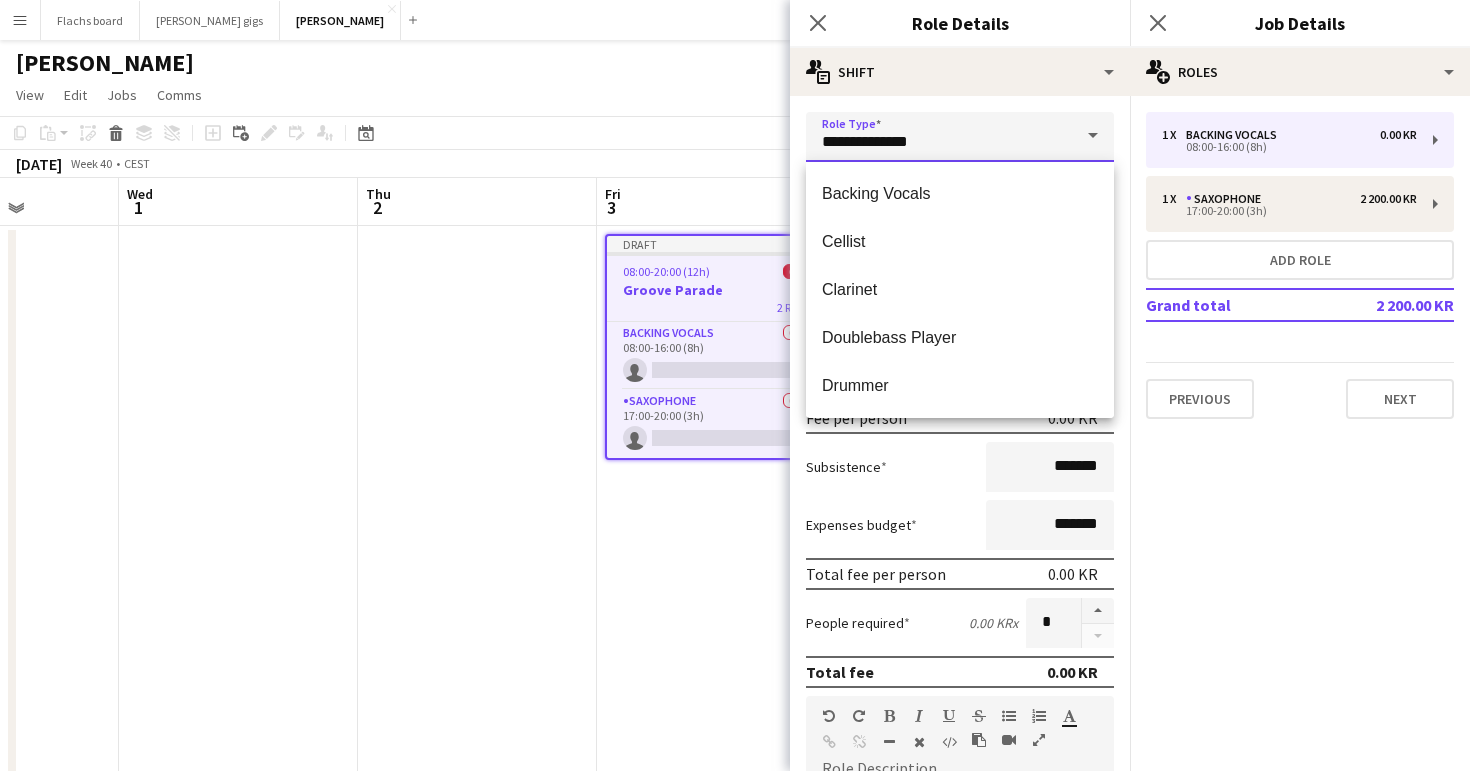click on "**********" at bounding box center [960, 137] 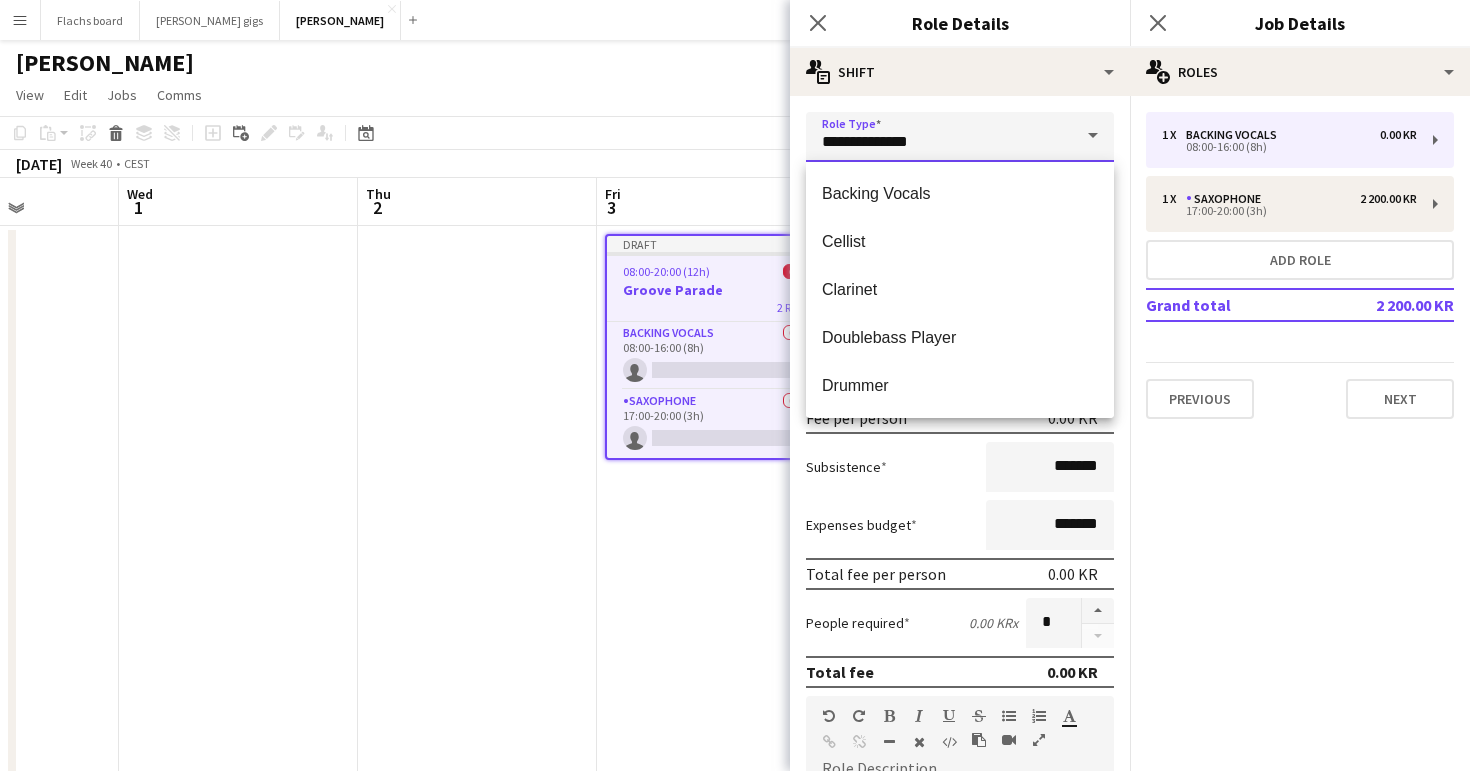 click on "**********" at bounding box center (960, 137) 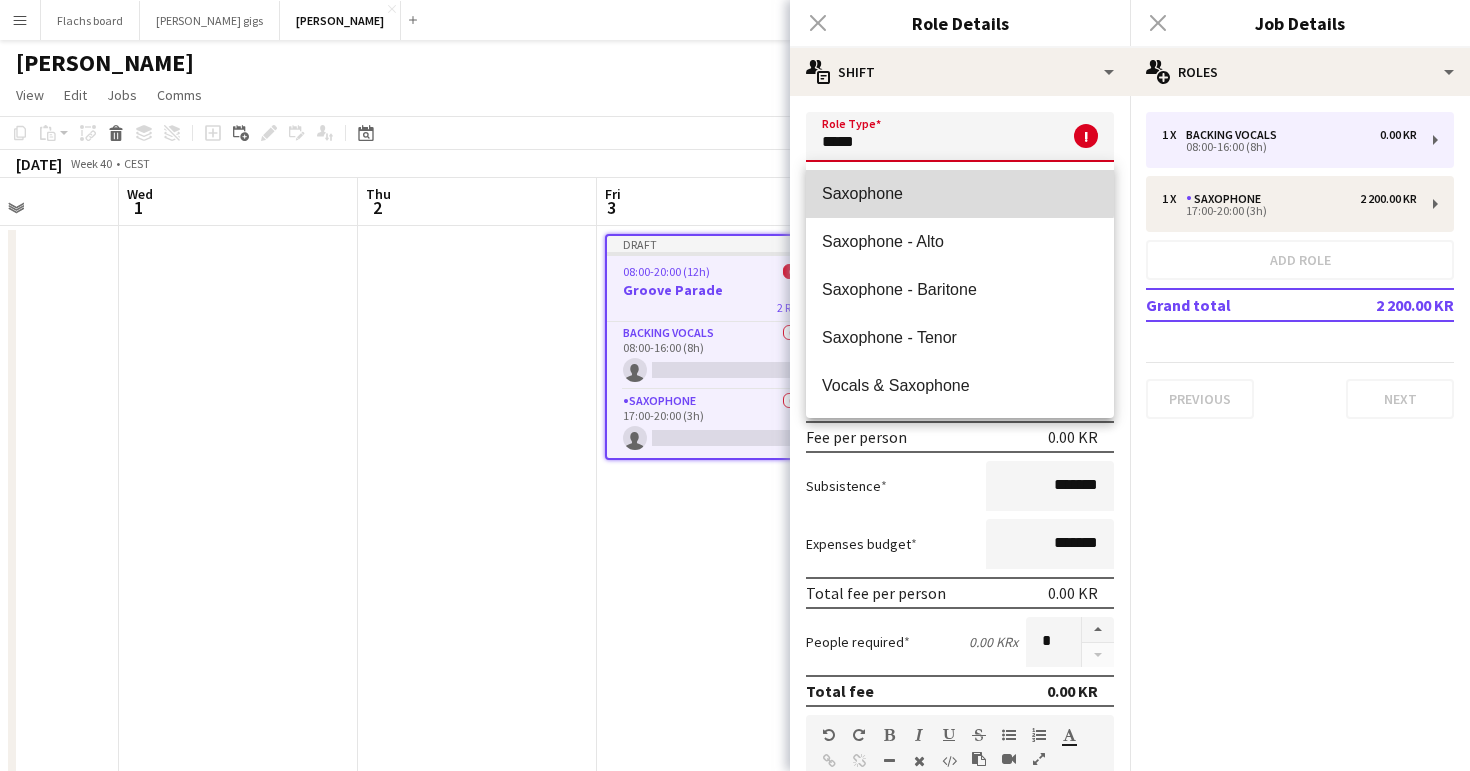 click on "Saxophone" at bounding box center [960, 194] 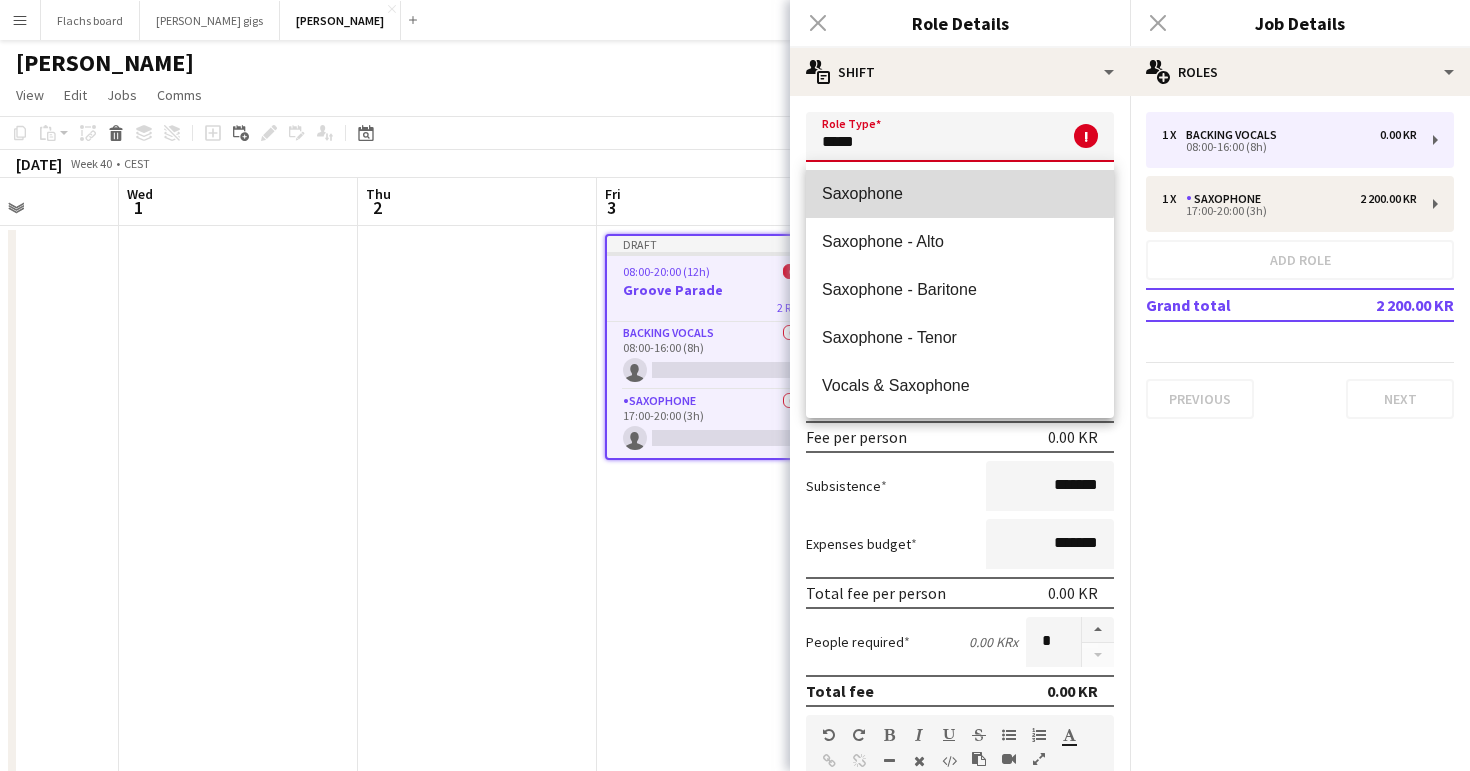 type on "*********" 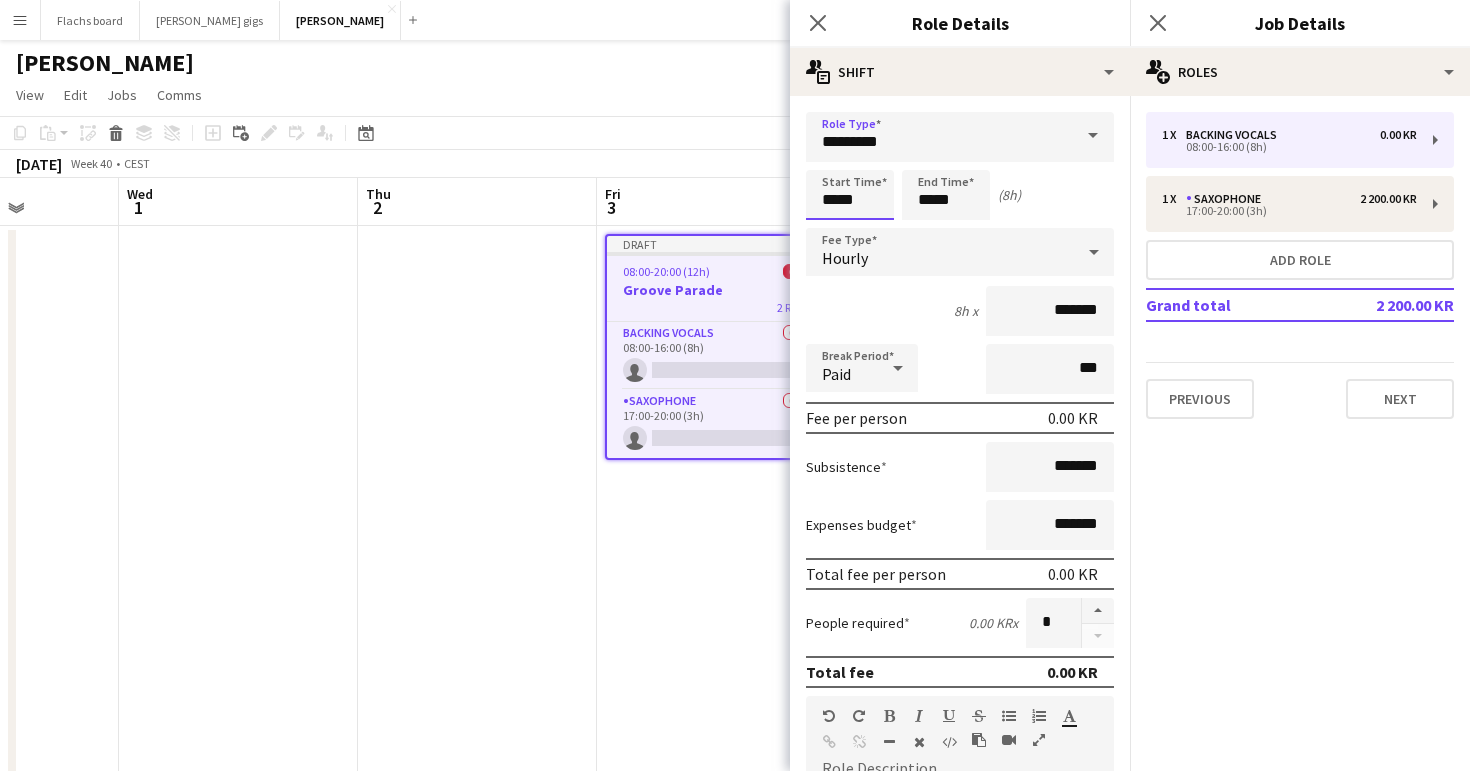 click on "*****" at bounding box center [850, 195] 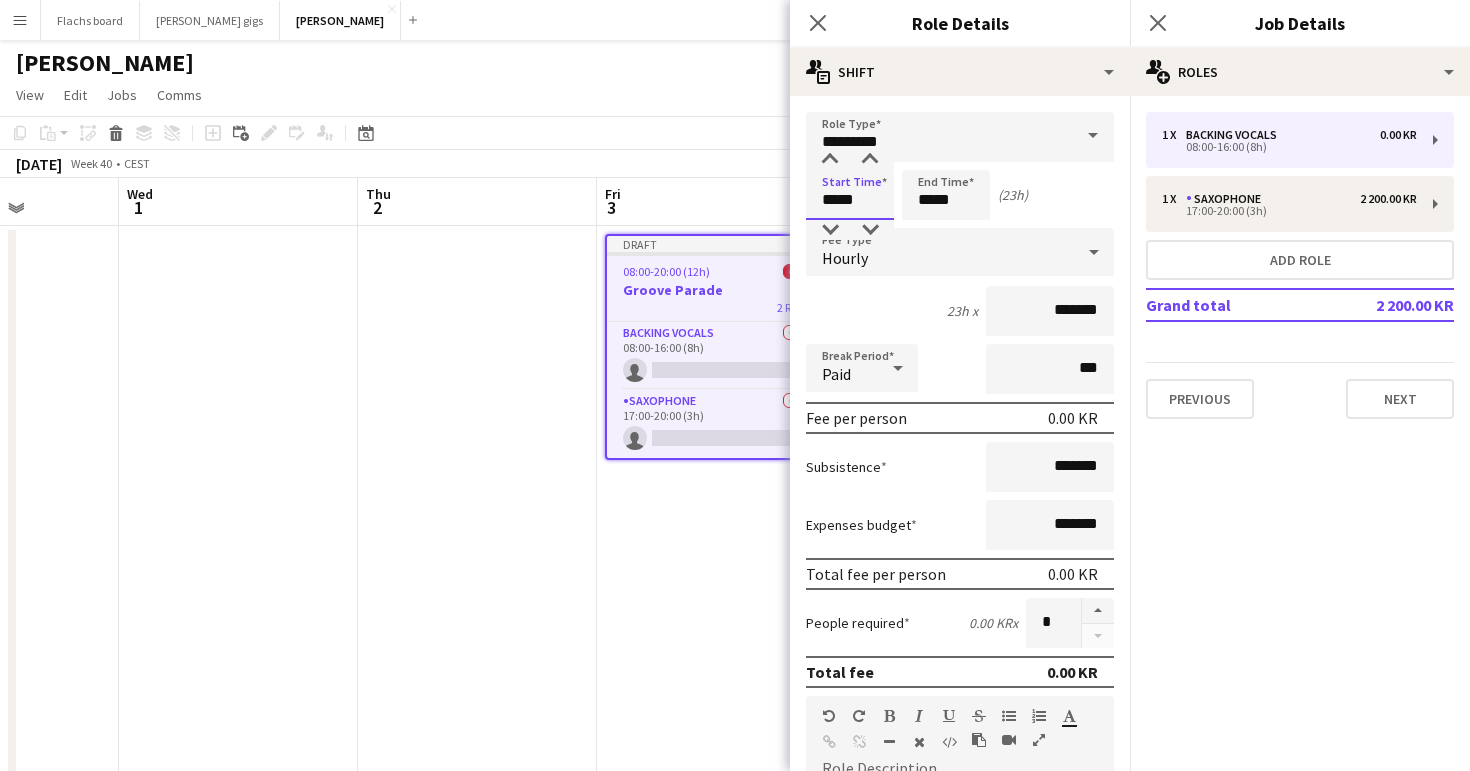 type on "*****" 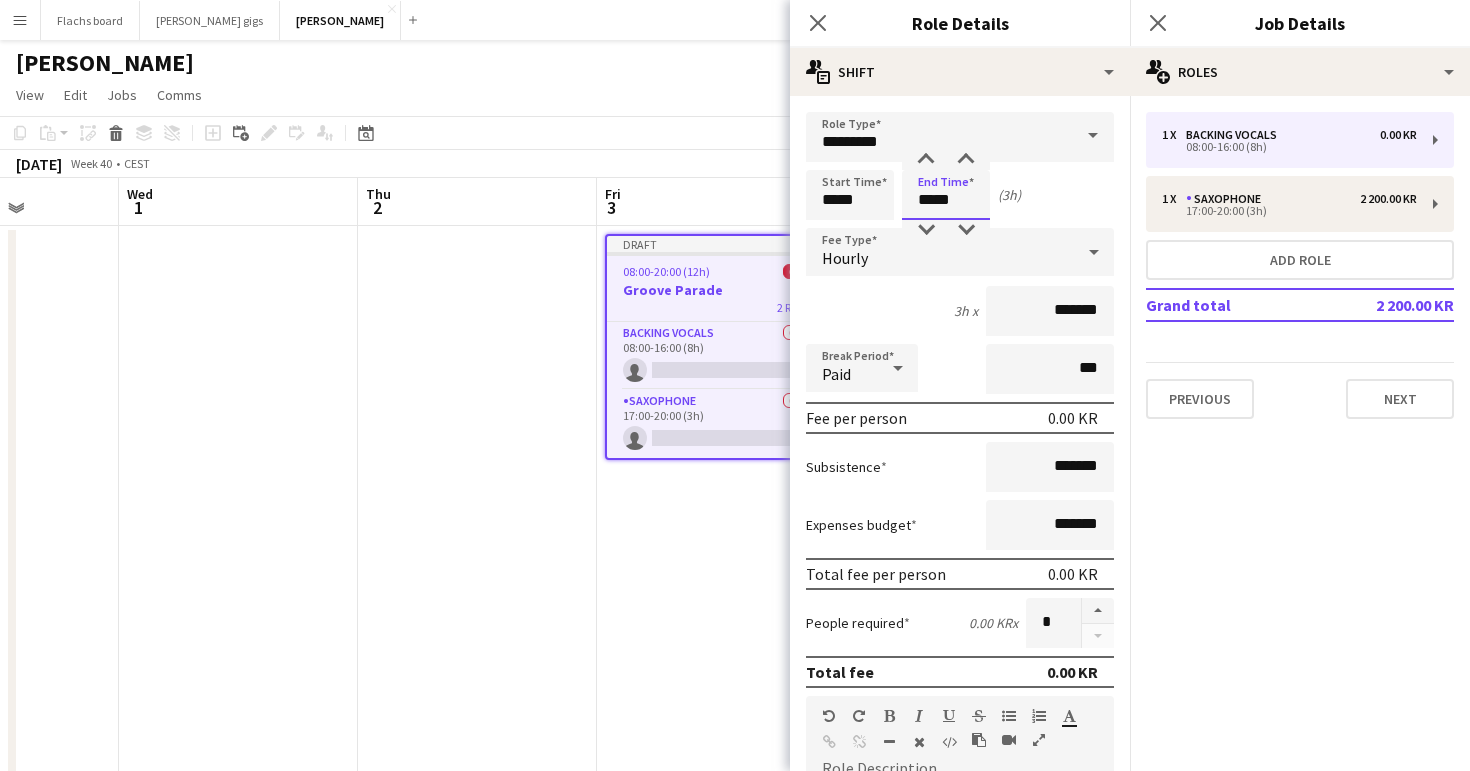 type on "*****" 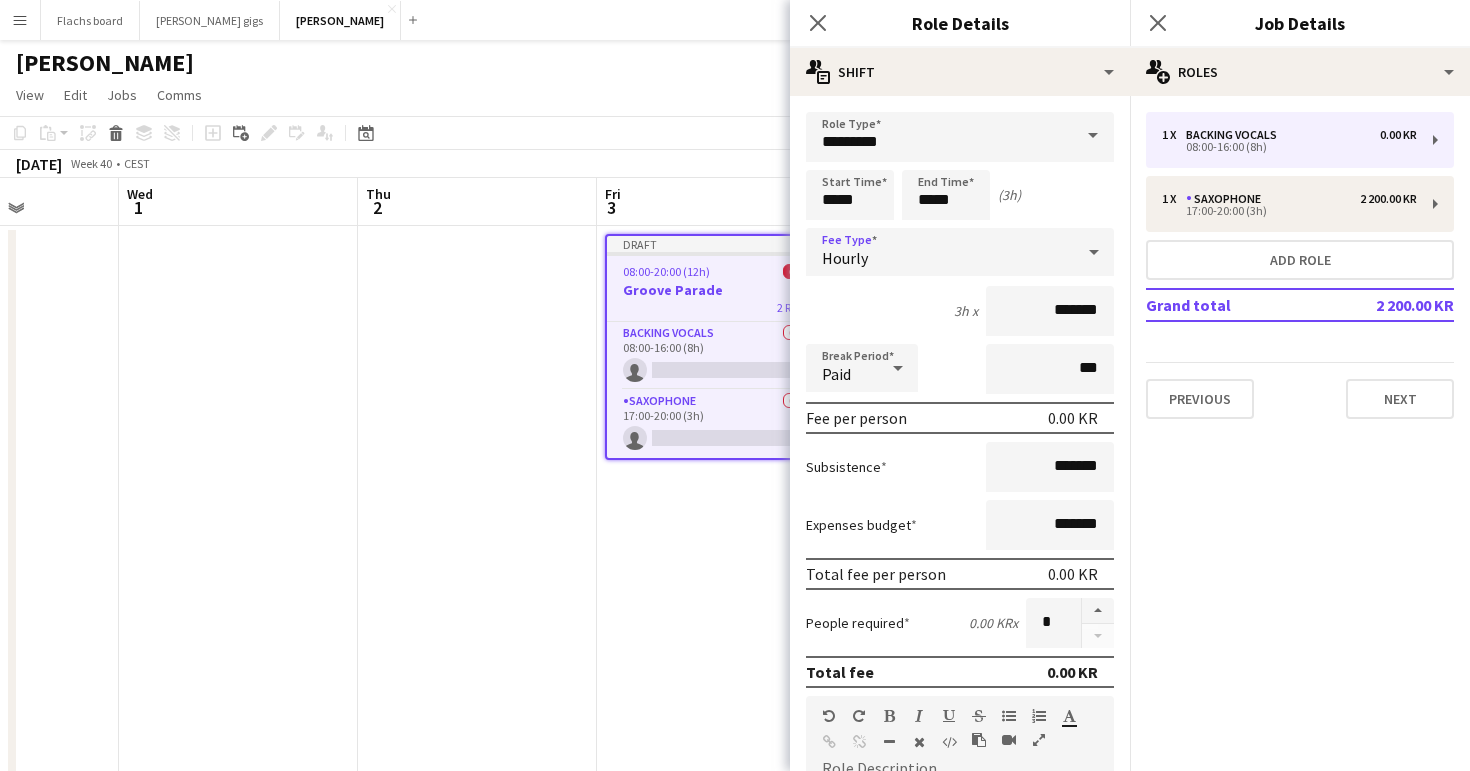 click on "Hourly" at bounding box center [845, 258] 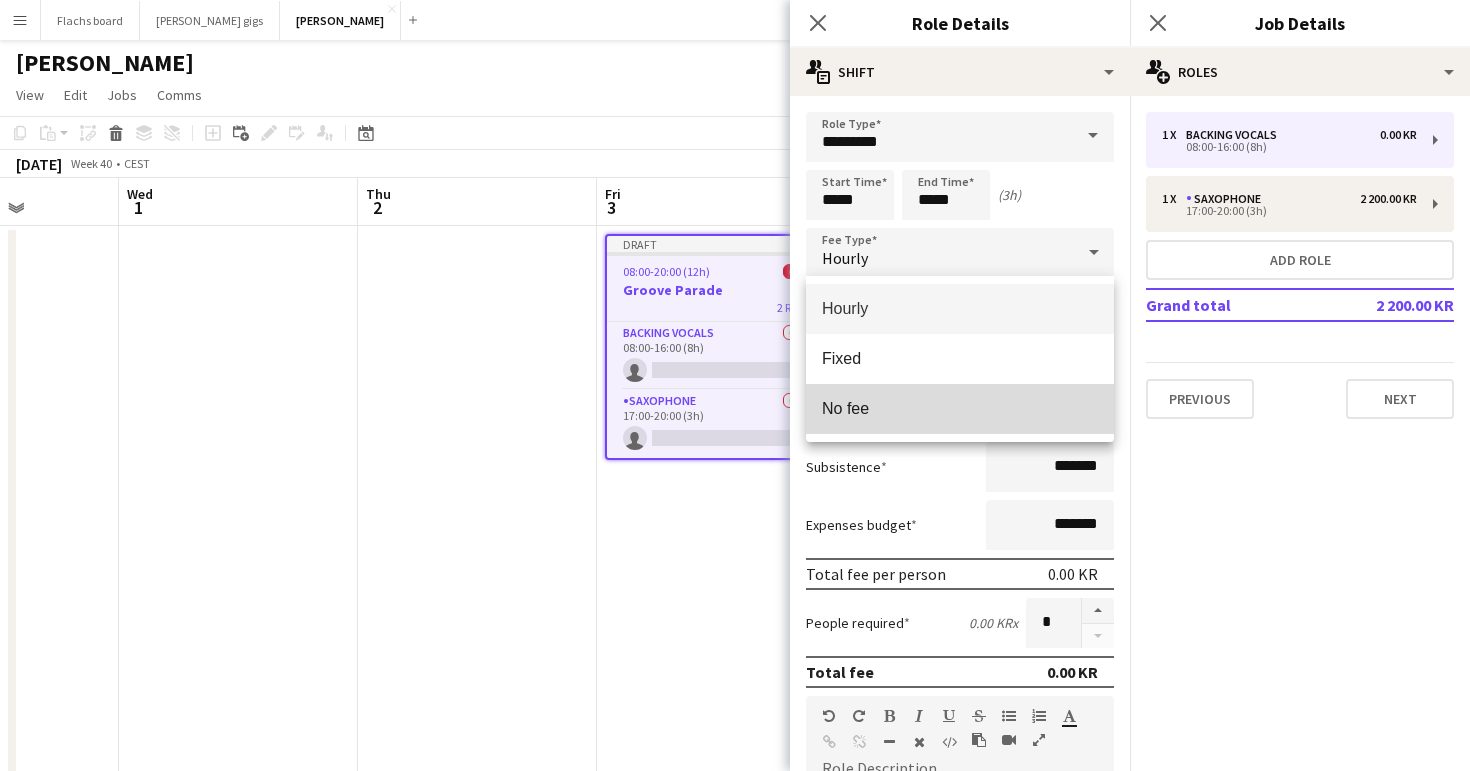 click on "No fee" at bounding box center [960, 409] 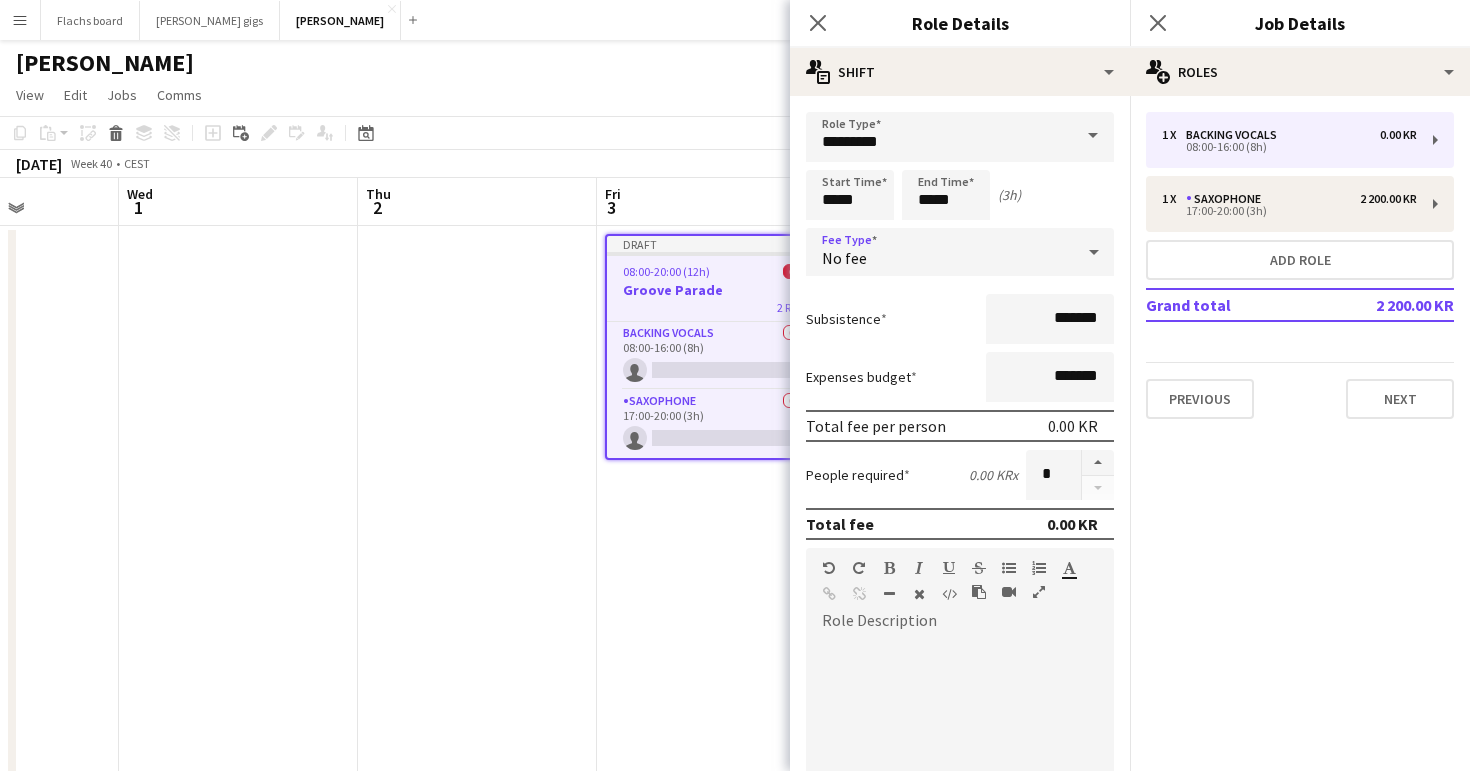 click on "No fee" at bounding box center [844, 258] 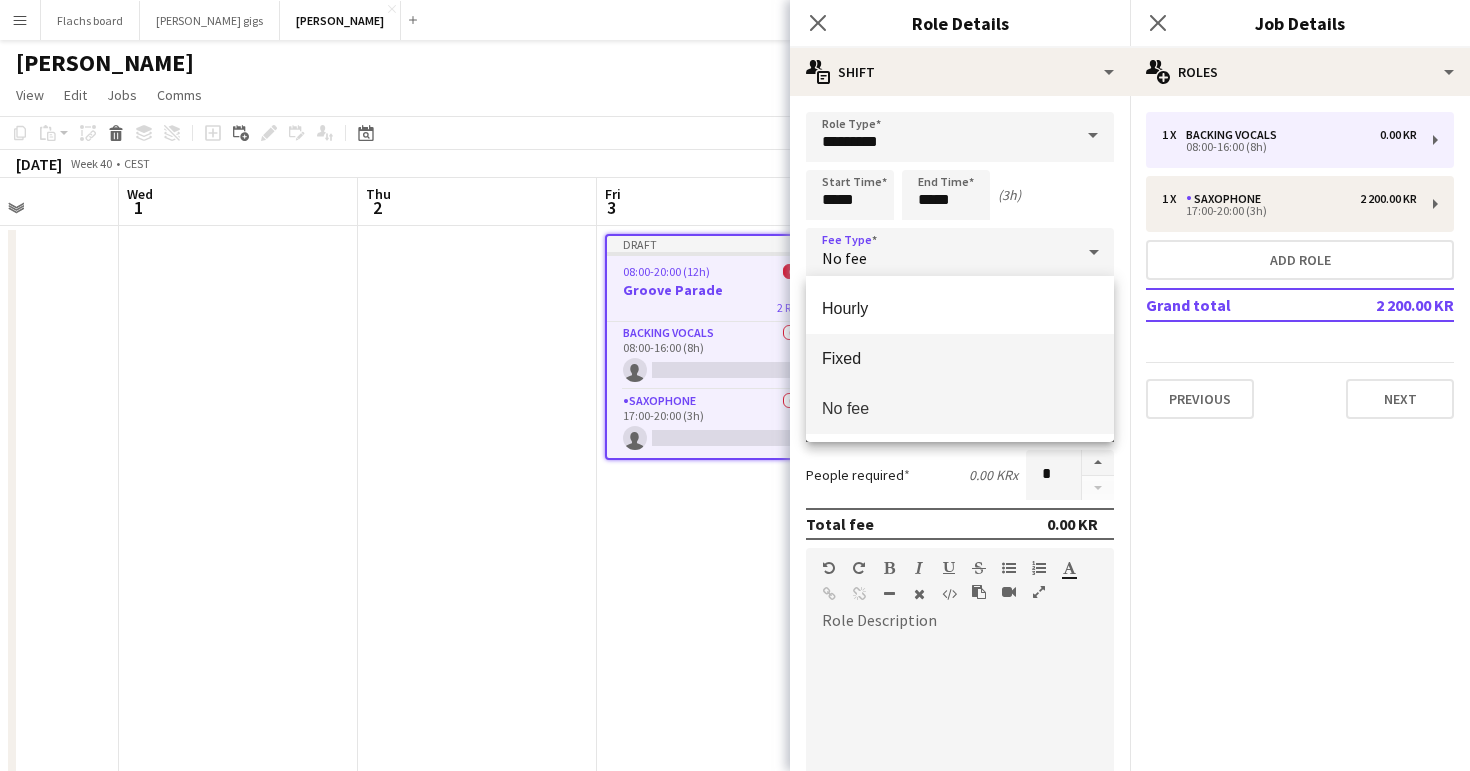 click on "Fixed" at bounding box center [960, 359] 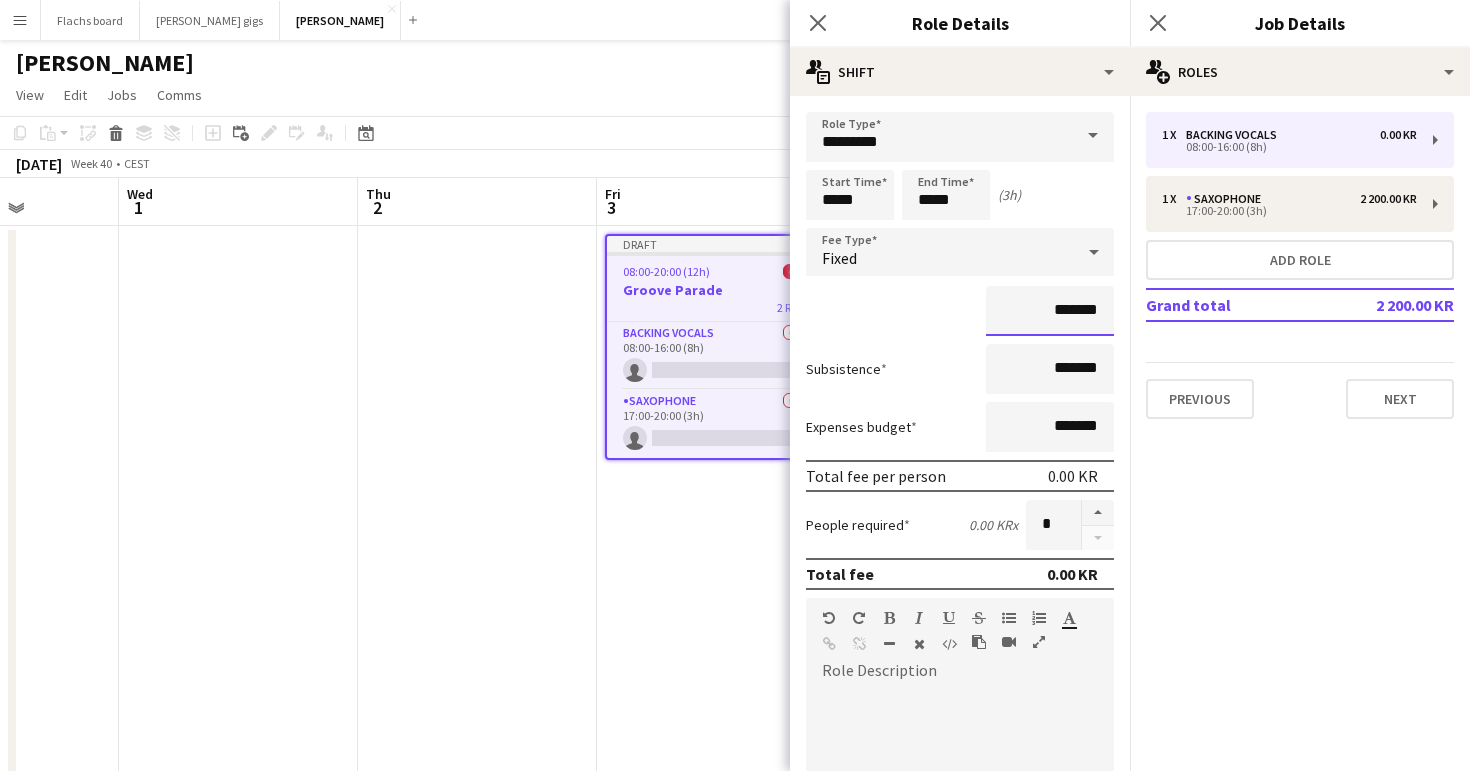 click on "*******" at bounding box center [1050, 311] 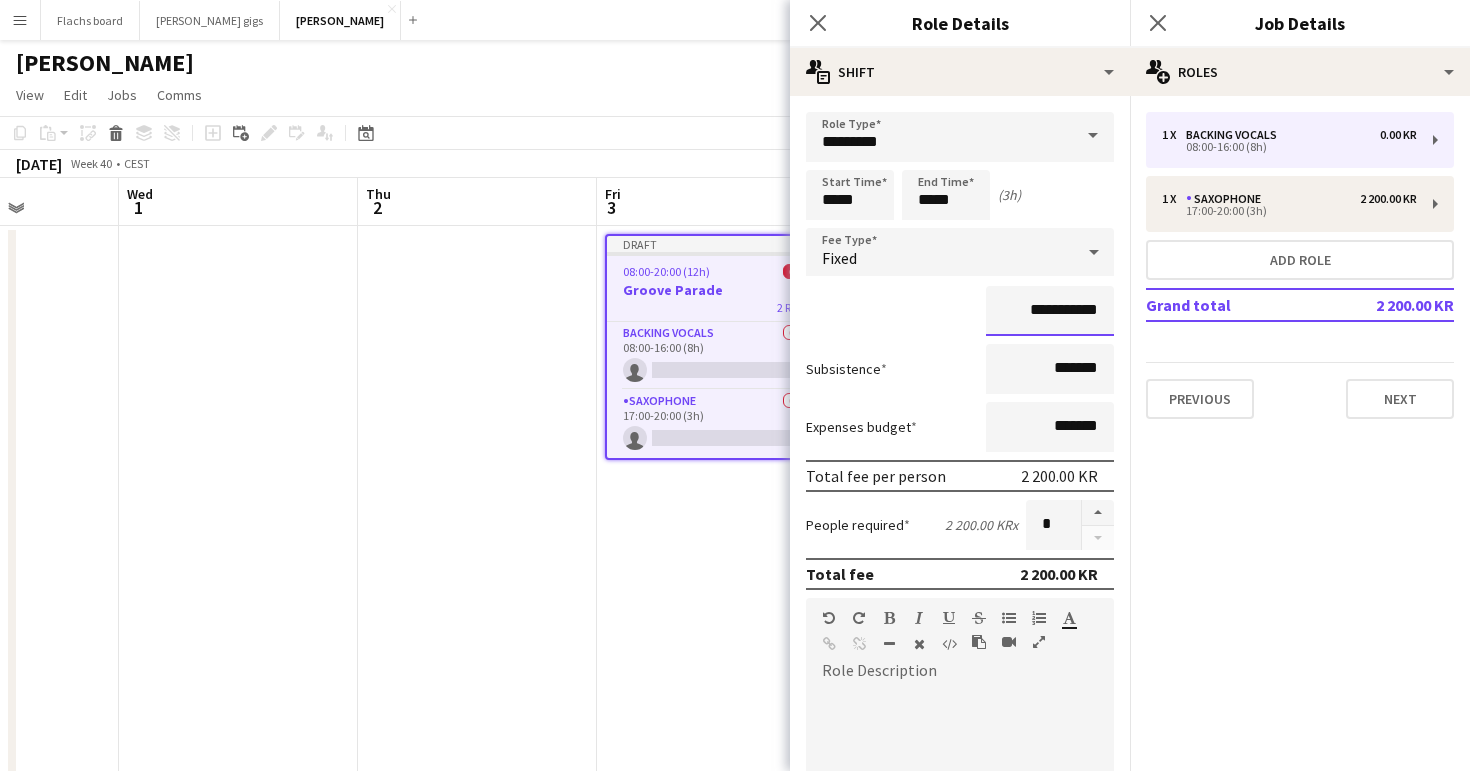 type on "**********" 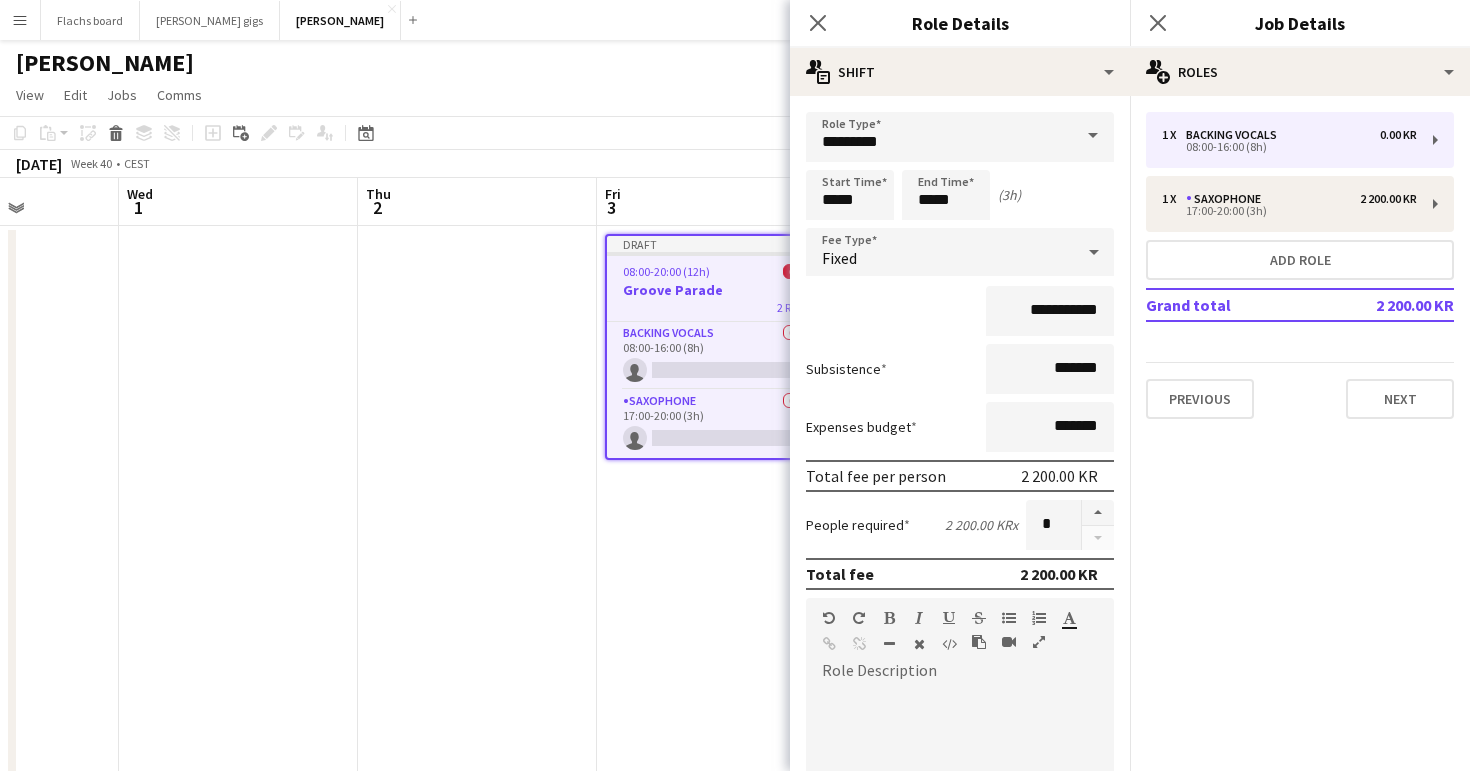 click on "Subsistence  *******" at bounding box center (960, 369) 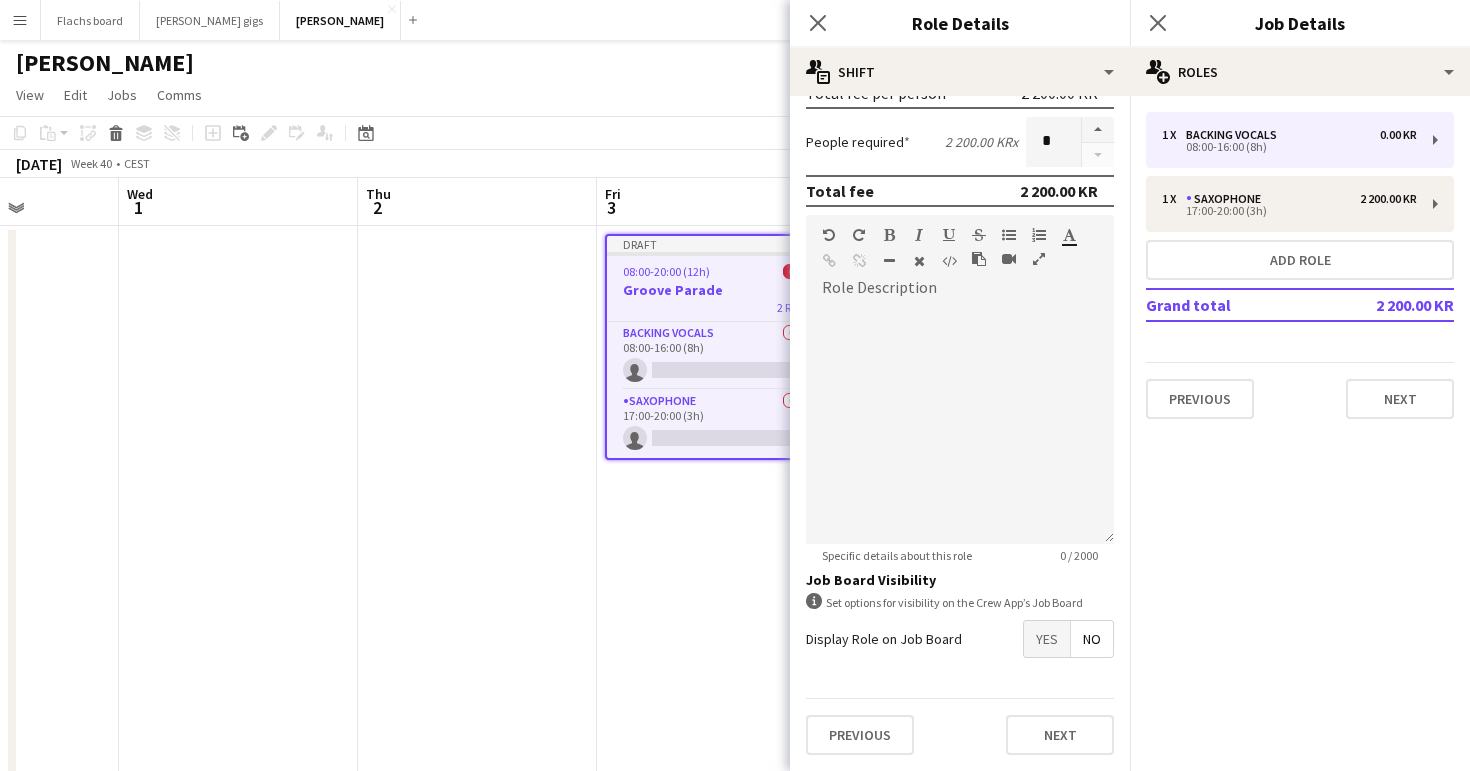 click on "Yes" at bounding box center (1047, 639) 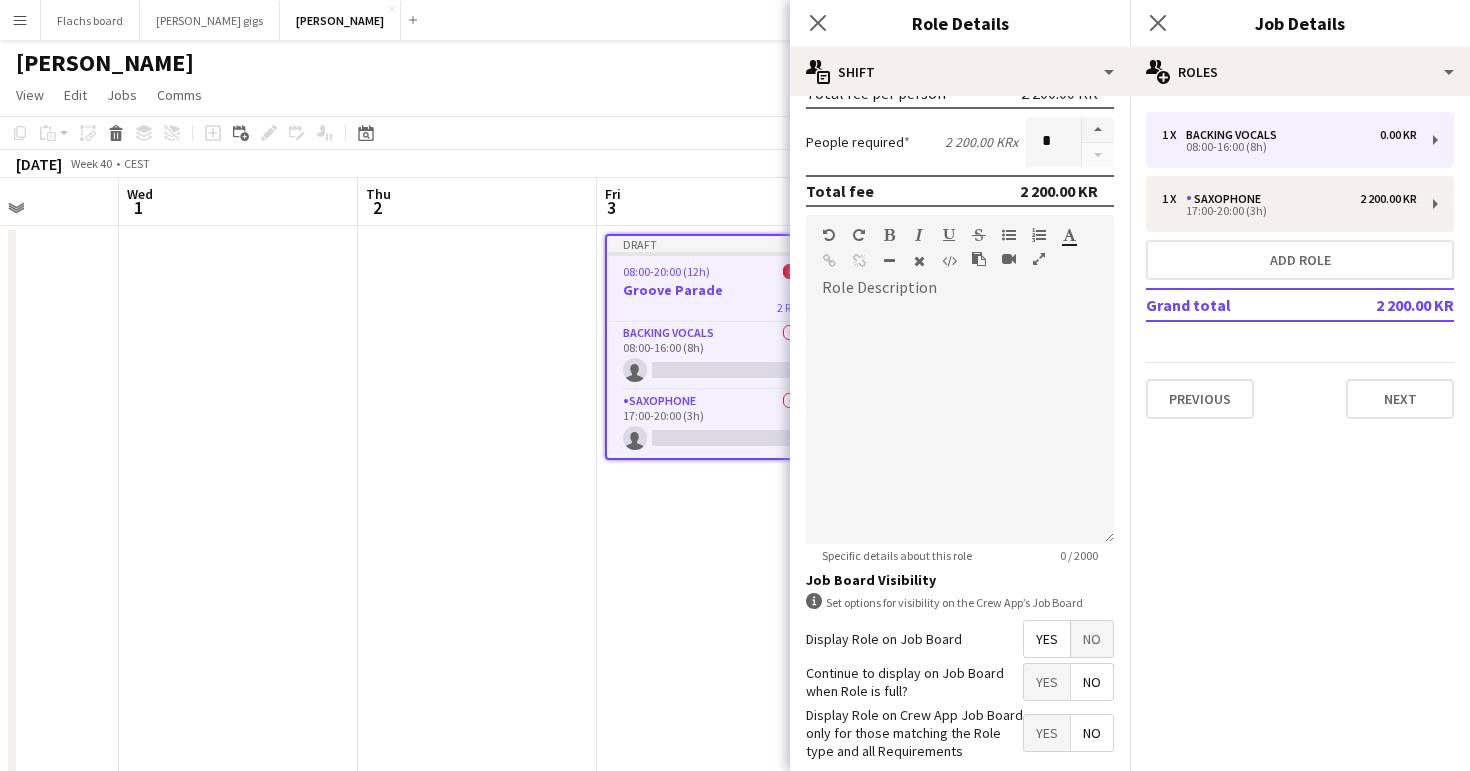 scroll, scrollTop: 485, scrollLeft: 0, axis: vertical 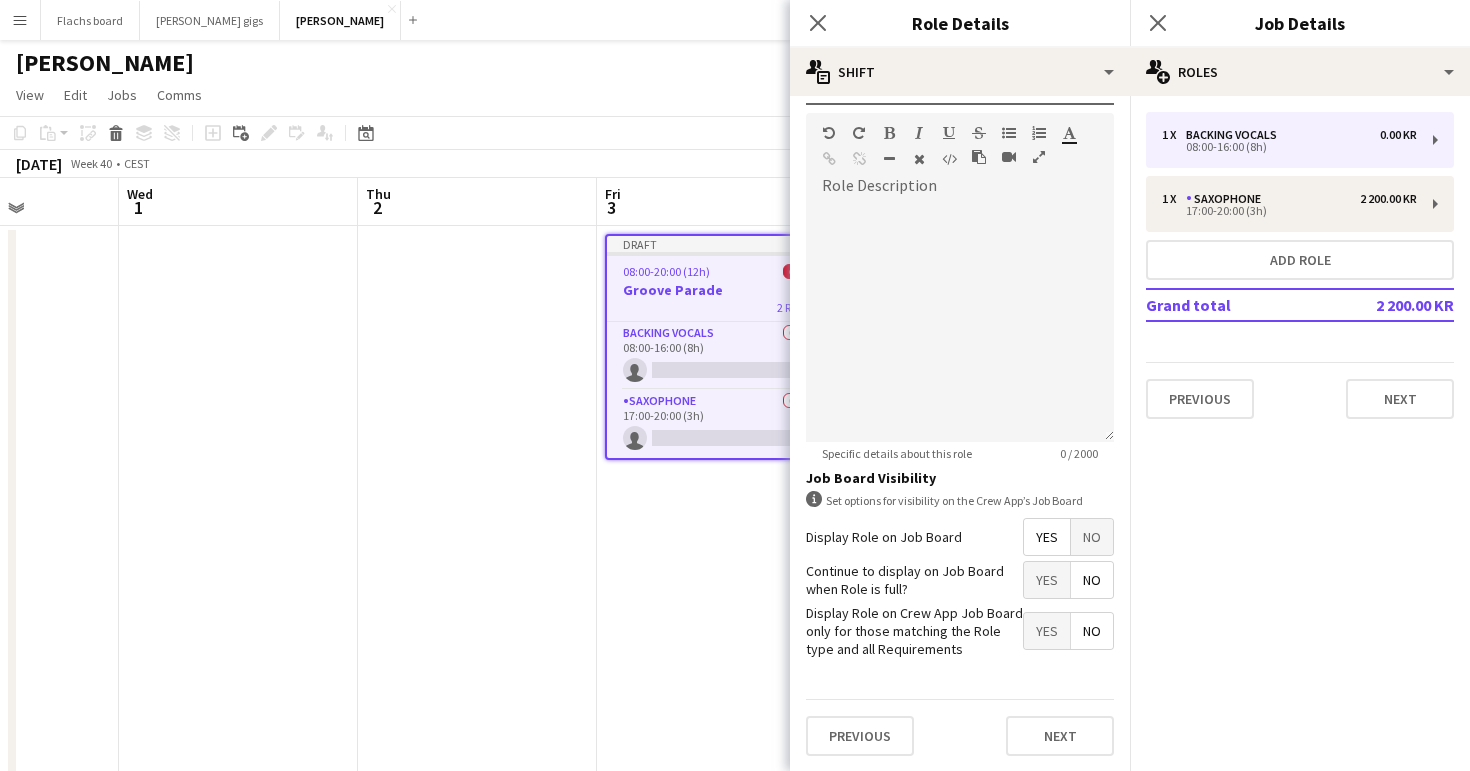 click on "Previous   Next" at bounding box center (960, 735) 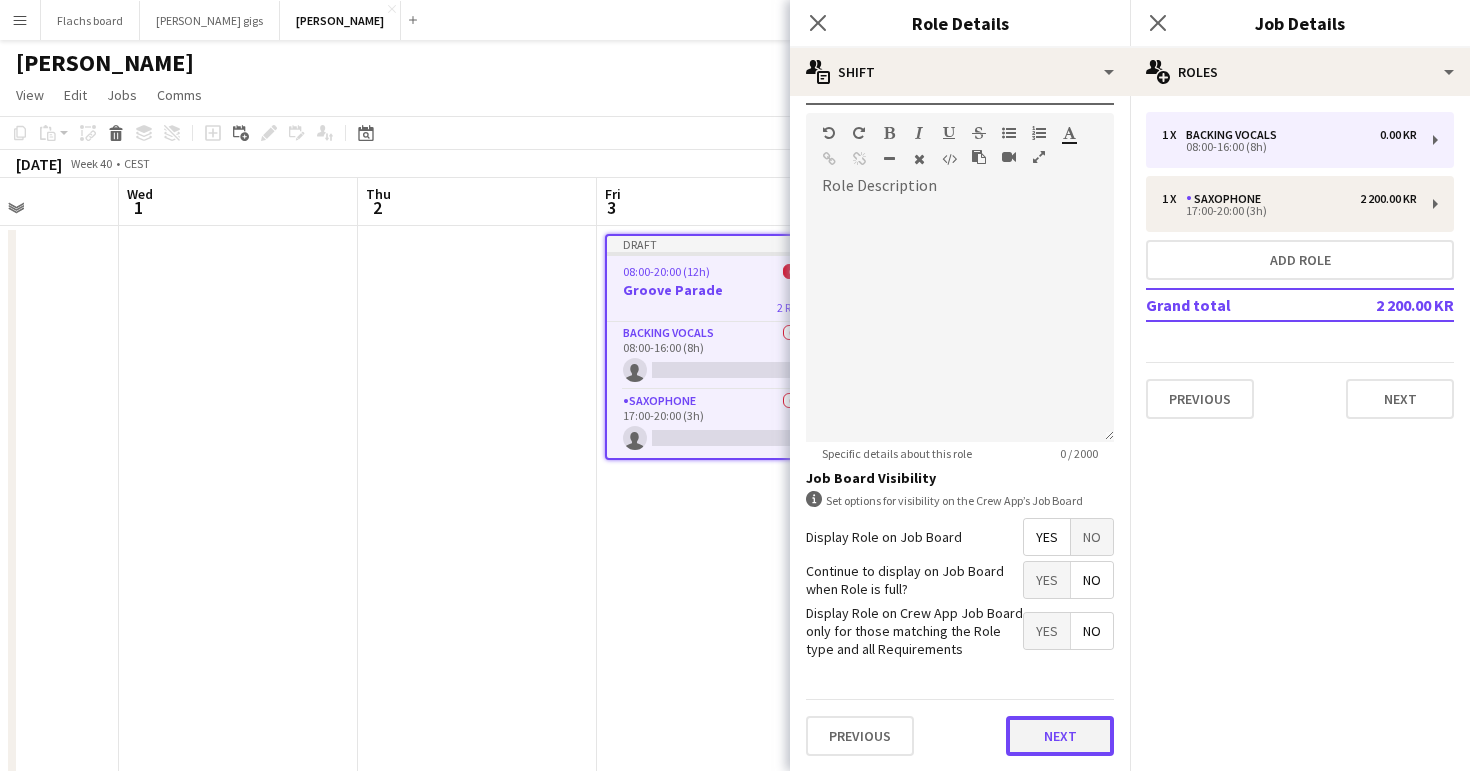 click on "Next" at bounding box center [1060, 736] 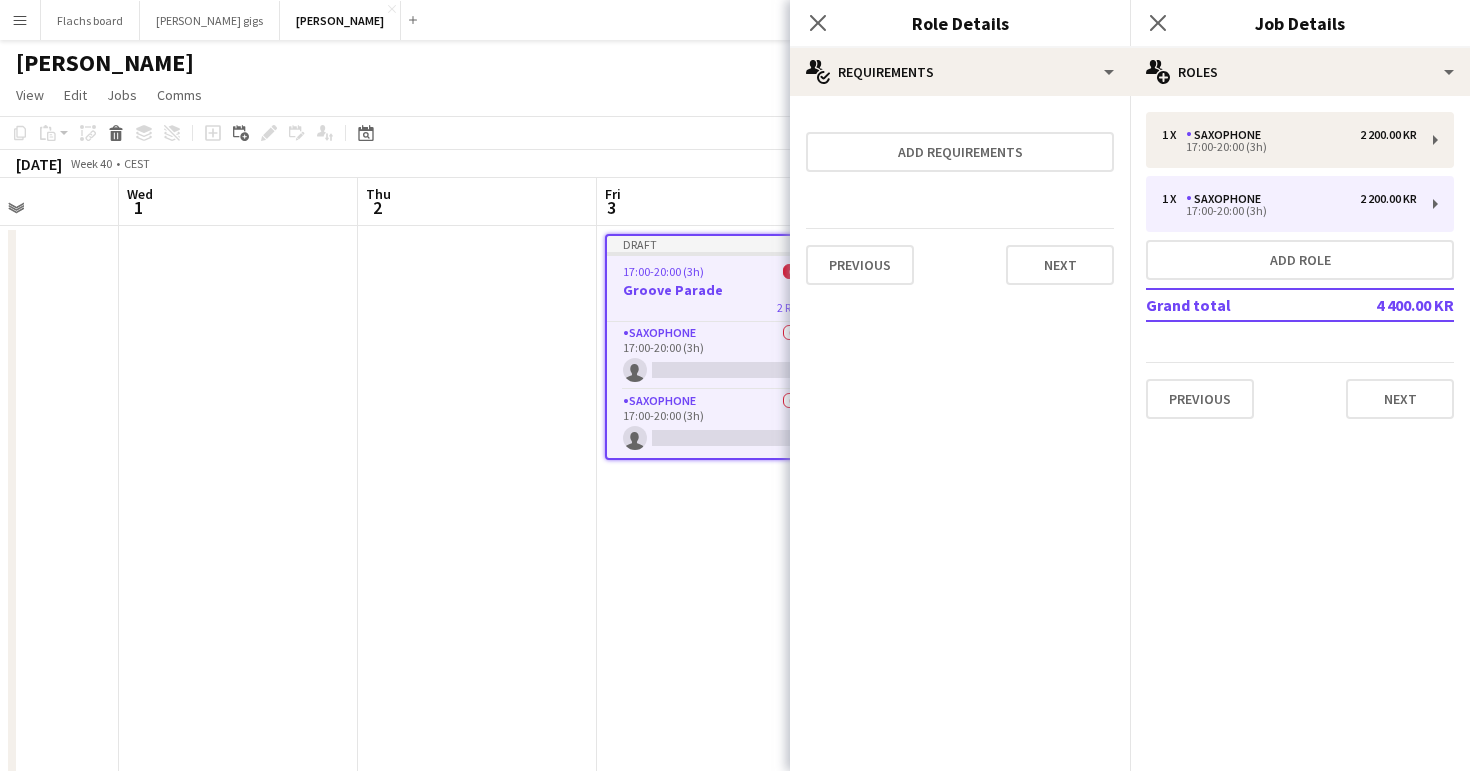 scroll, scrollTop: 0, scrollLeft: 0, axis: both 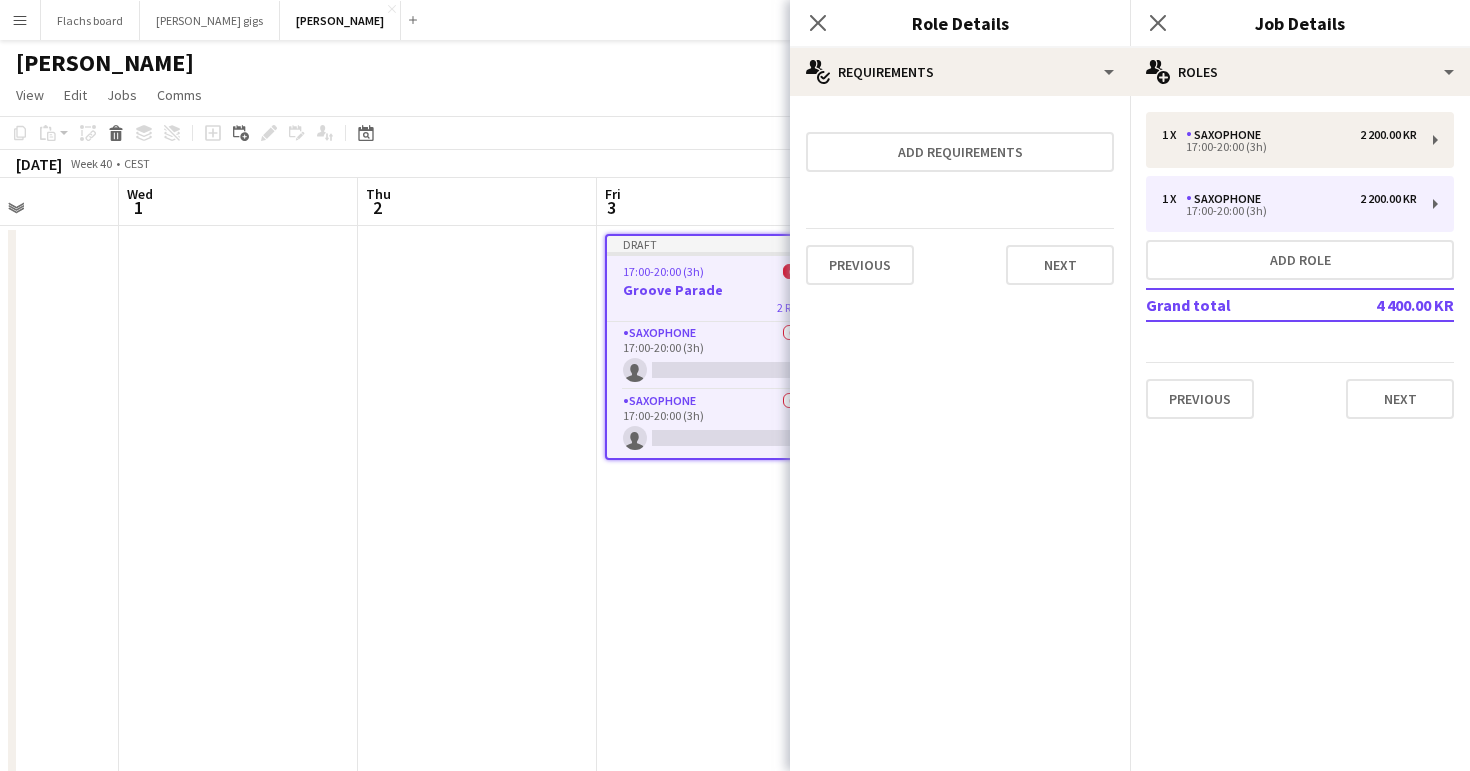 click on "Previous   Next" at bounding box center [960, 264] 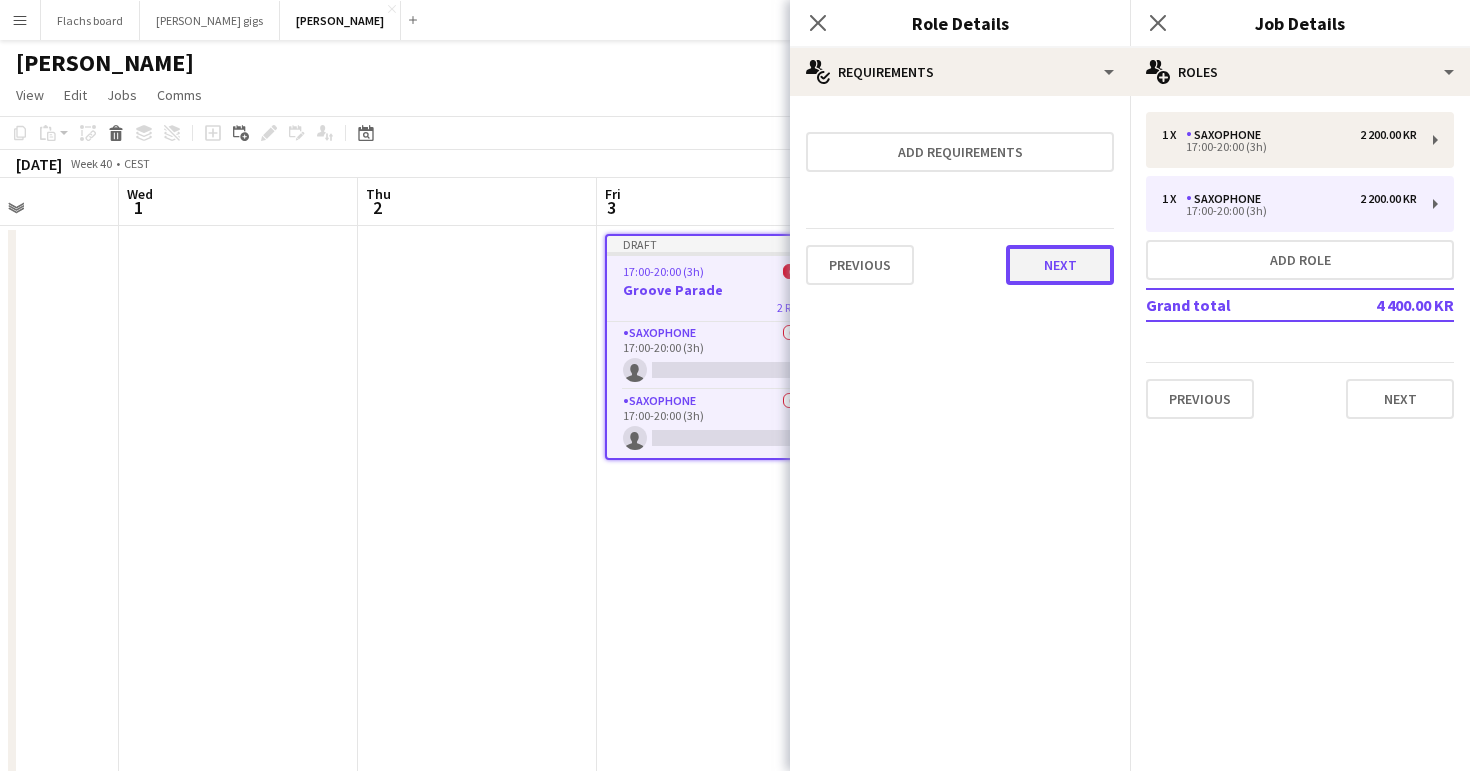 click on "Next" at bounding box center [1060, 265] 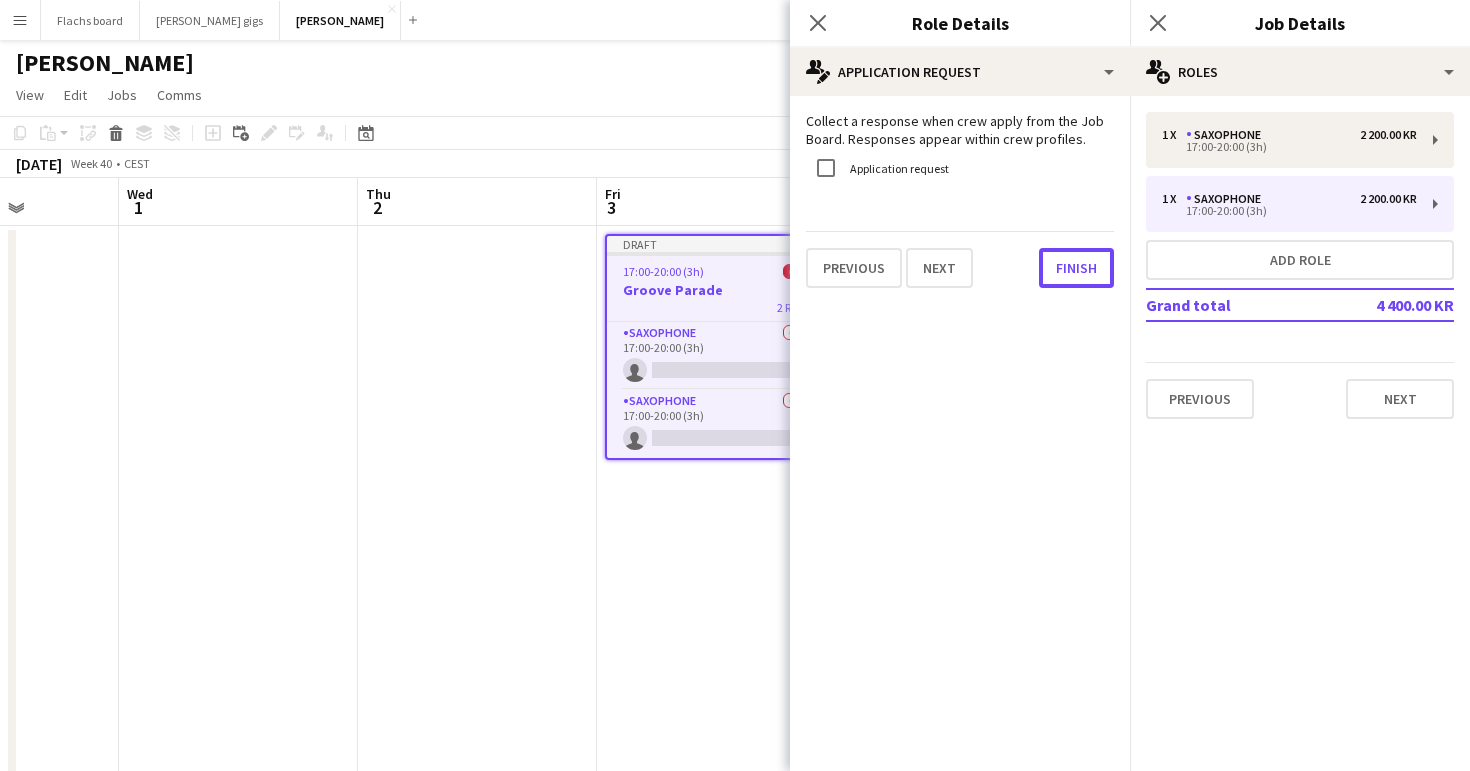 click on "Finish" at bounding box center [1076, 268] 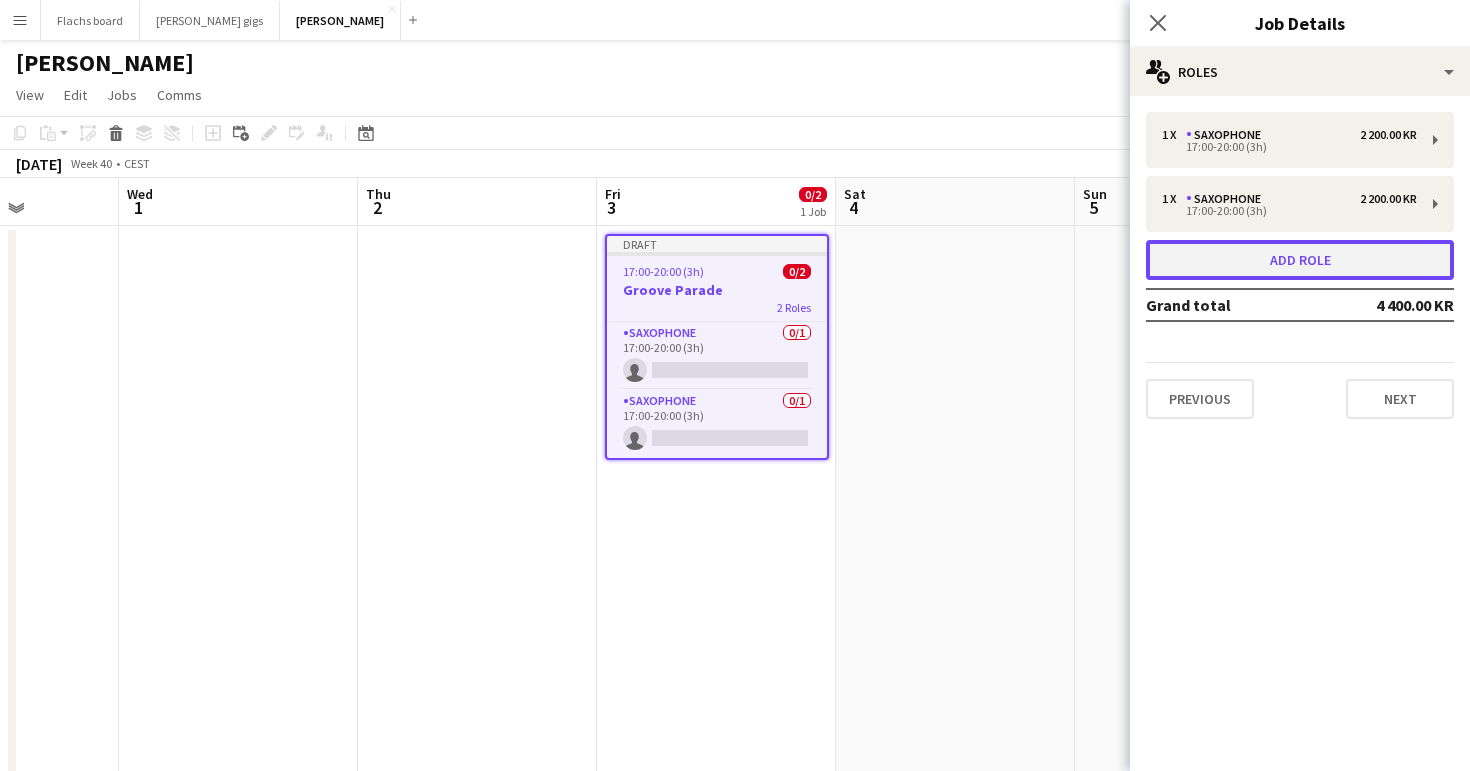 click on "Add role" at bounding box center [1300, 260] 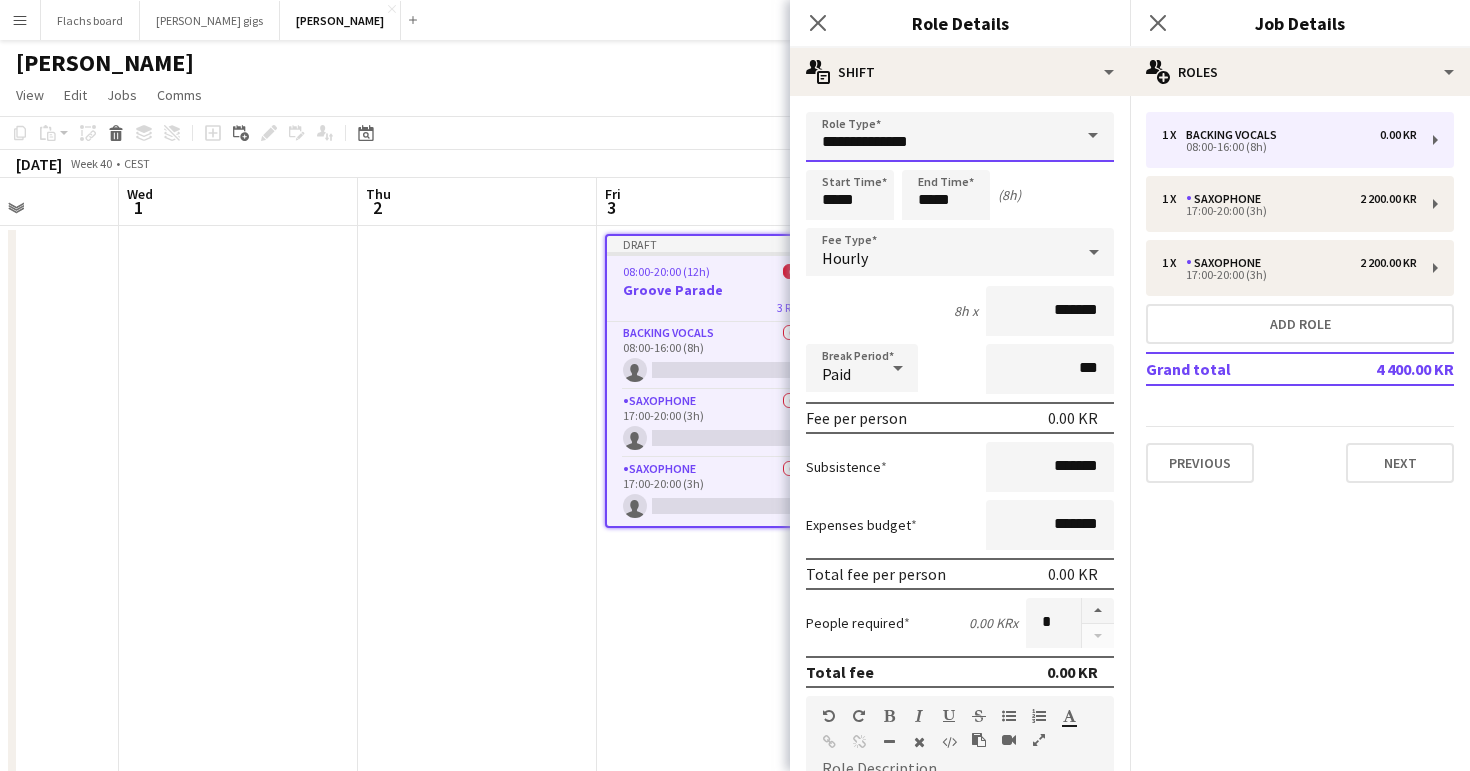click on "**********" at bounding box center [960, 137] 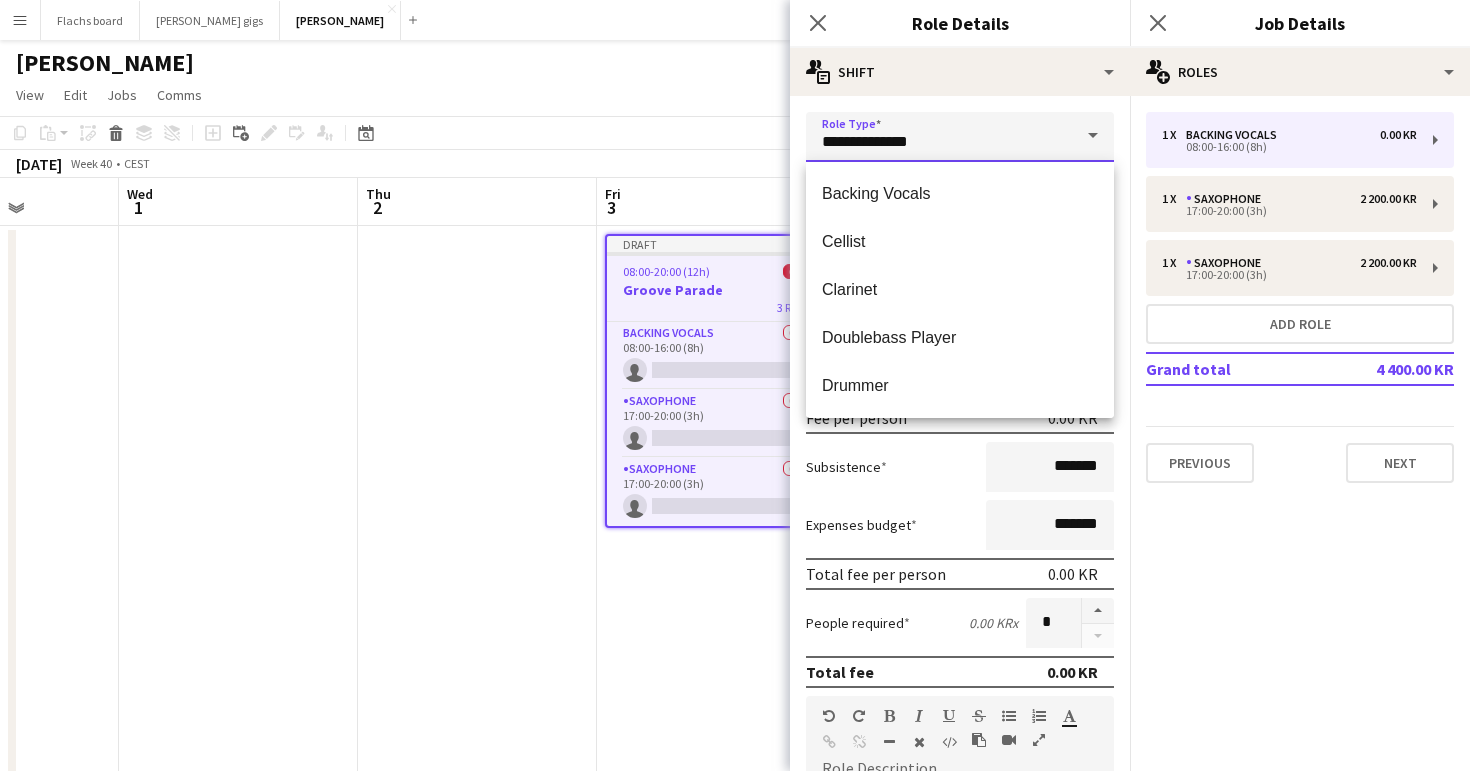 click on "**********" at bounding box center (960, 137) 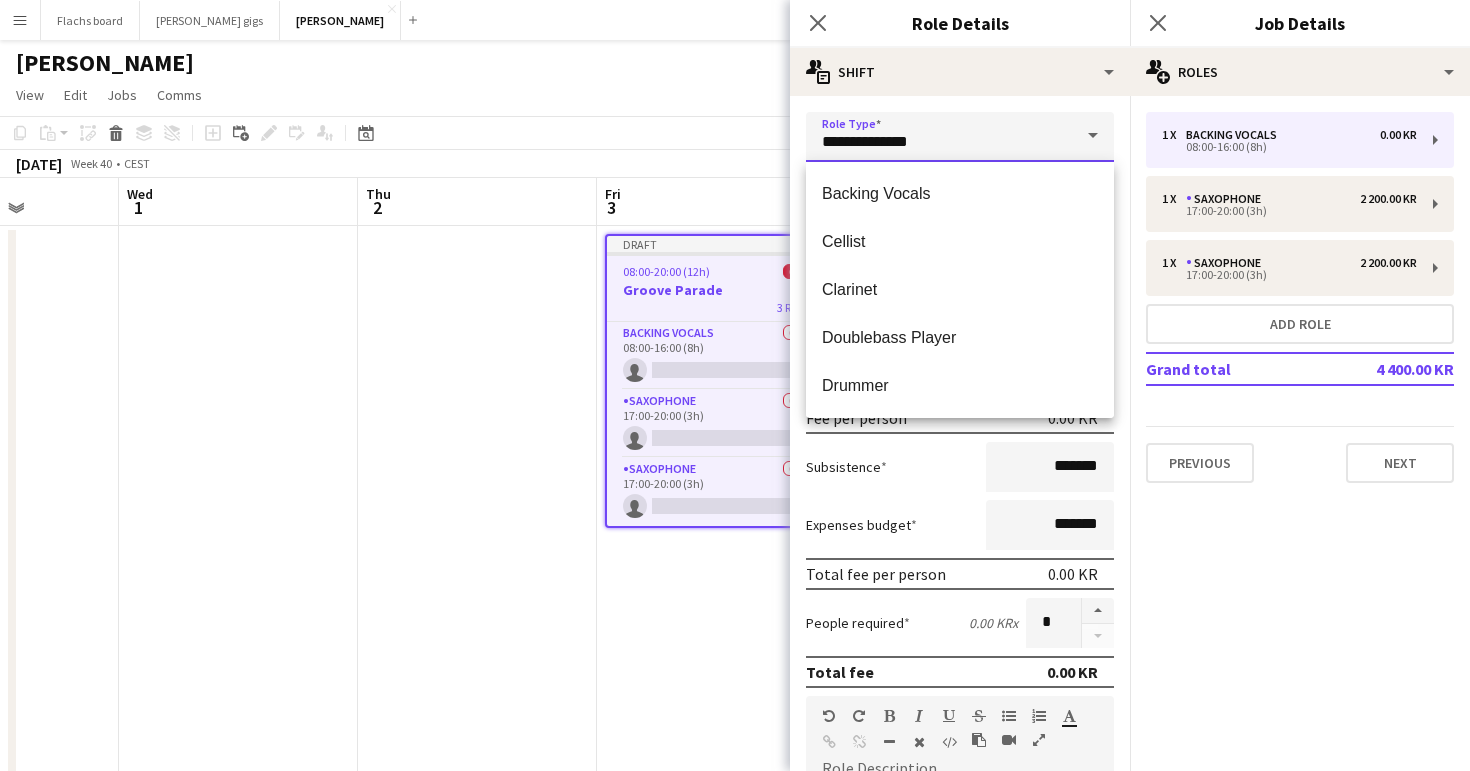 click on "**********" at bounding box center (960, 137) 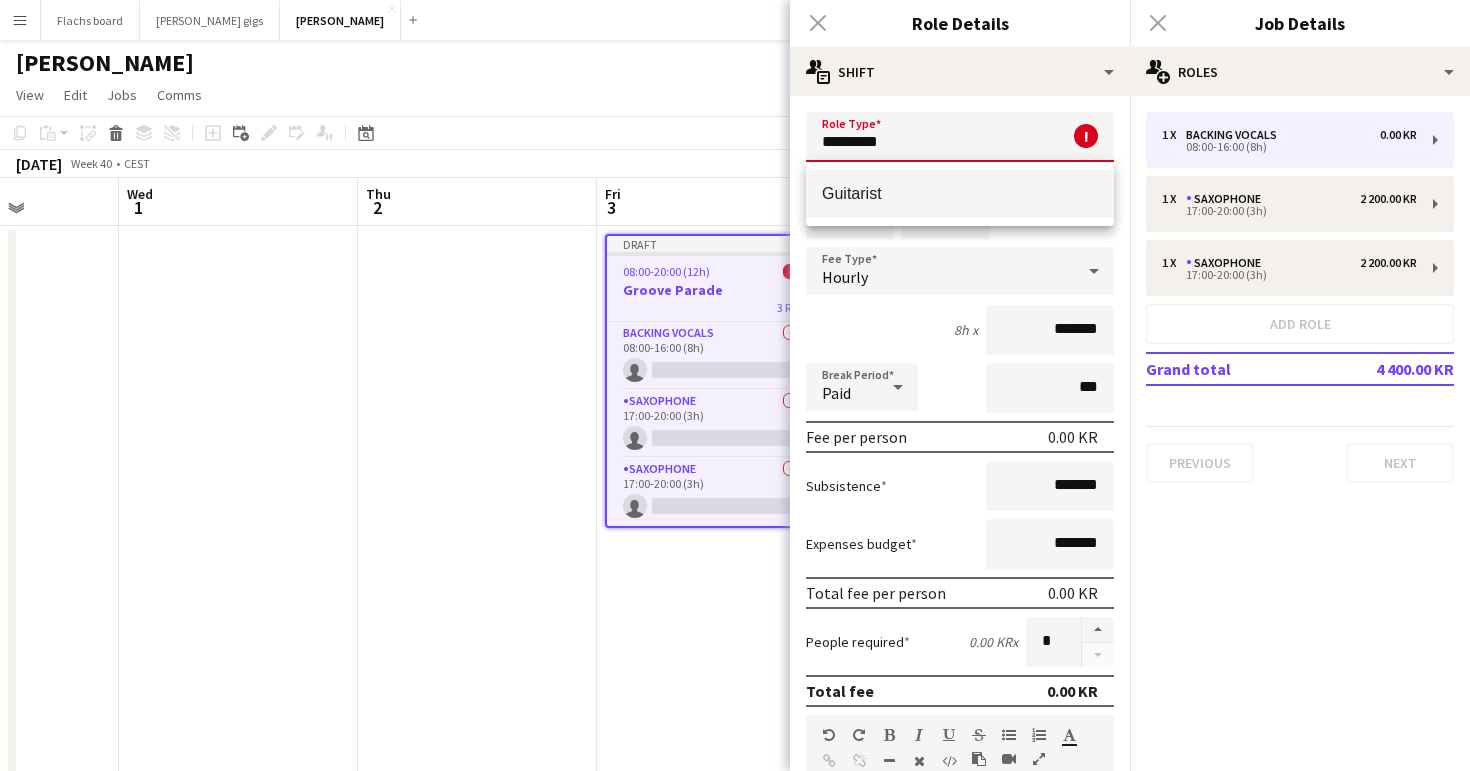 click on "Guitarist" at bounding box center (960, 194) 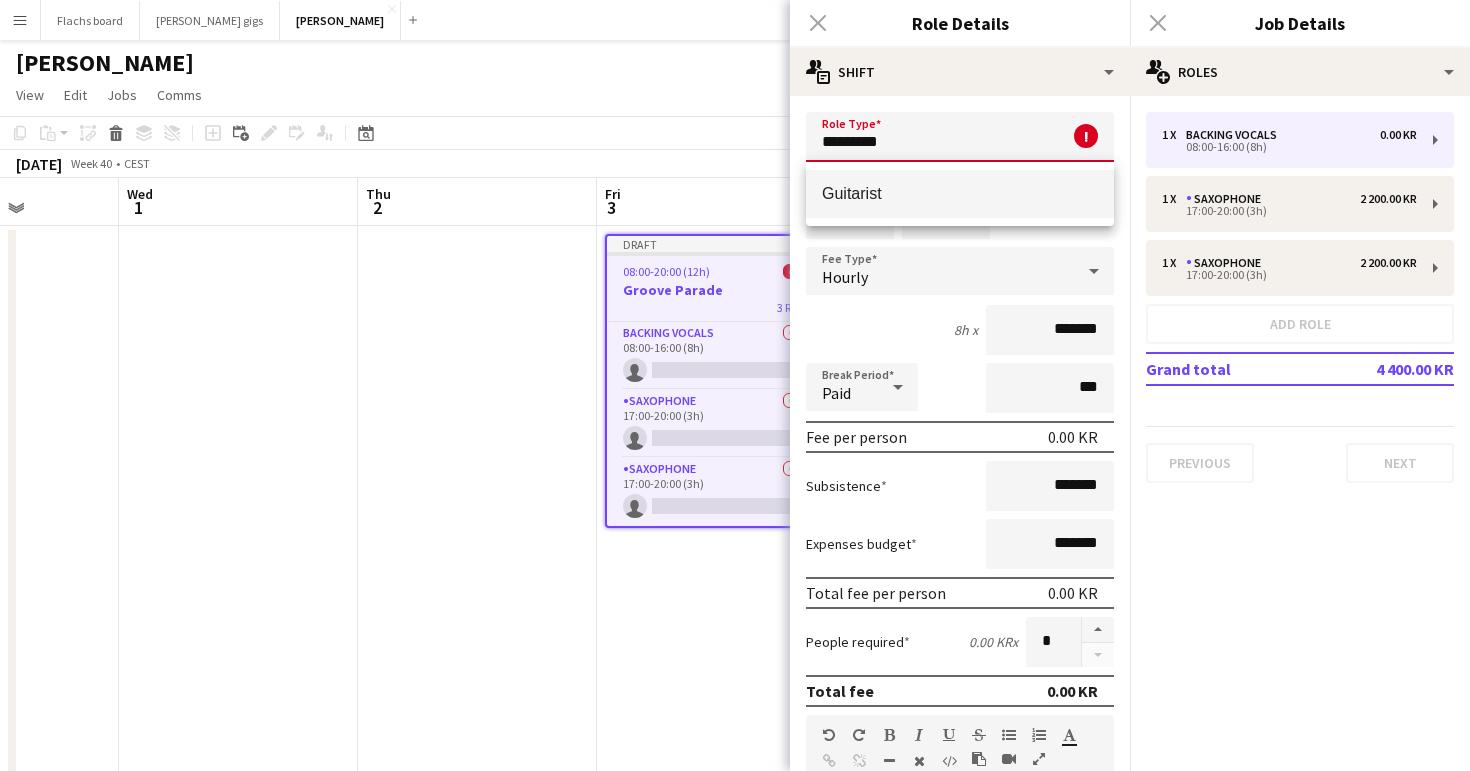 type on "*********" 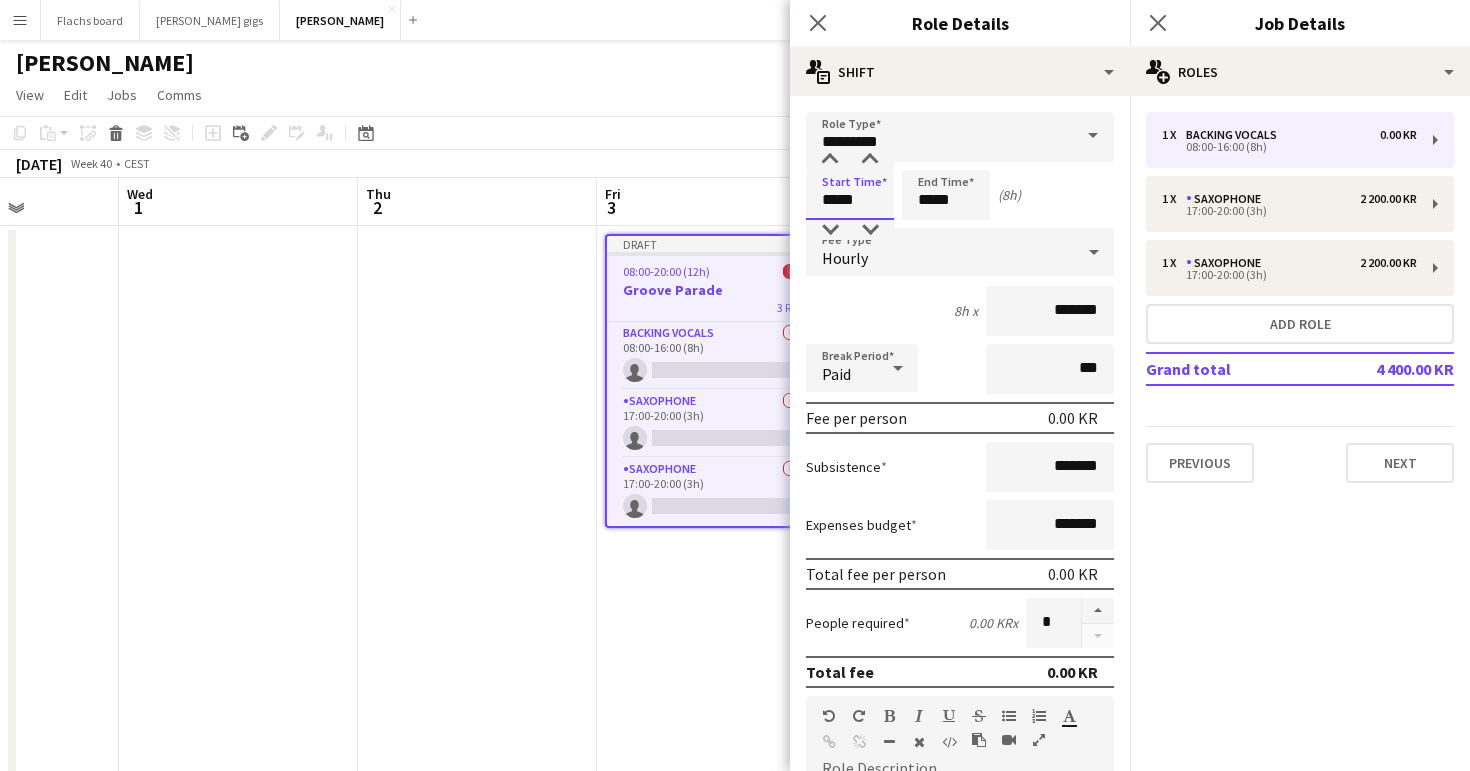 click on "*****" at bounding box center [850, 195] 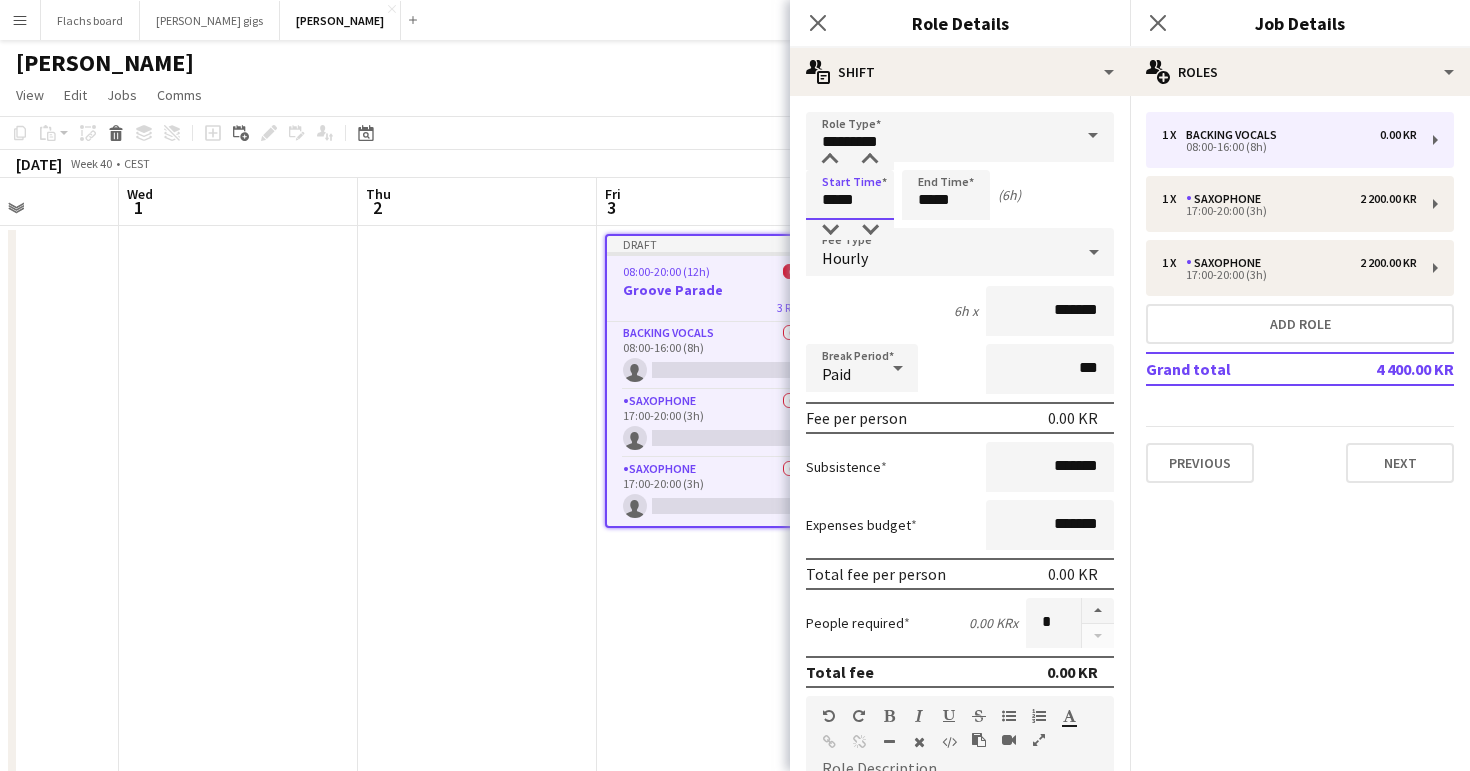 type on "*****" 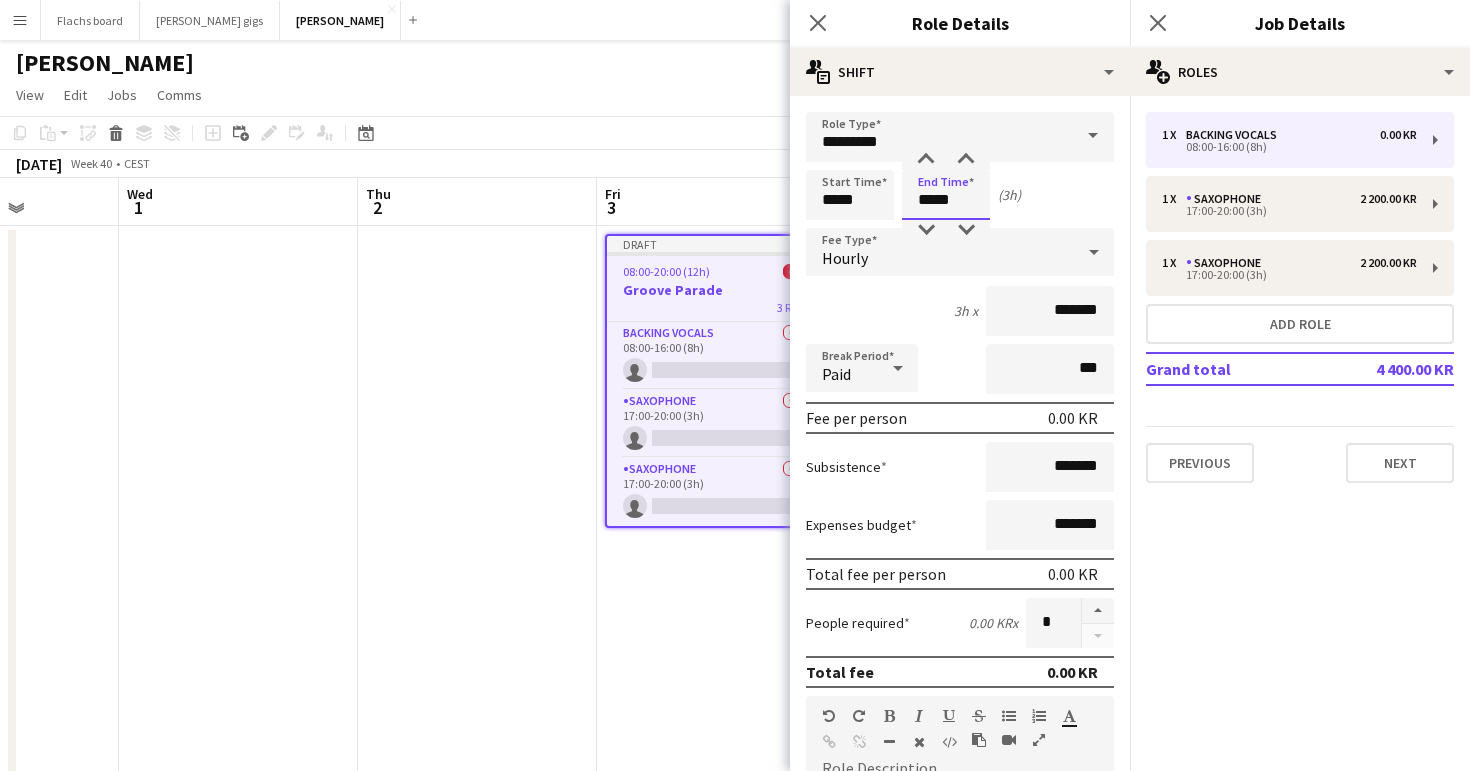 type on "*****" 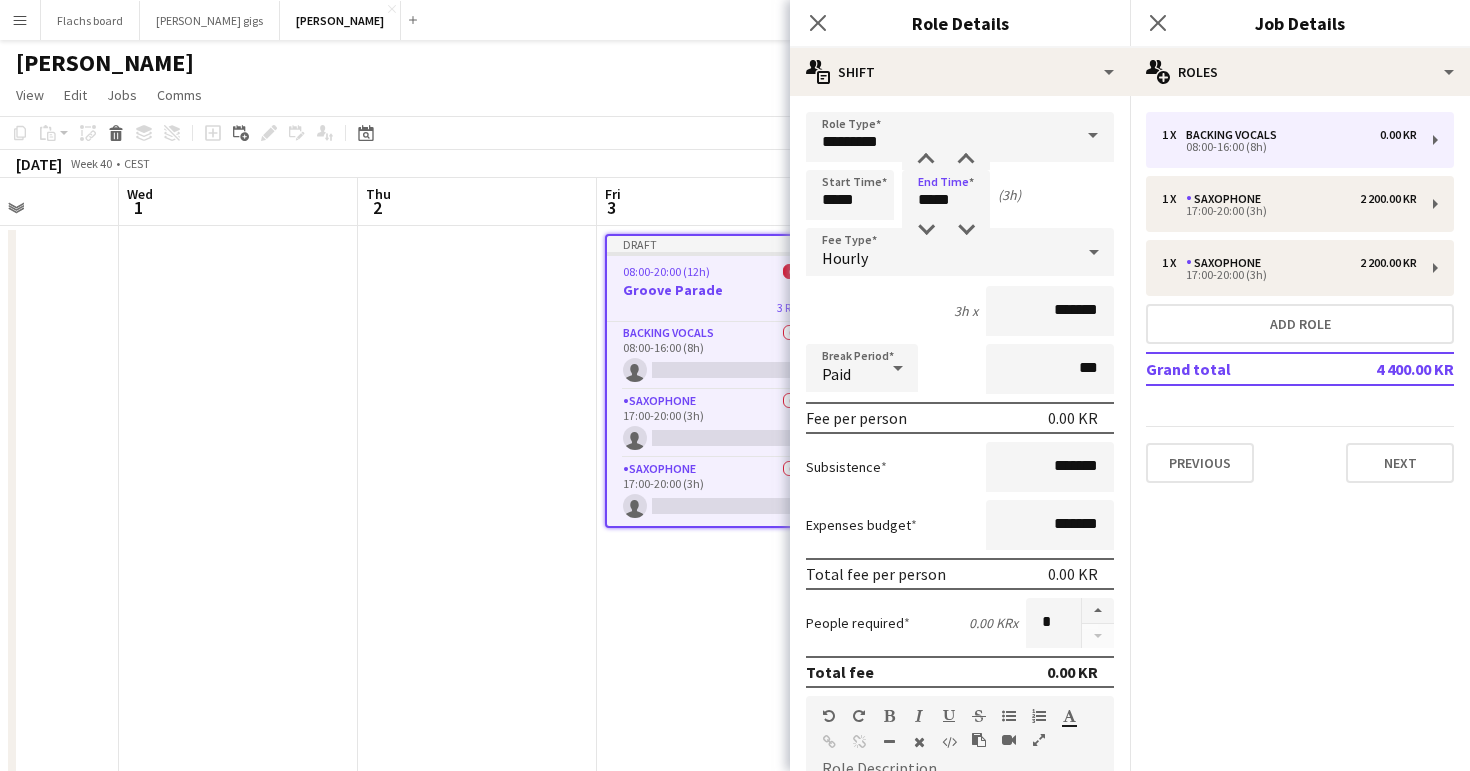 click on "Hourly" at bounding box center [940, 252] 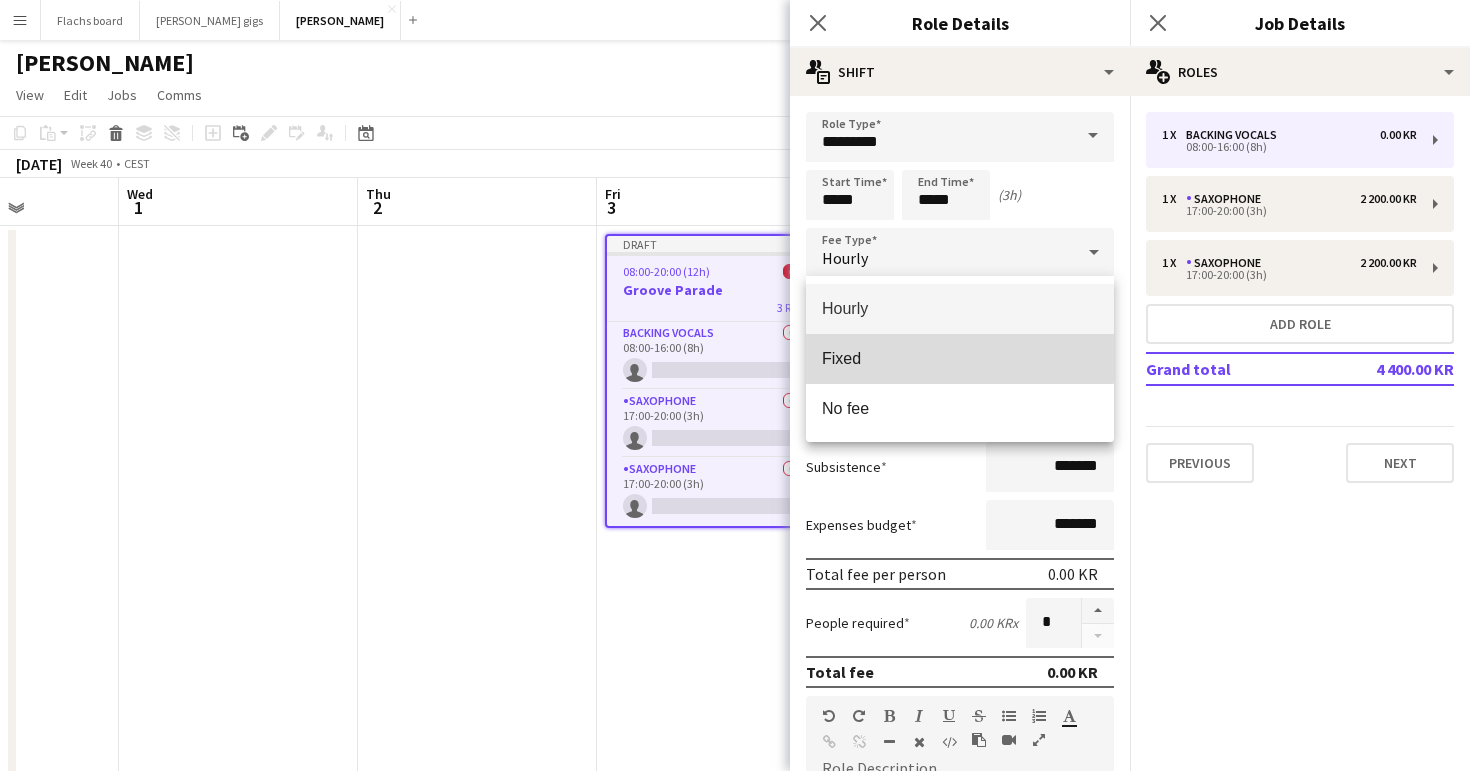 click on "Fixed" at bounding box center [960, 358] 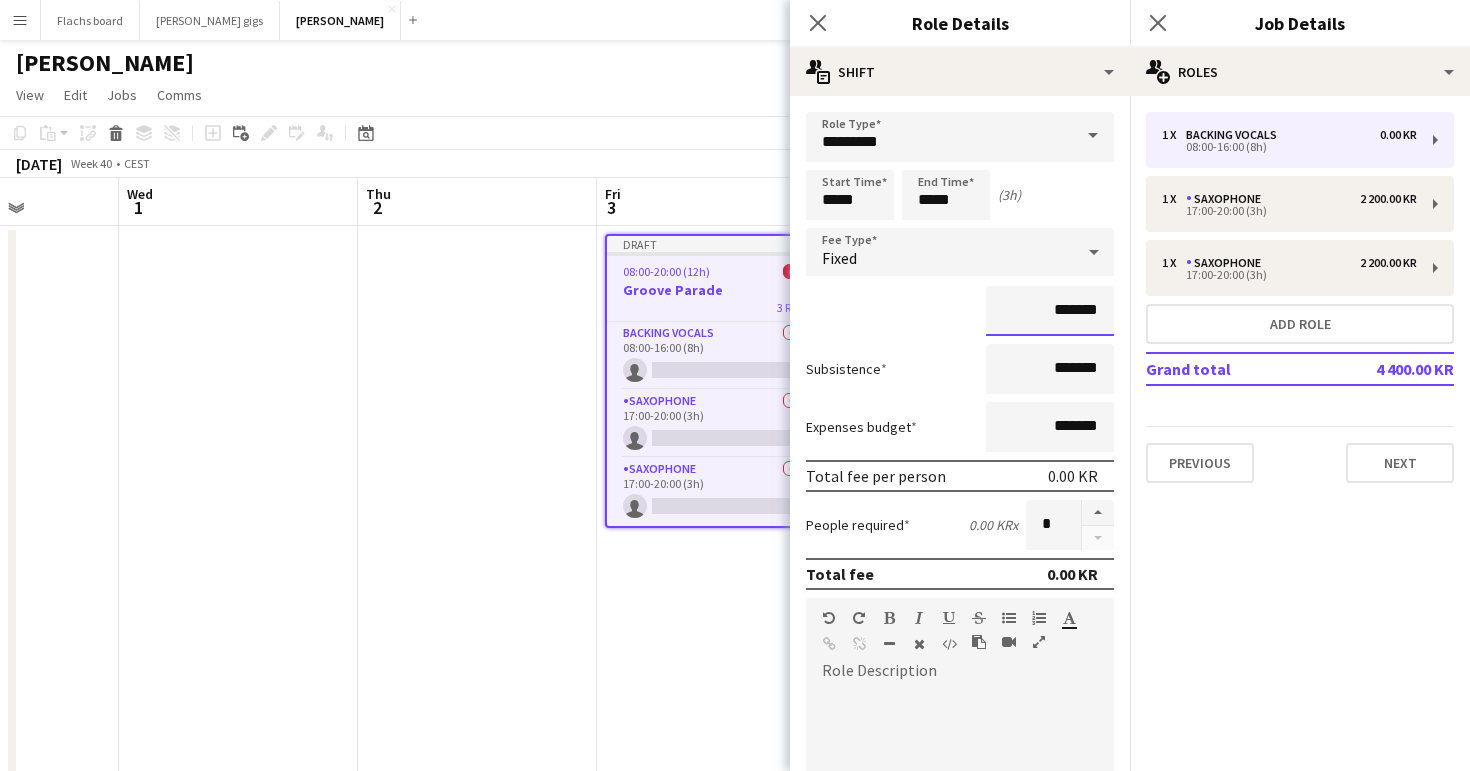 click on "*******" at bounding box center [1050, 311] 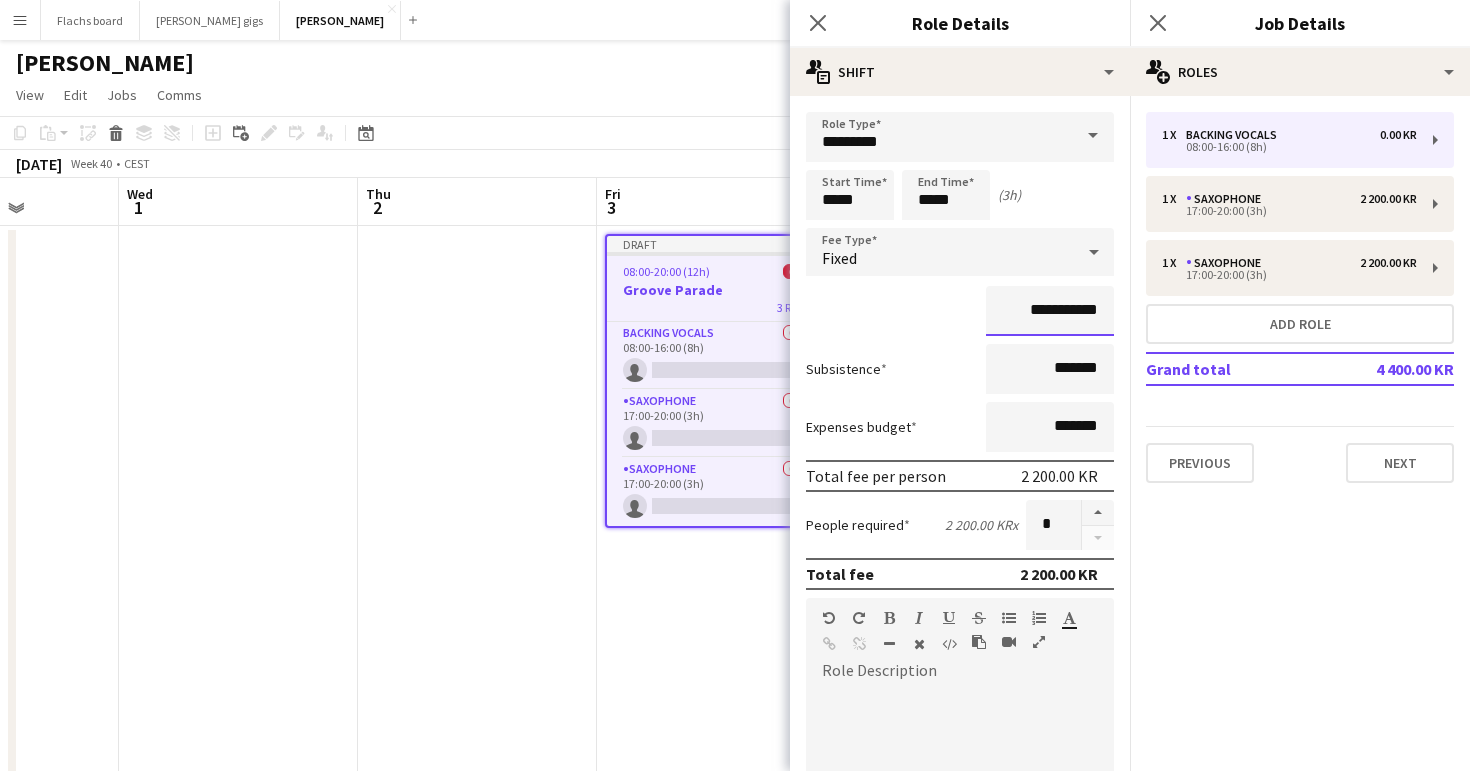 type on "**********" 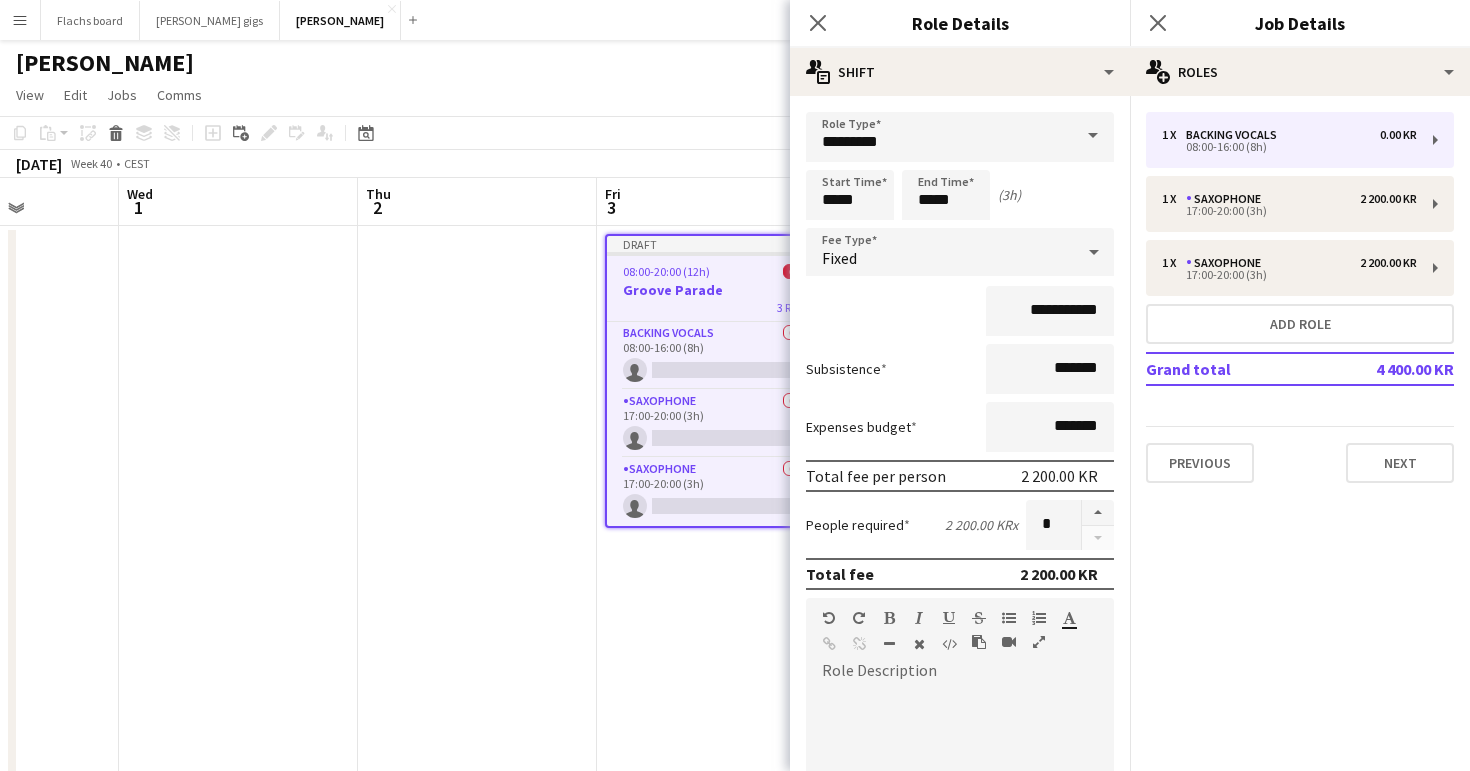 click on "**********" at bounding box center (960, 311) 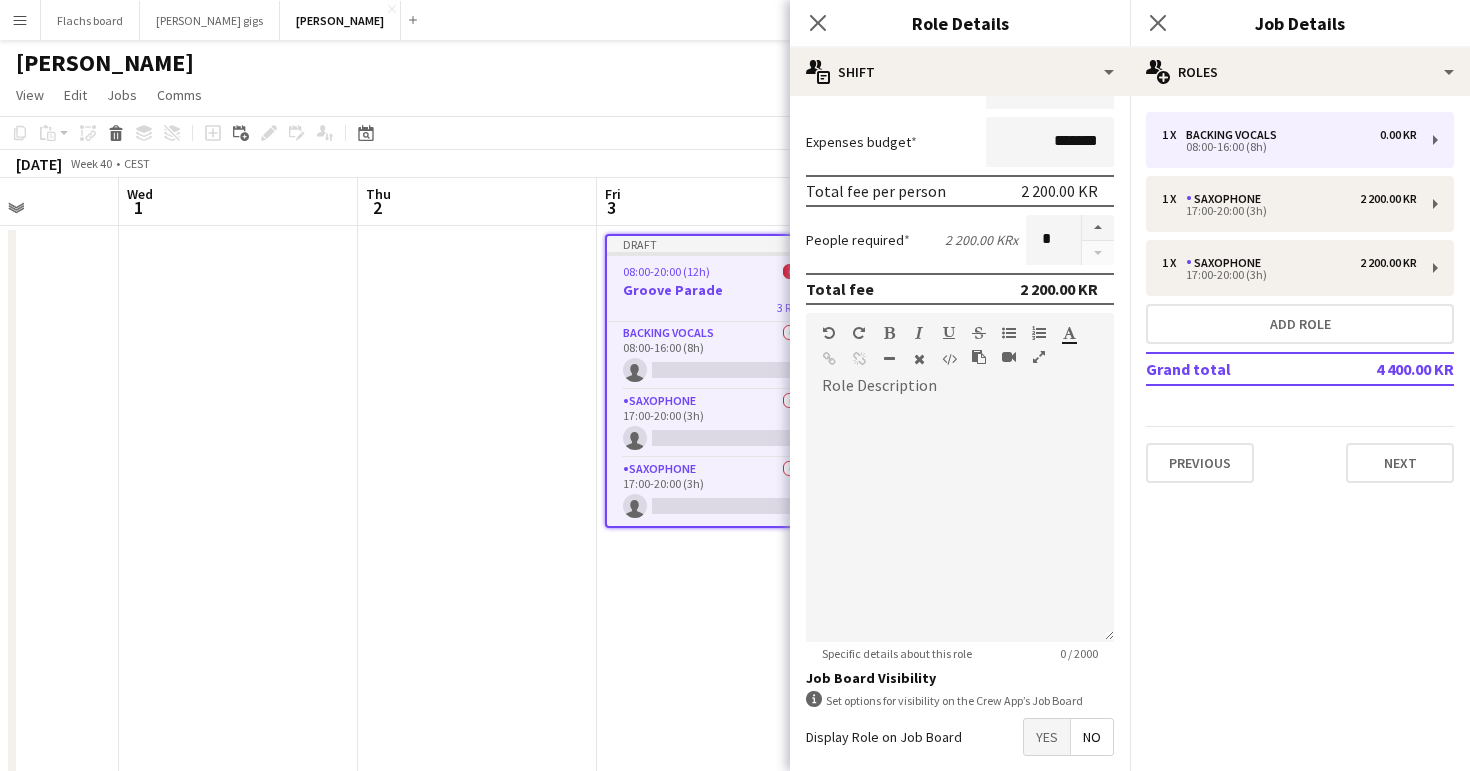 scroll, scrollTop: 383, scrollLeft: 0, axis: vertical 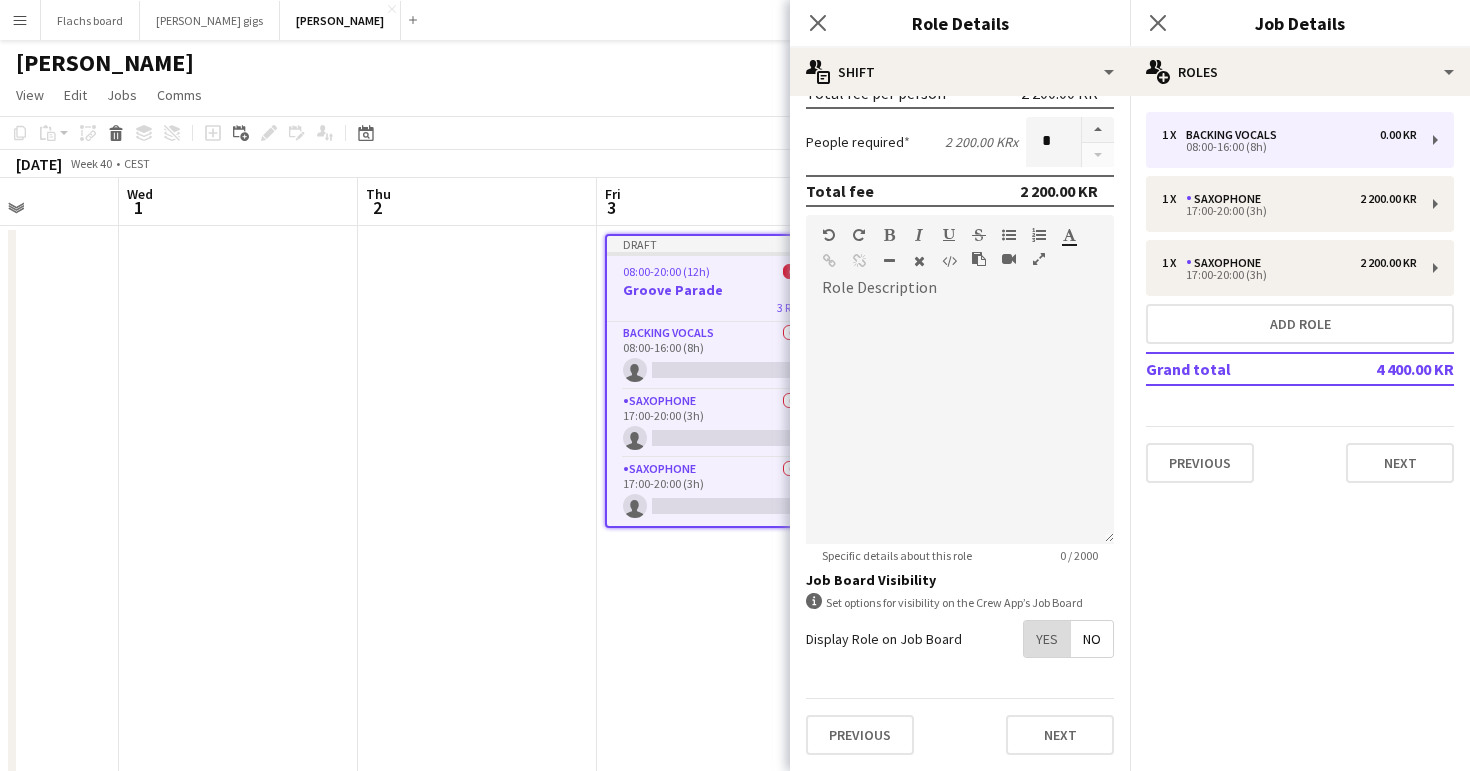click on "Yes" at bounding box center [1047, 639] 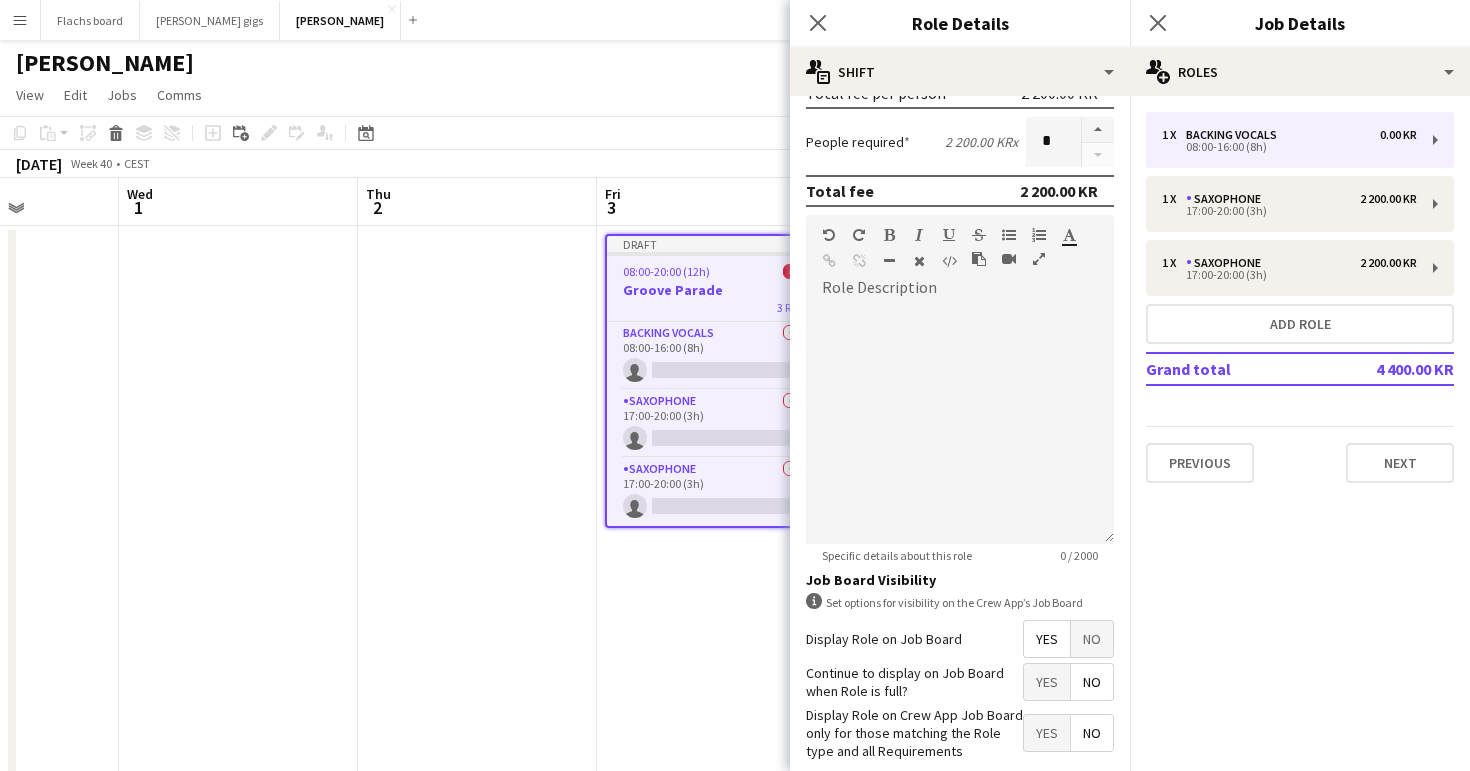scroll, scrollTop: 485, scrollLeft: 0, axis: vertical 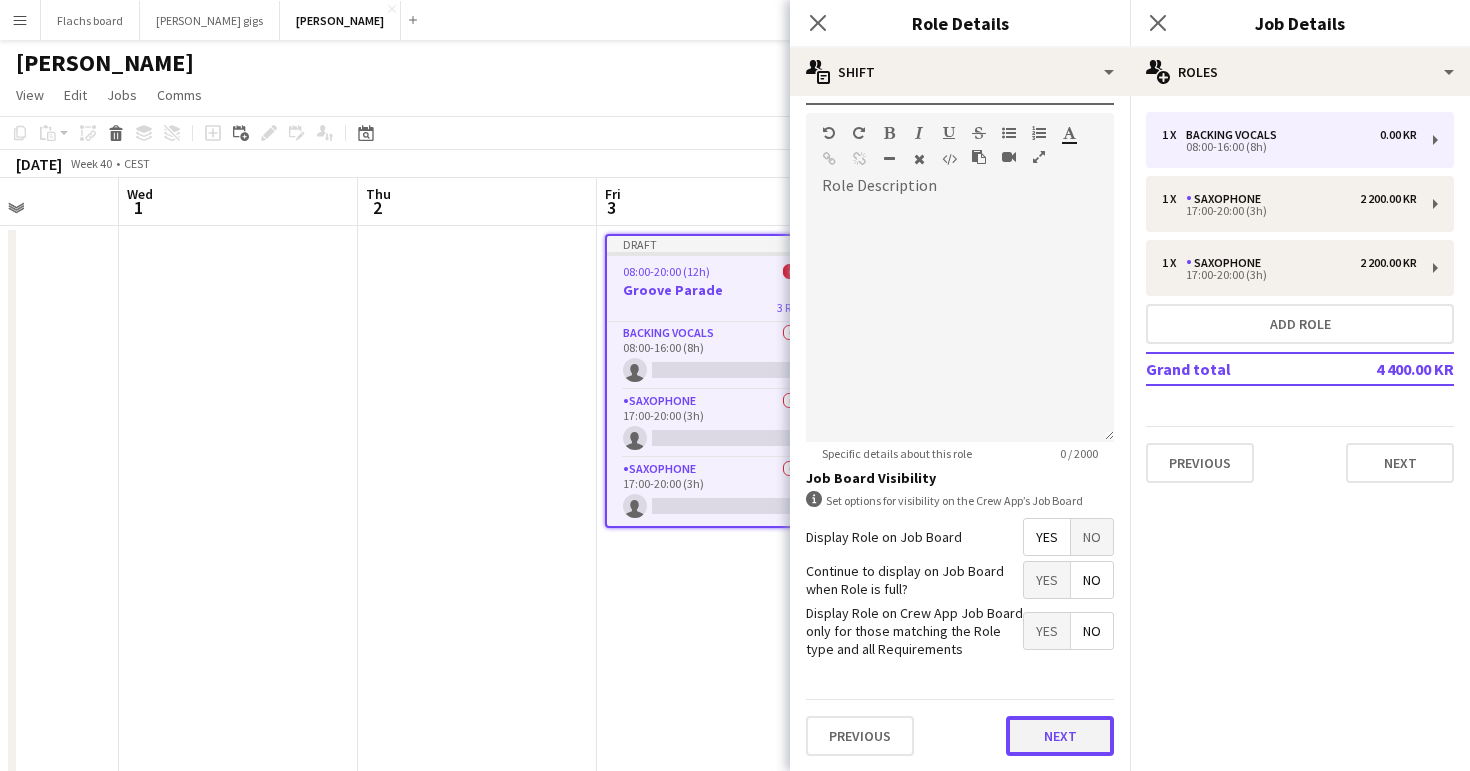 click on "Next" at bounding box center [1060, 736] 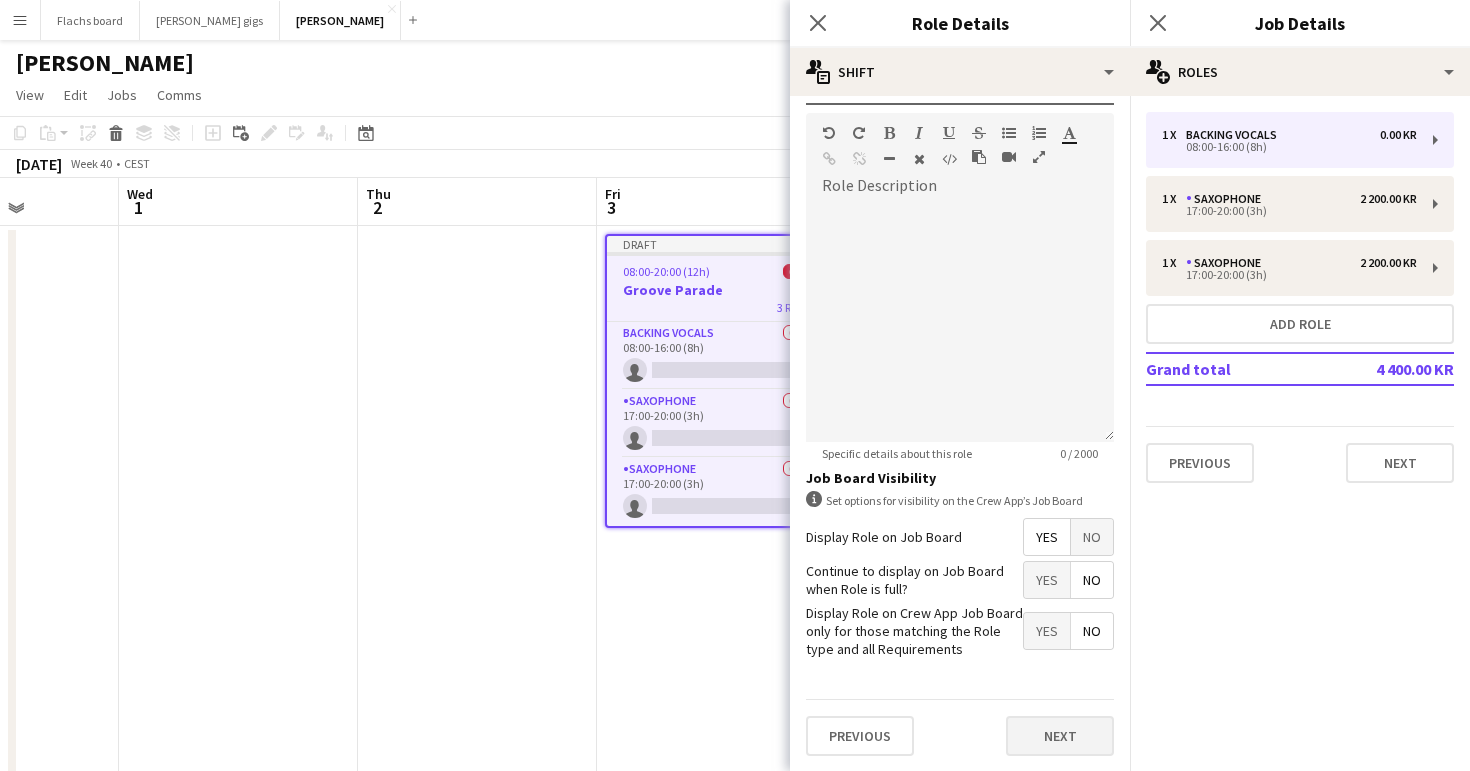 scroll, scrollTop: 0, scrollLeft: 0, axis: both 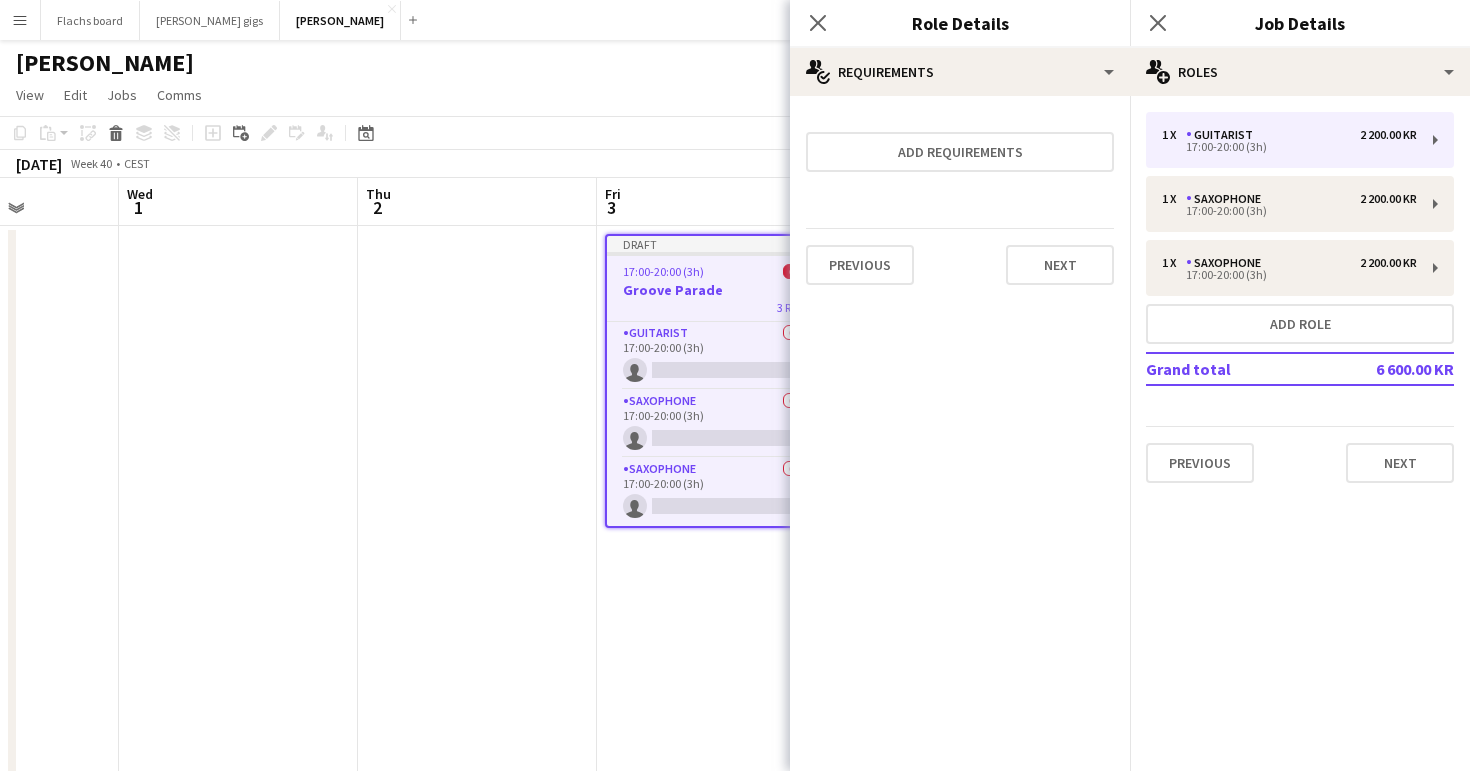 click on "Previous   Next" at bounding box center [960, 264] 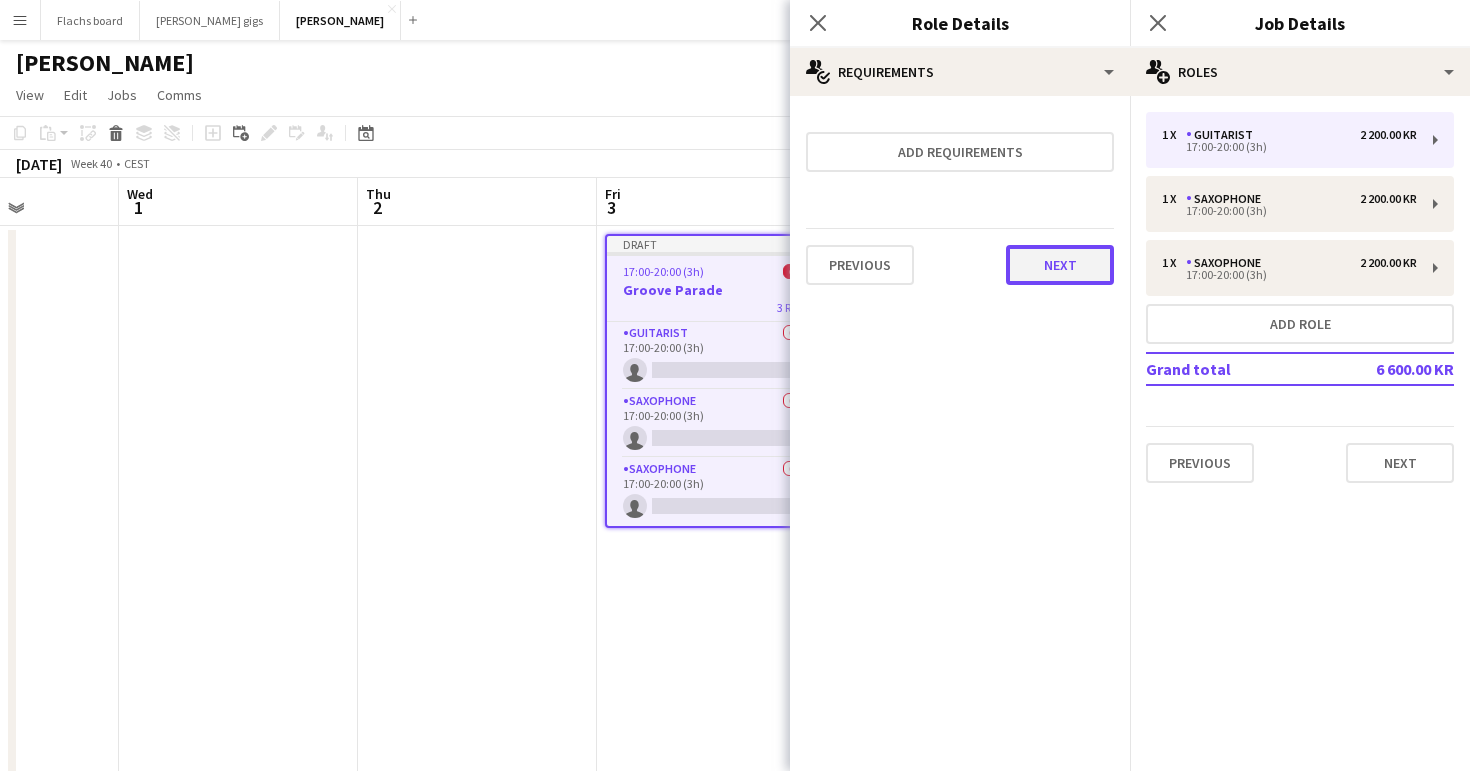 click on "Next" at bounding box center (1060, 265) 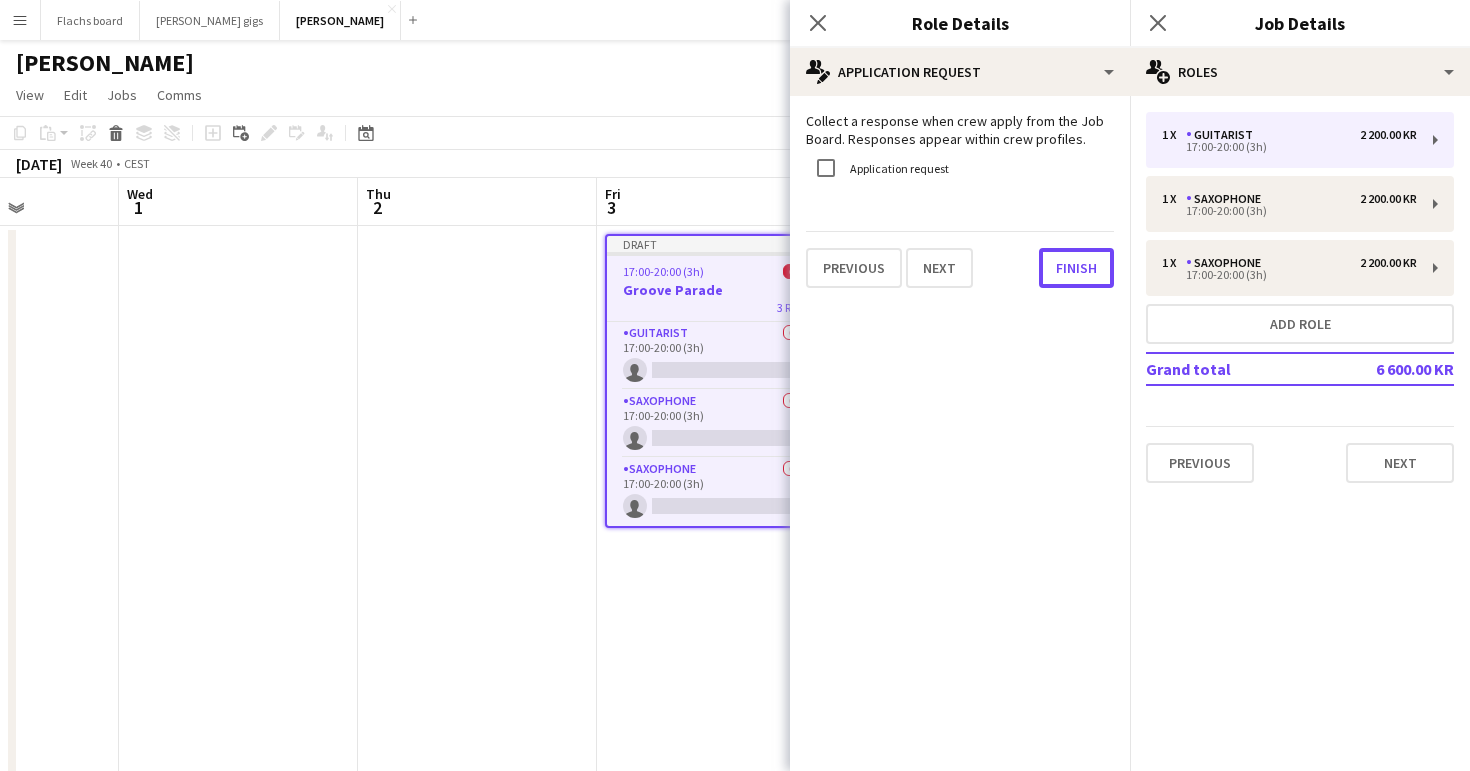 click on "Finish" at bounding box center [1076, 268] 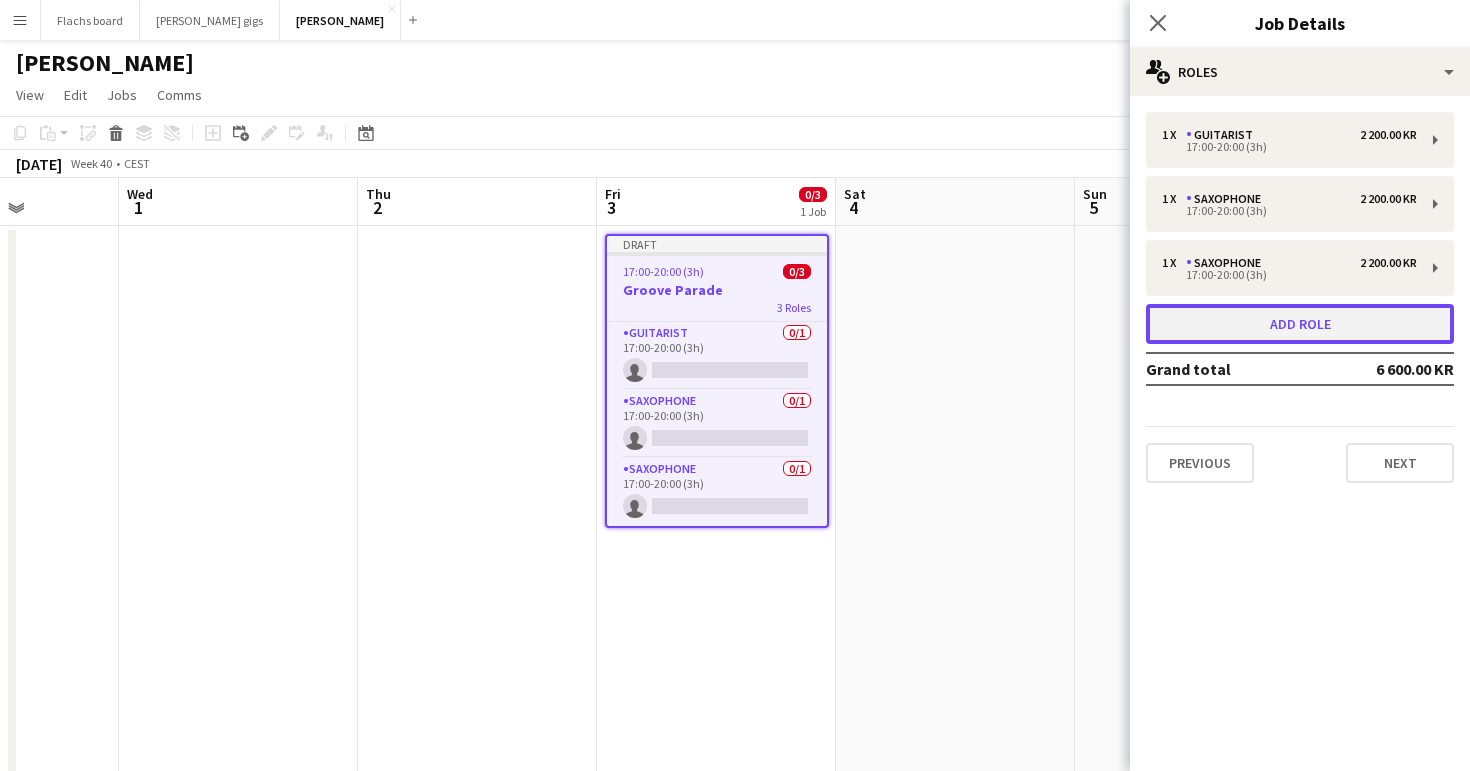 click on "Add role" at bounding box center (1300, 324) 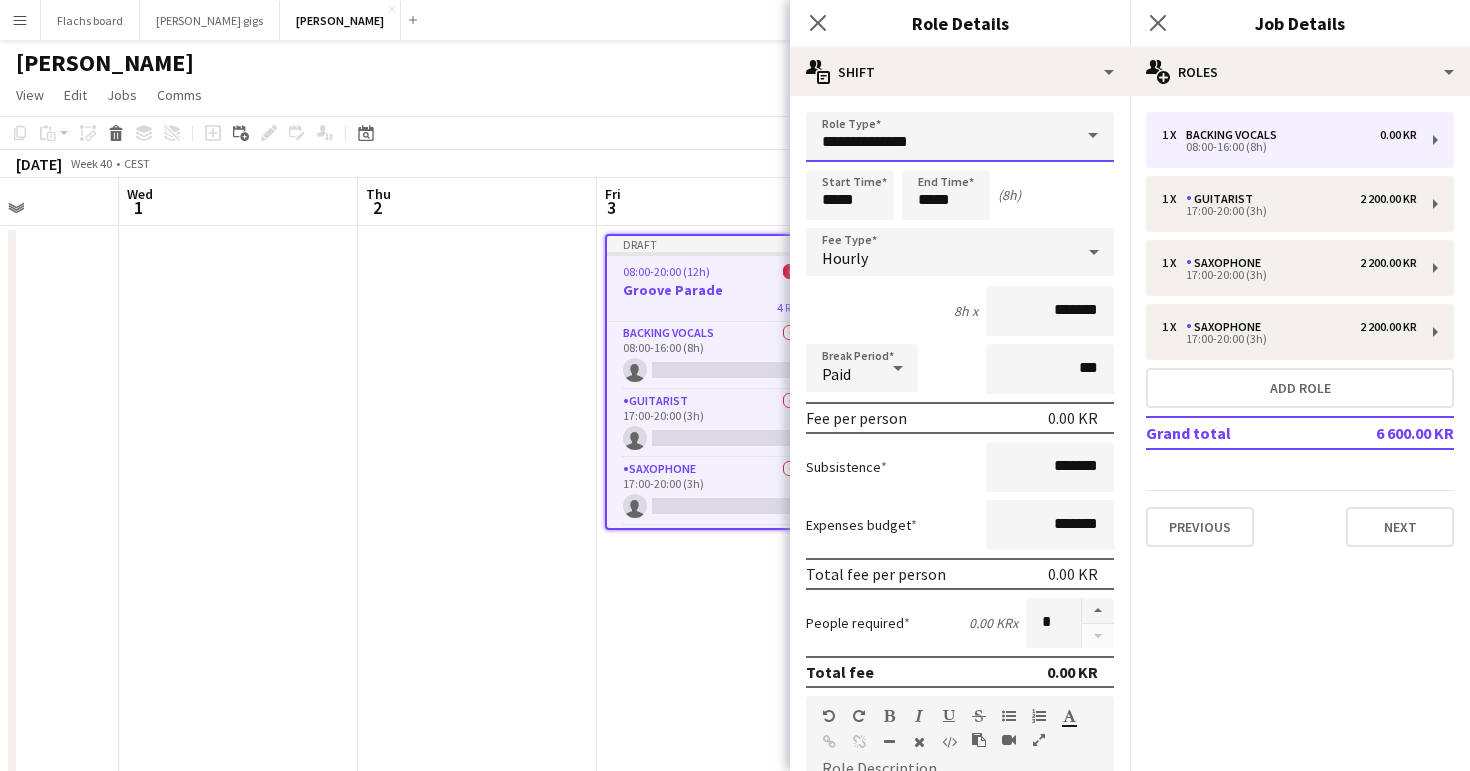 click on "**********" at bounding box center (960, 137) 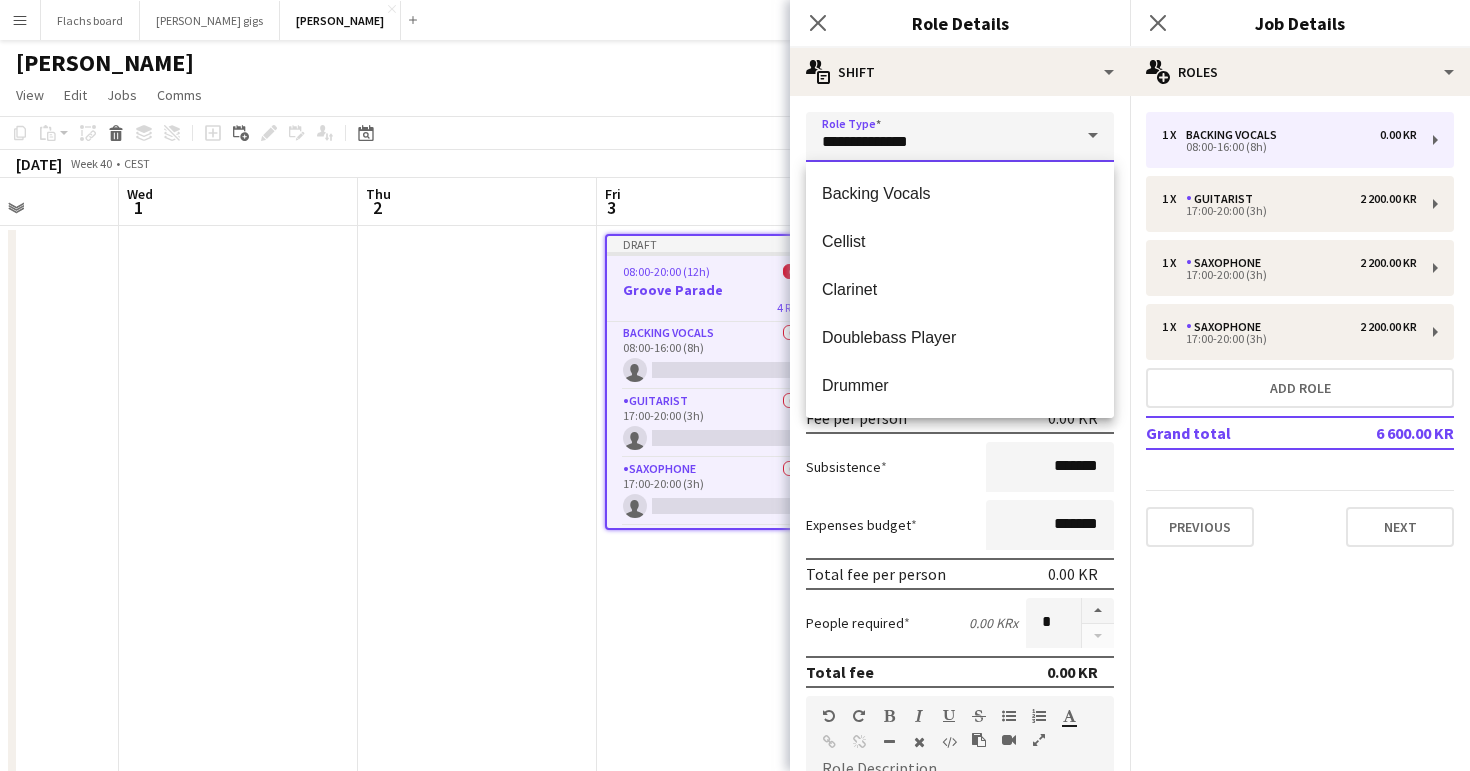 click on "**********" at bounding box center (960, 137) 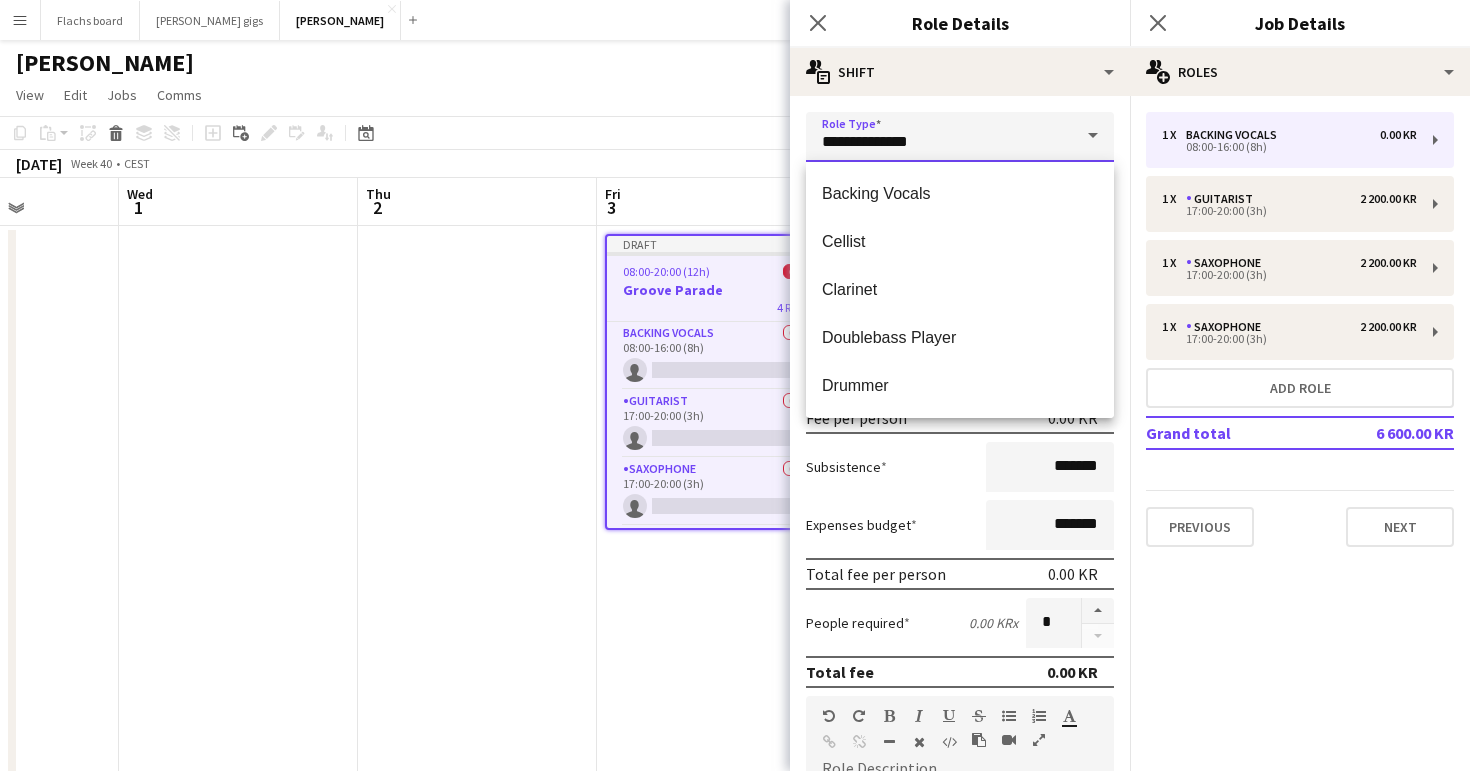 click on "**********" at bounding box center [960, 137] 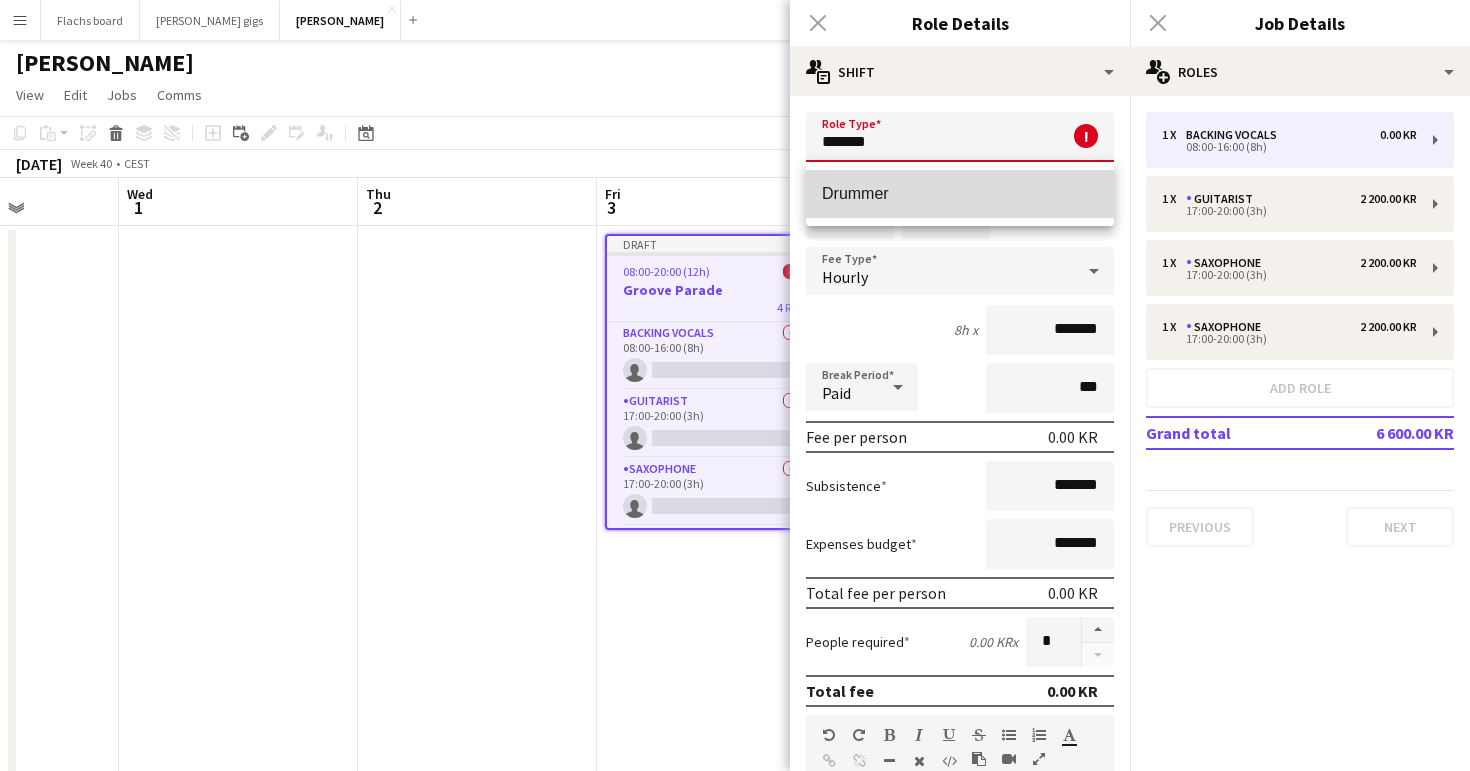 click on "Drummer" at bounding box center (960, 193) 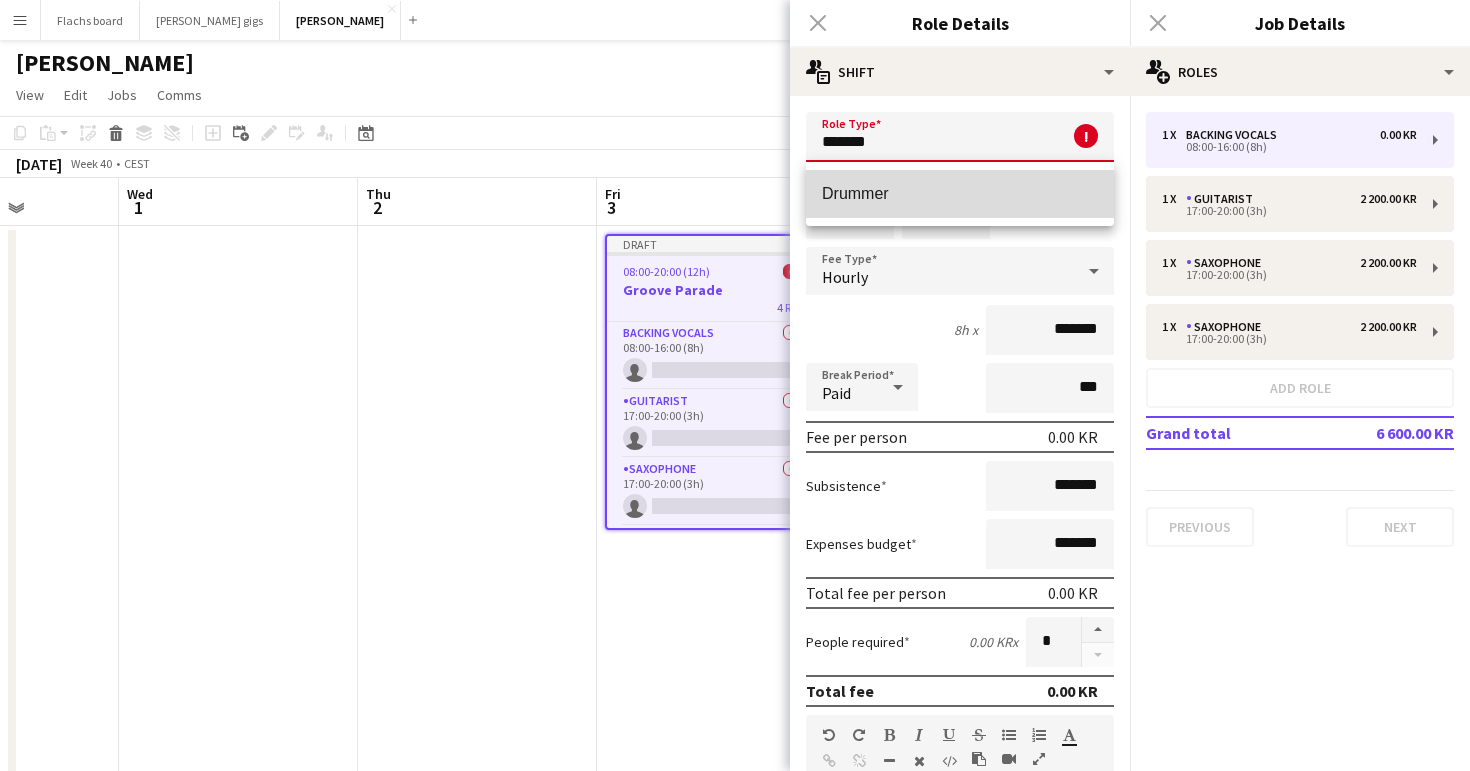 type on "*******" 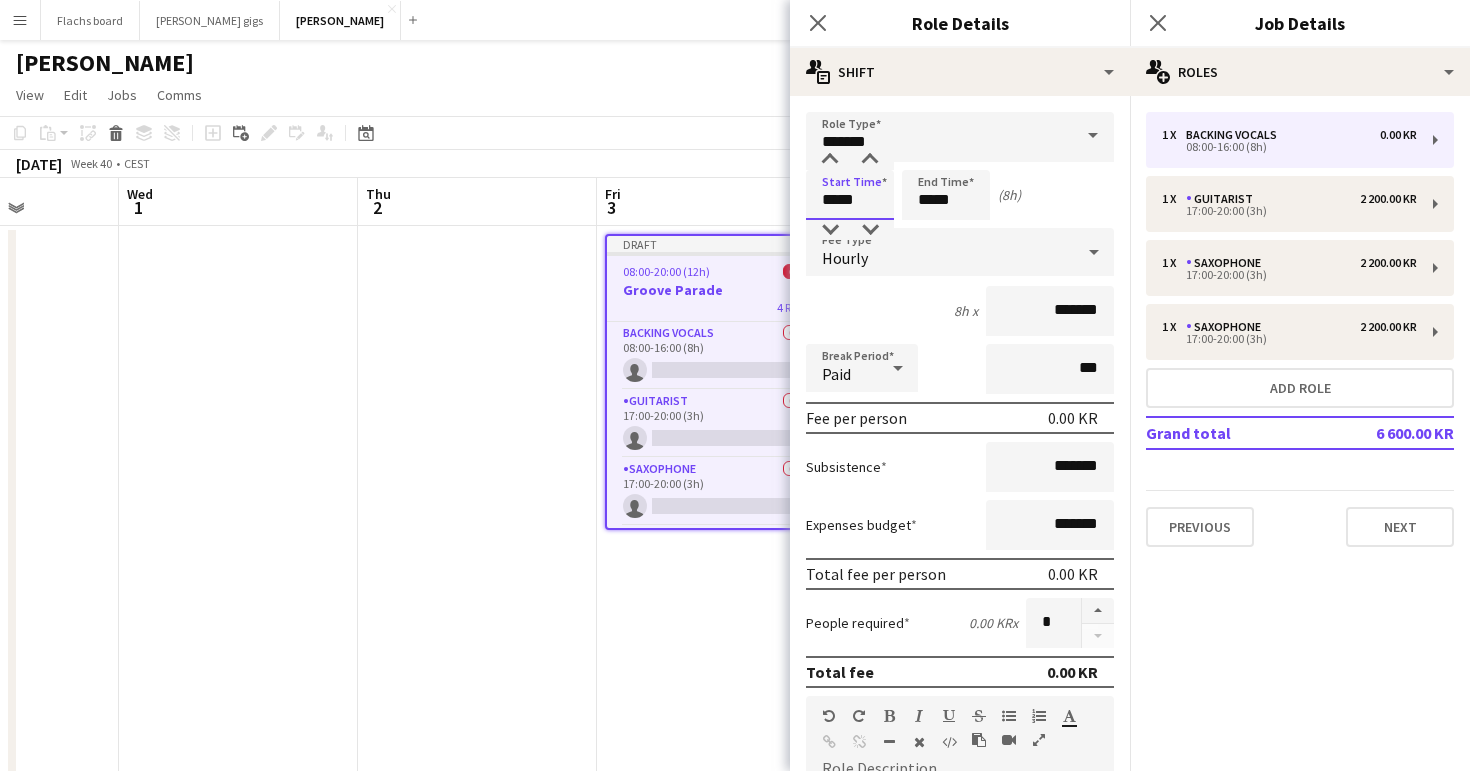click on "*****" at bounding box center [850, 195] 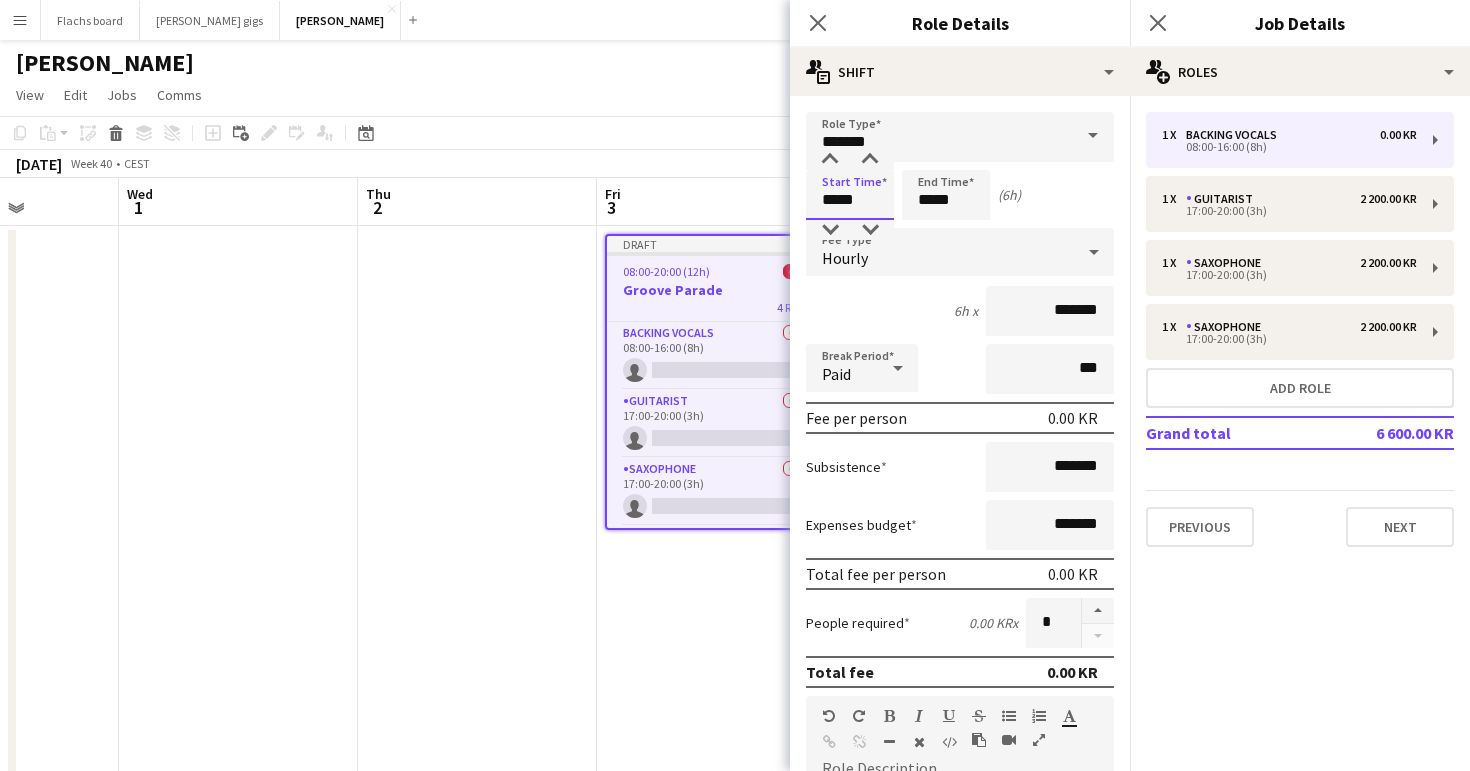 type on "*****" 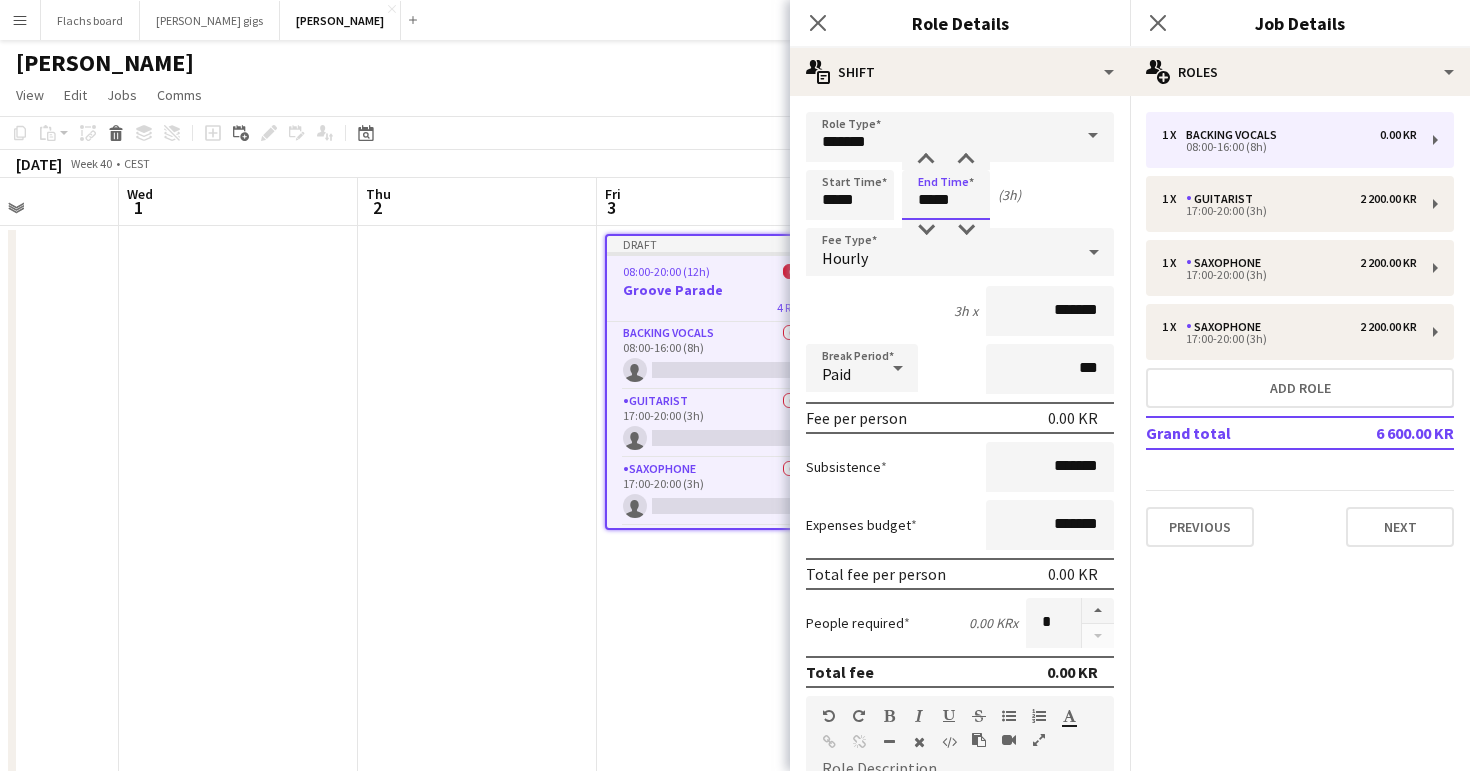type on "*****" 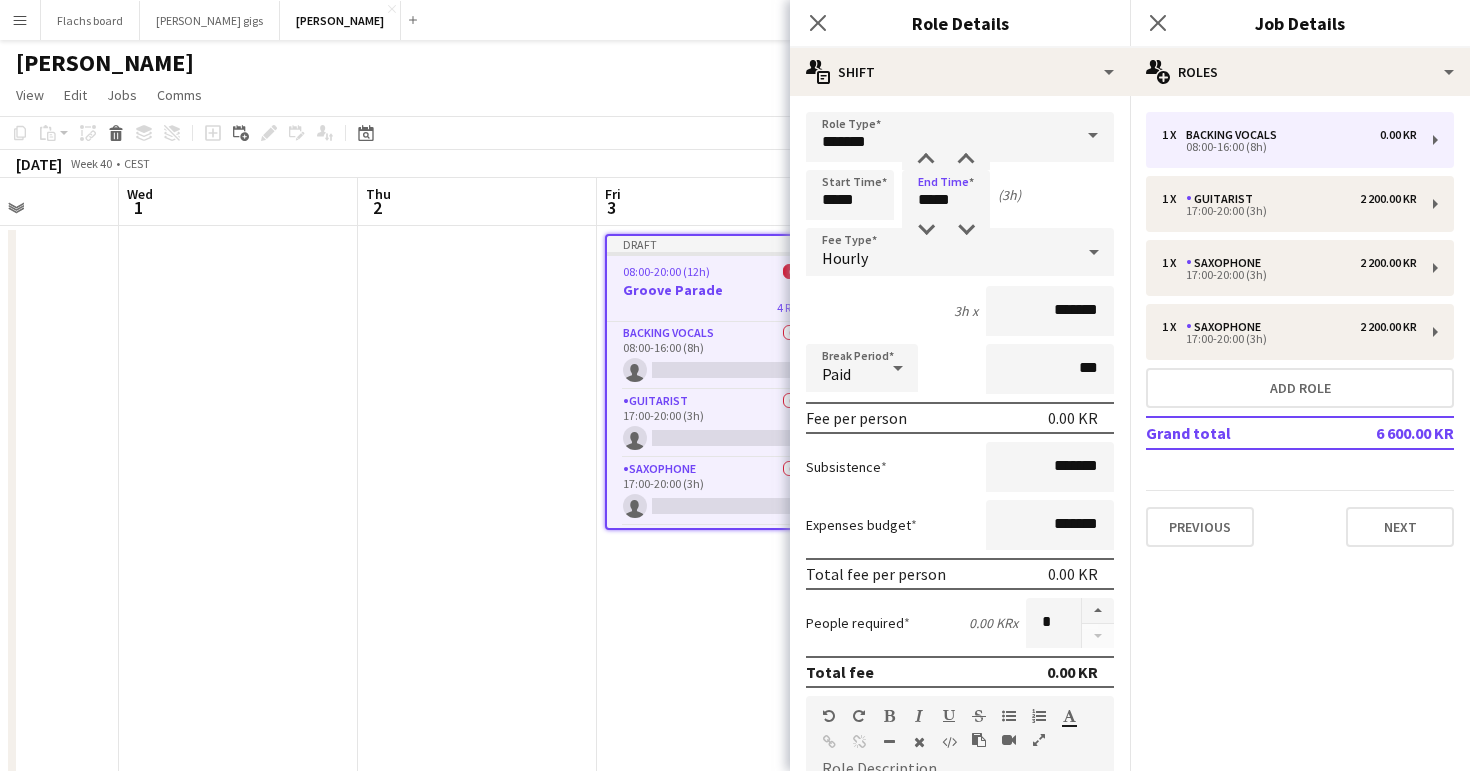 click on "Hourly" at bounding box center [940, 252] 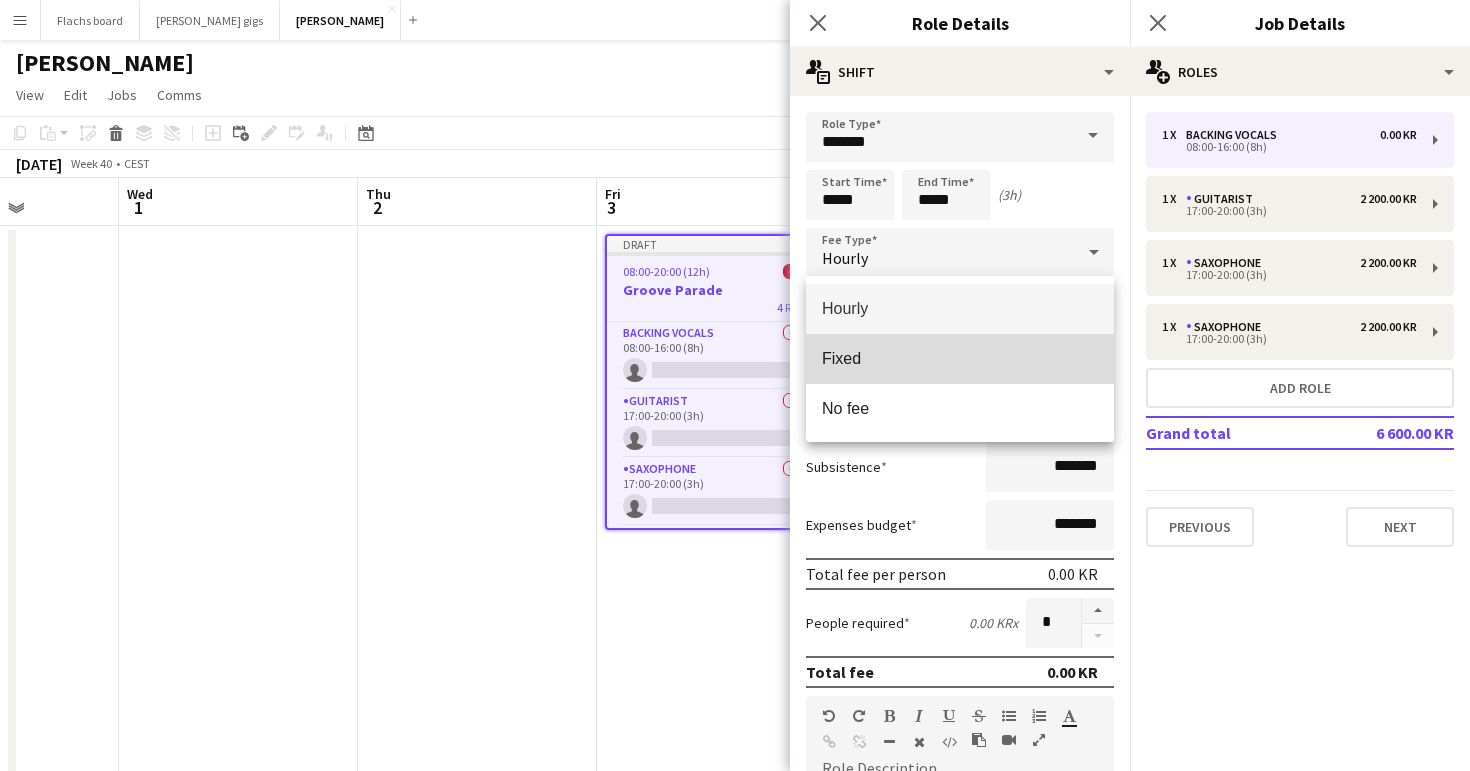 click on "Fixed" at bounding box center [960, 358] 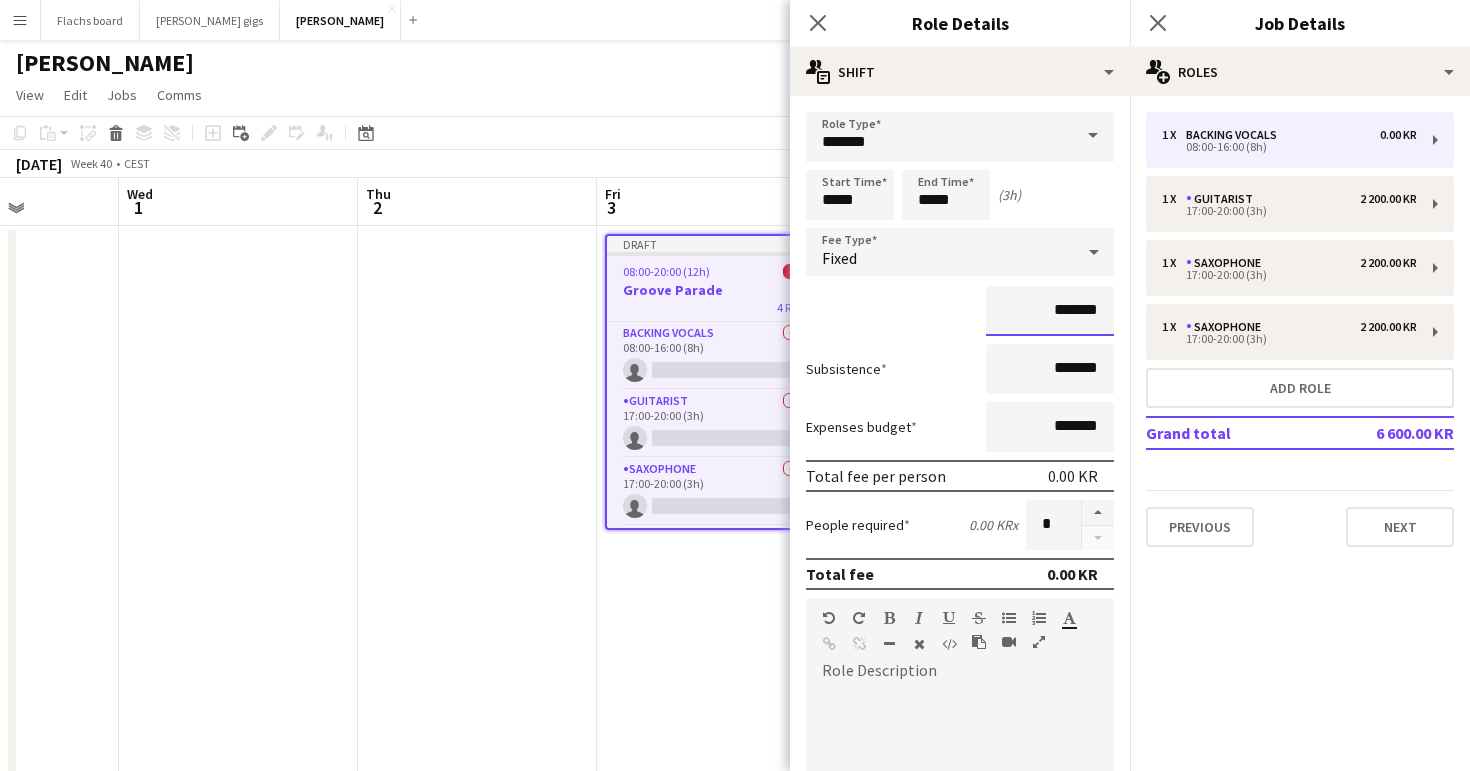 click on "*******" at bounding box center (1050, 311) 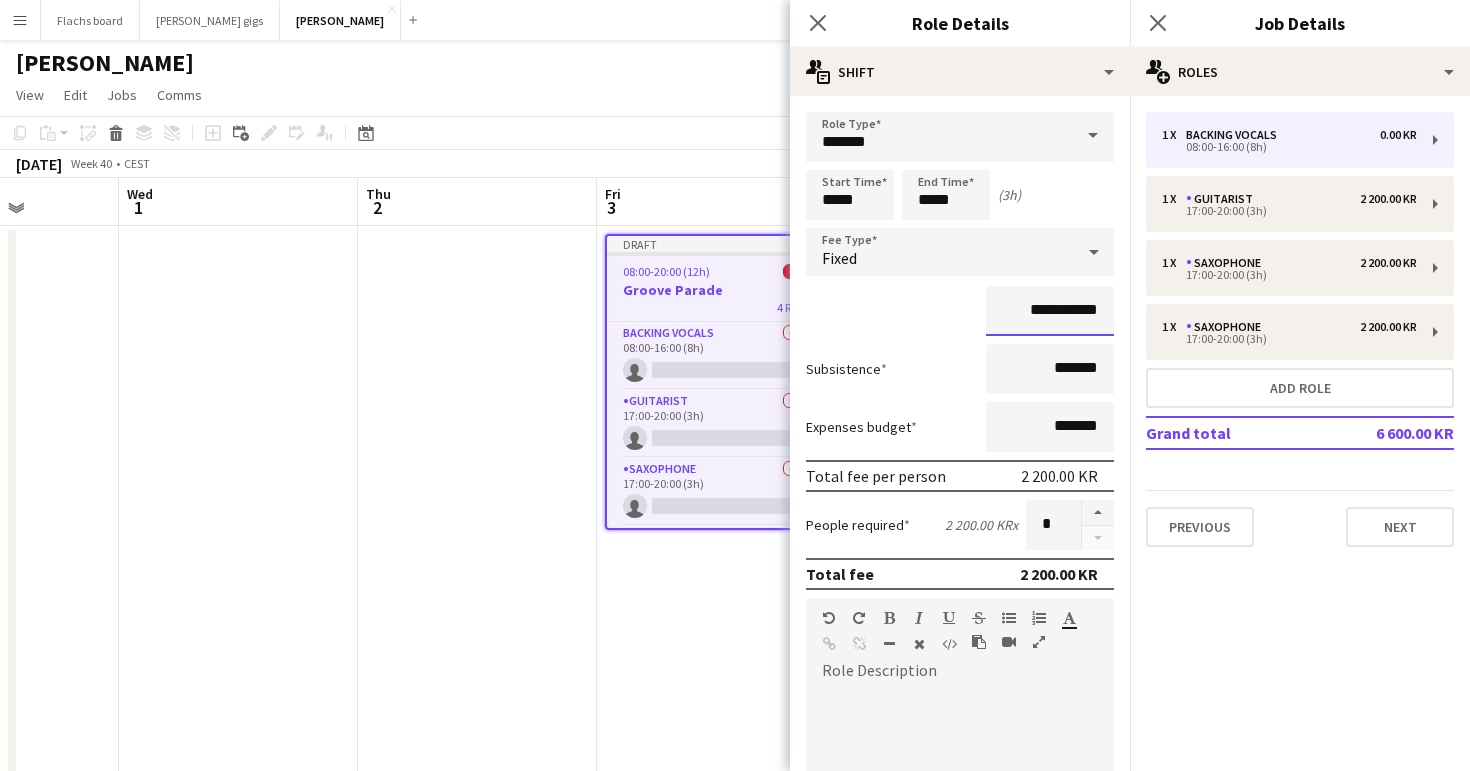 type on "**********" 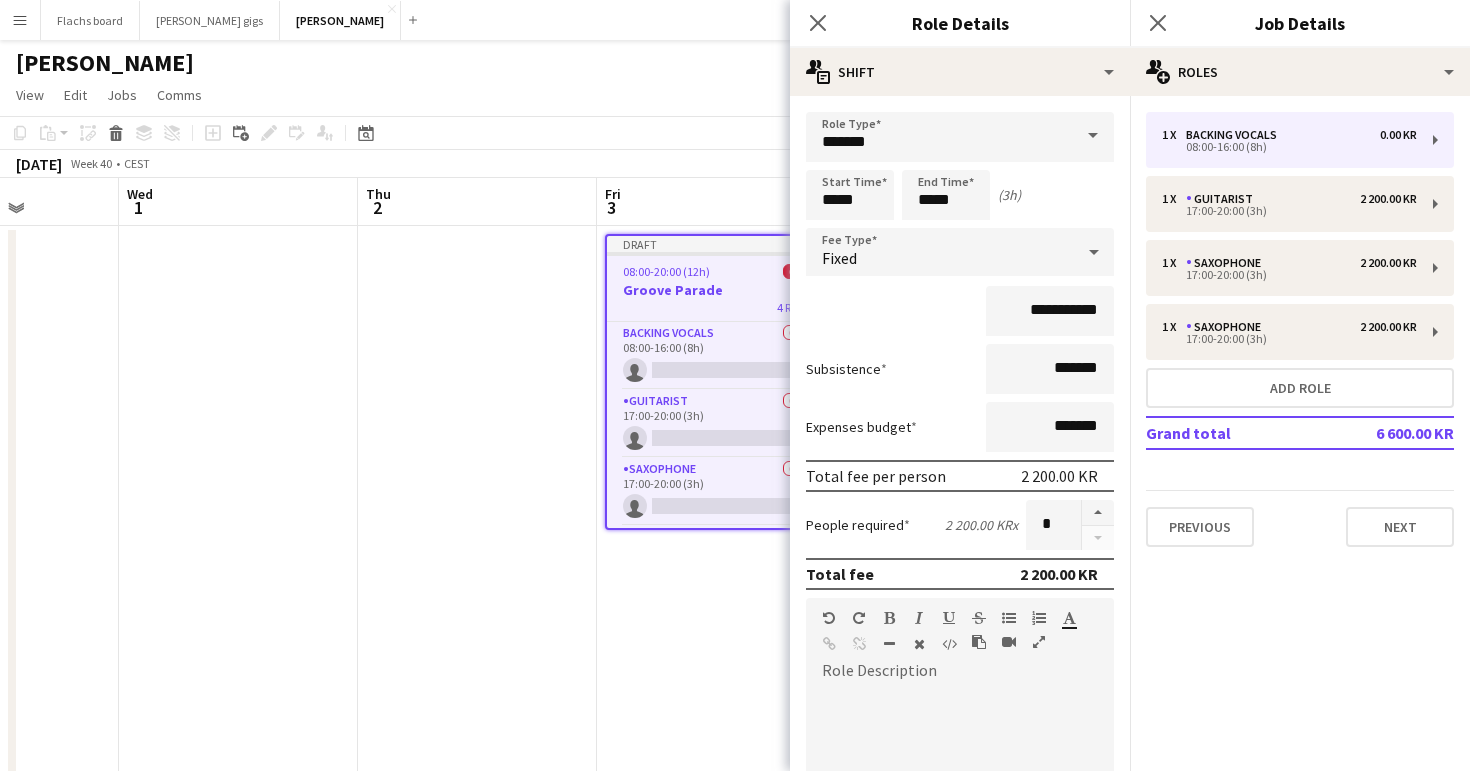 click on "**********" at bounding box center (960, 311) 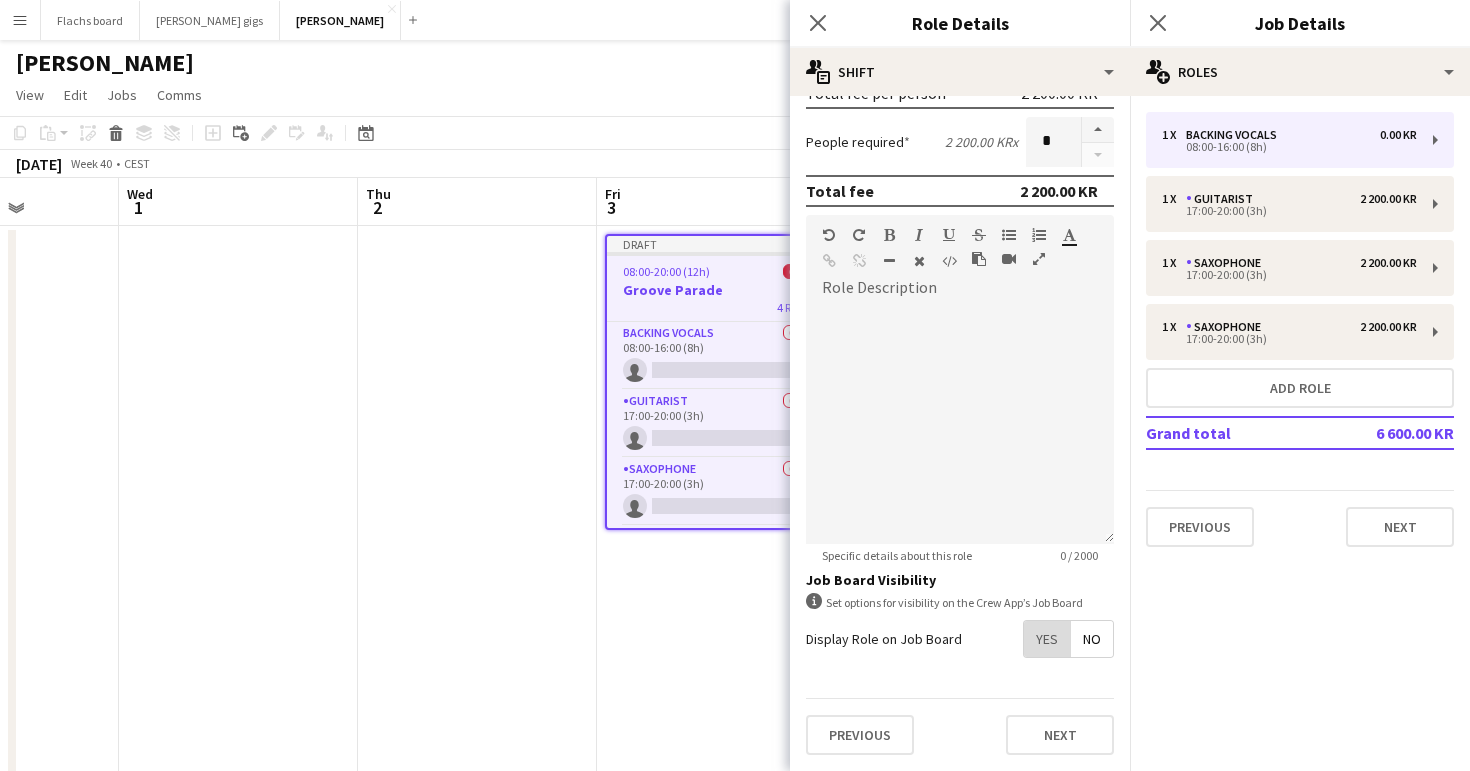 click on "Yes" at bounding box center (1047, 639) 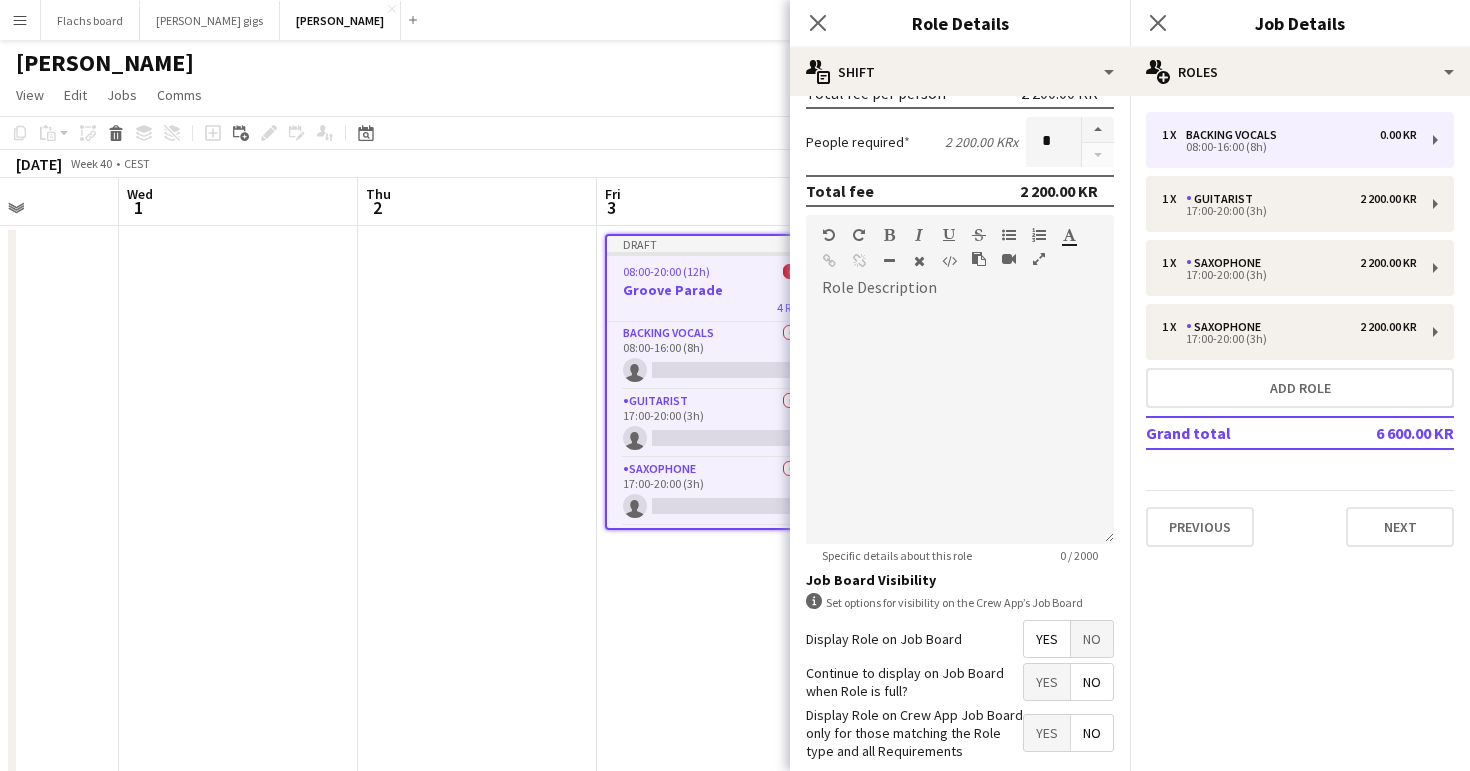 scroll, scrollTop: 485, scrollLeft: 0, axis: vertical 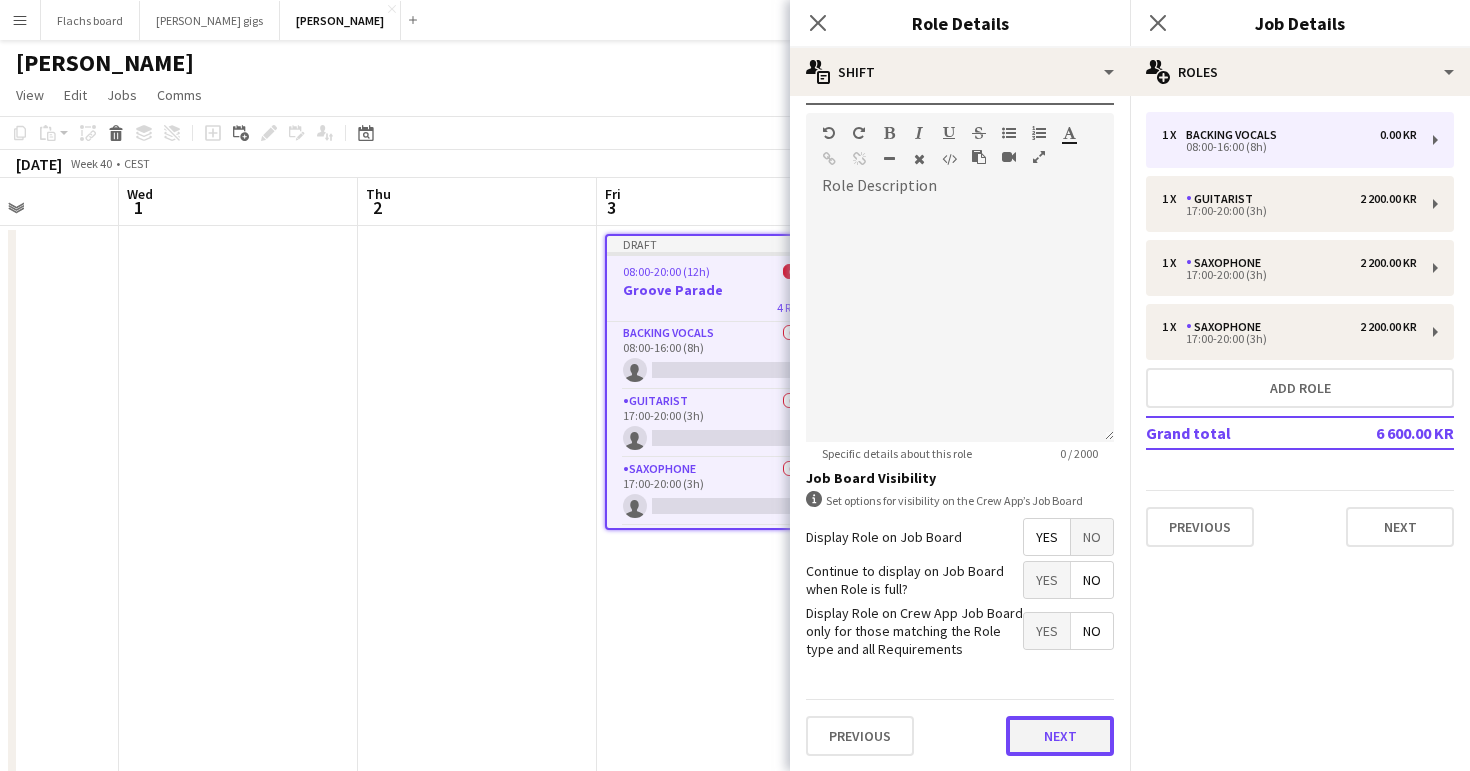 click on "Next" at bounding box center [1060, 736] 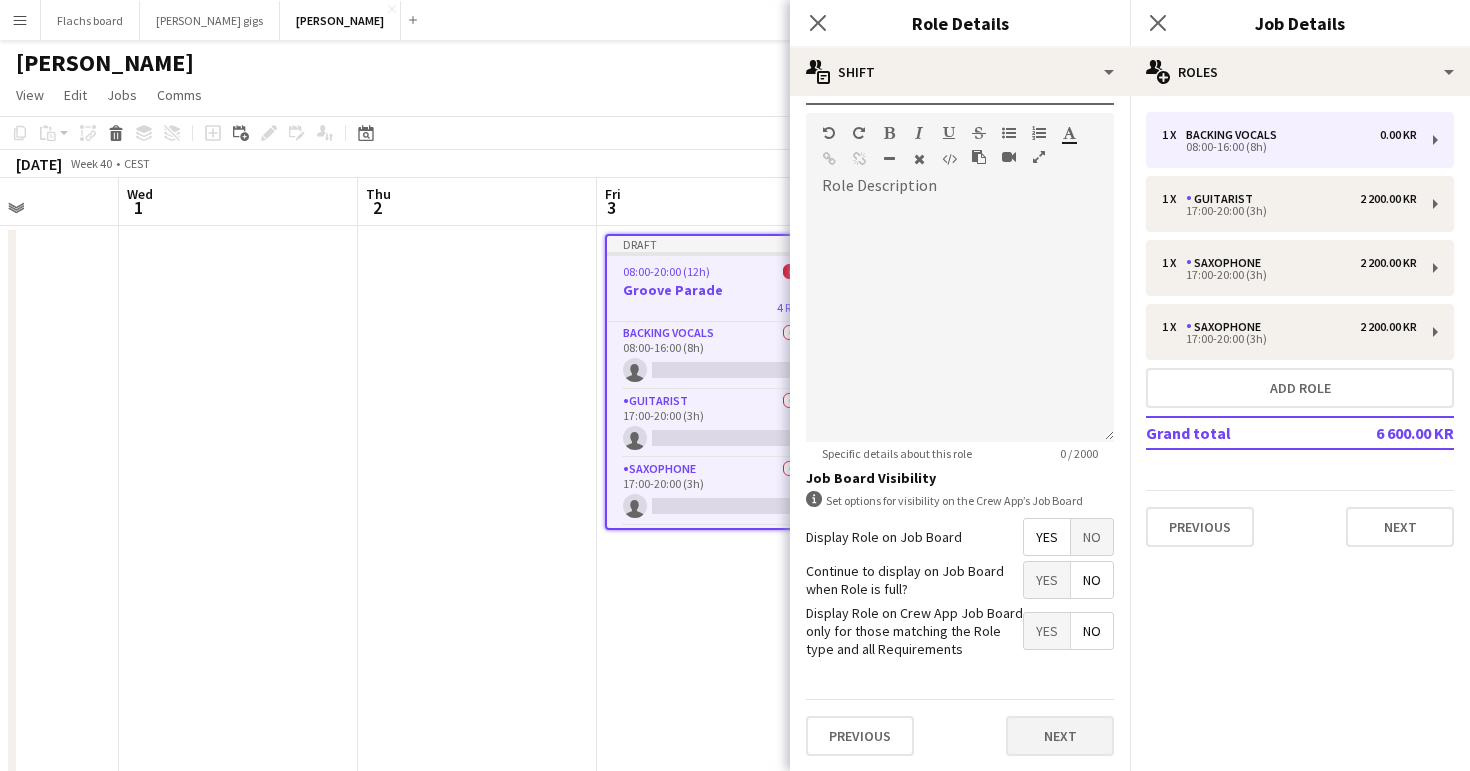 scroll, scrollTop: 0, scrollLeft: 0, axis: both 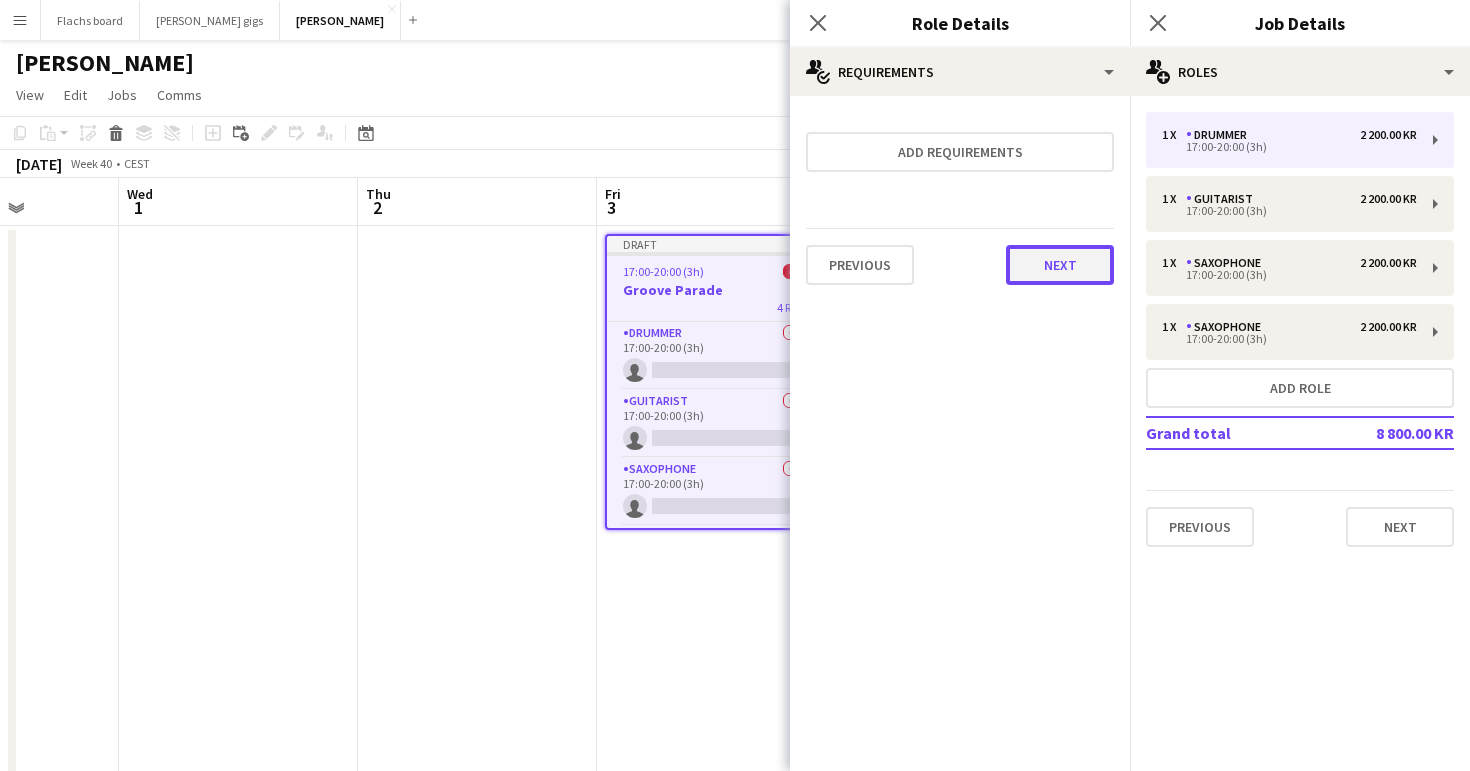 click on "Next" at bounding box center (1060, 265) 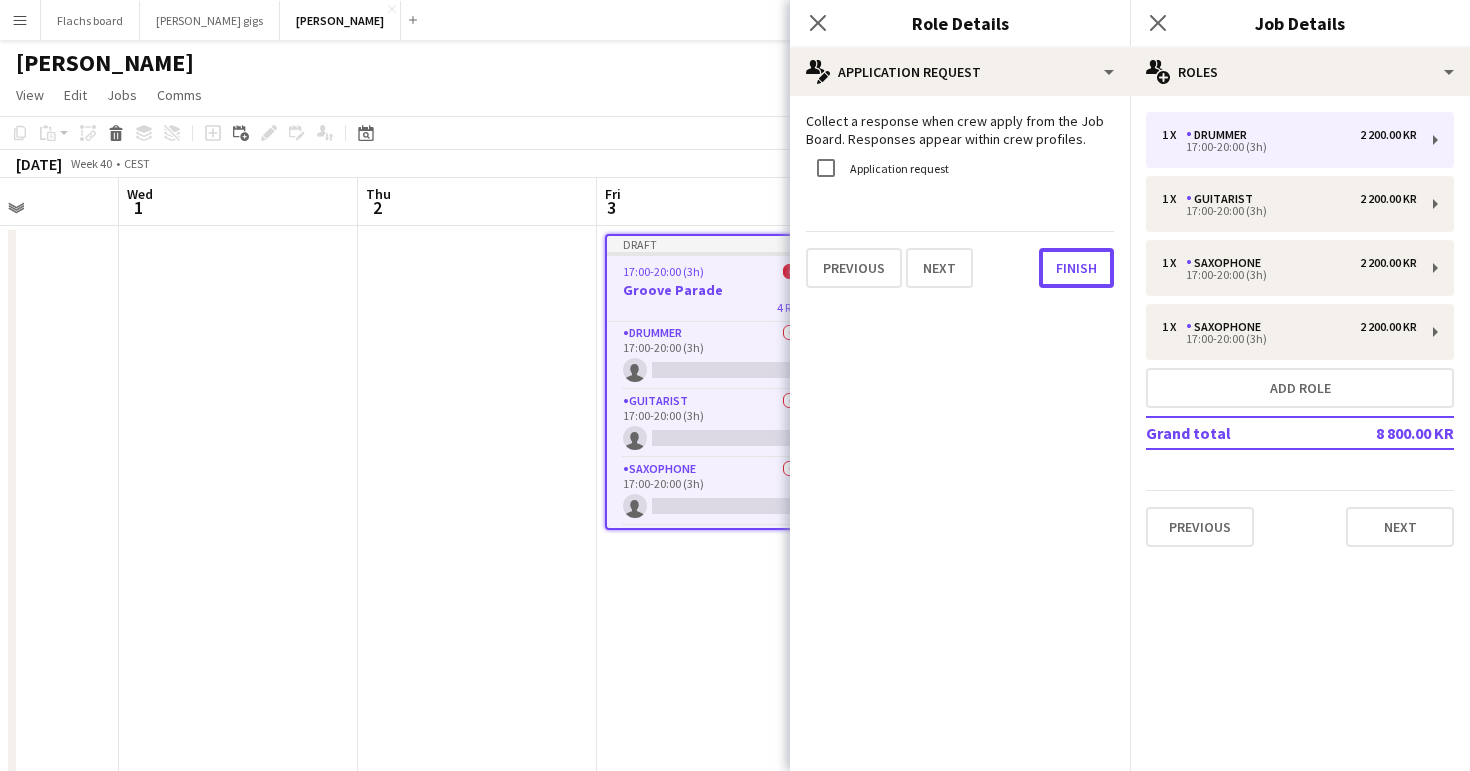 click on "Finish" at bounding box center (1076, 268) 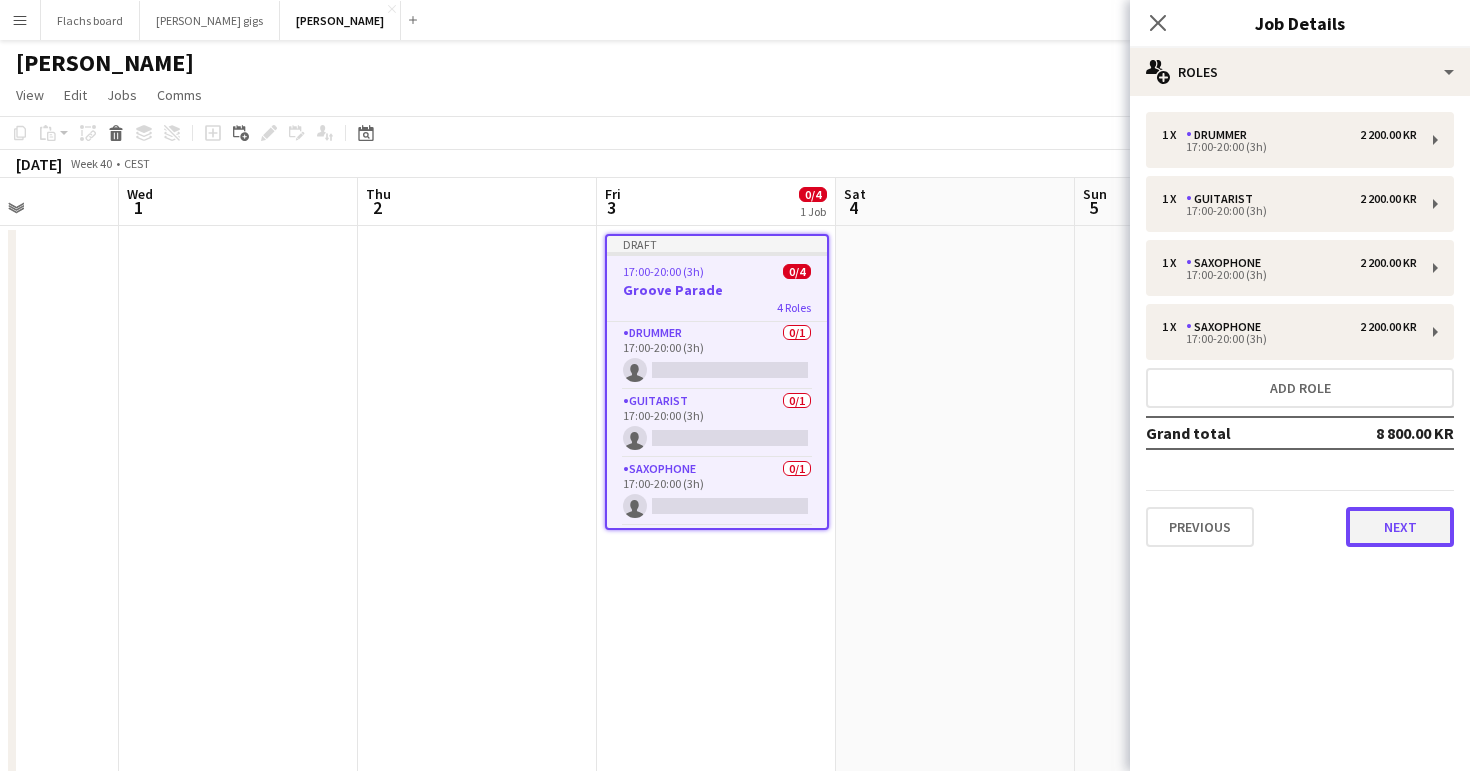 click on "Next" at bounding box center [1400, 527] 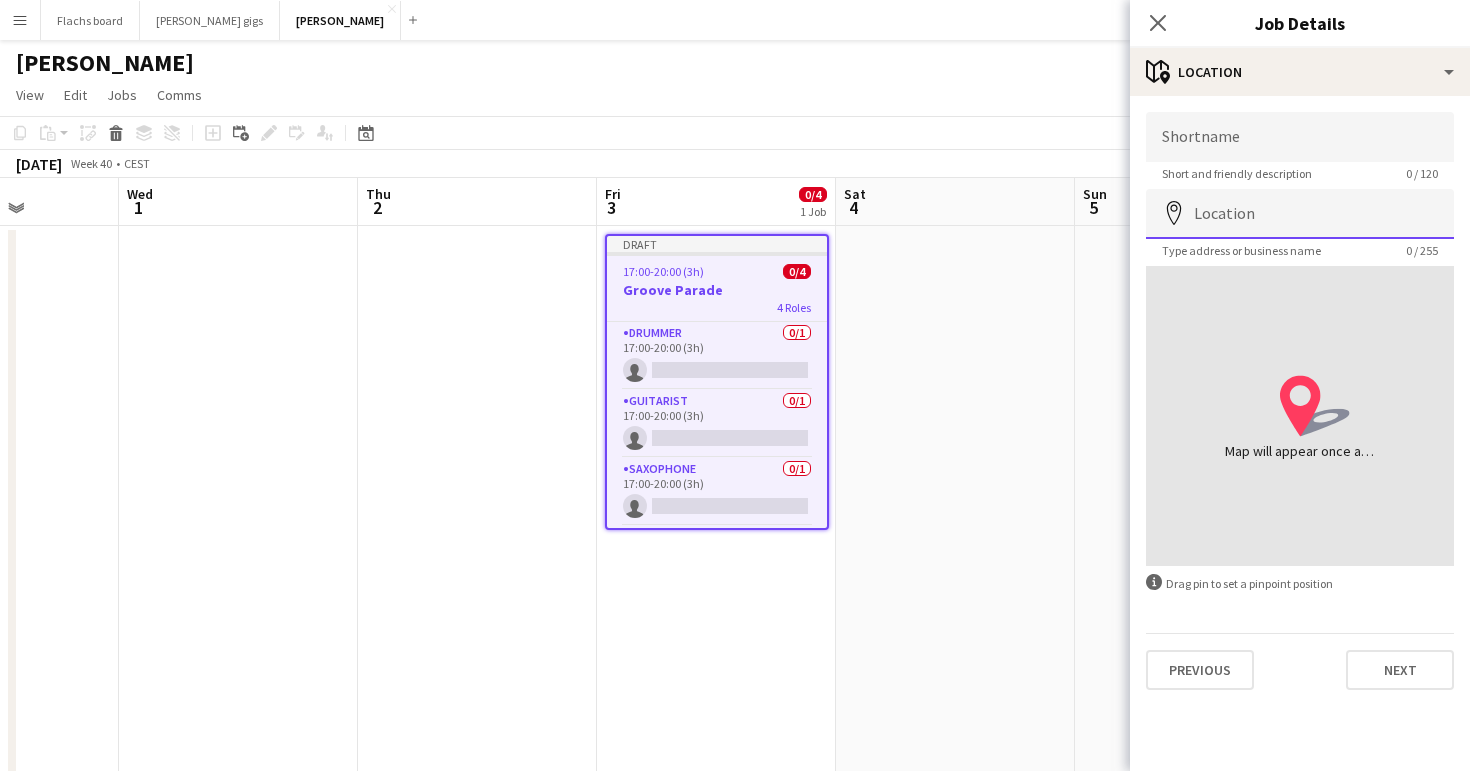 click on "Location" at bounding box center [1300, 214] 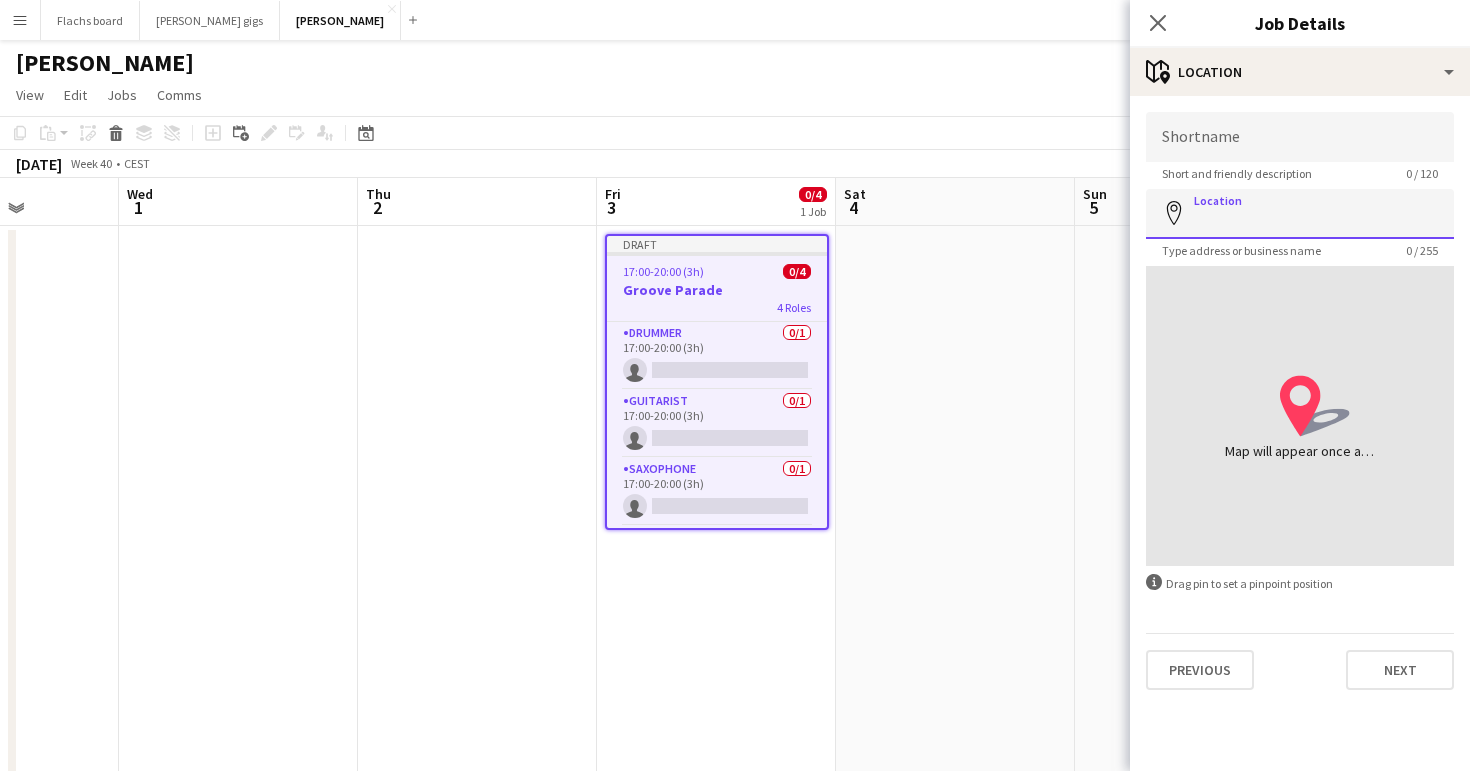 paste on "**********" 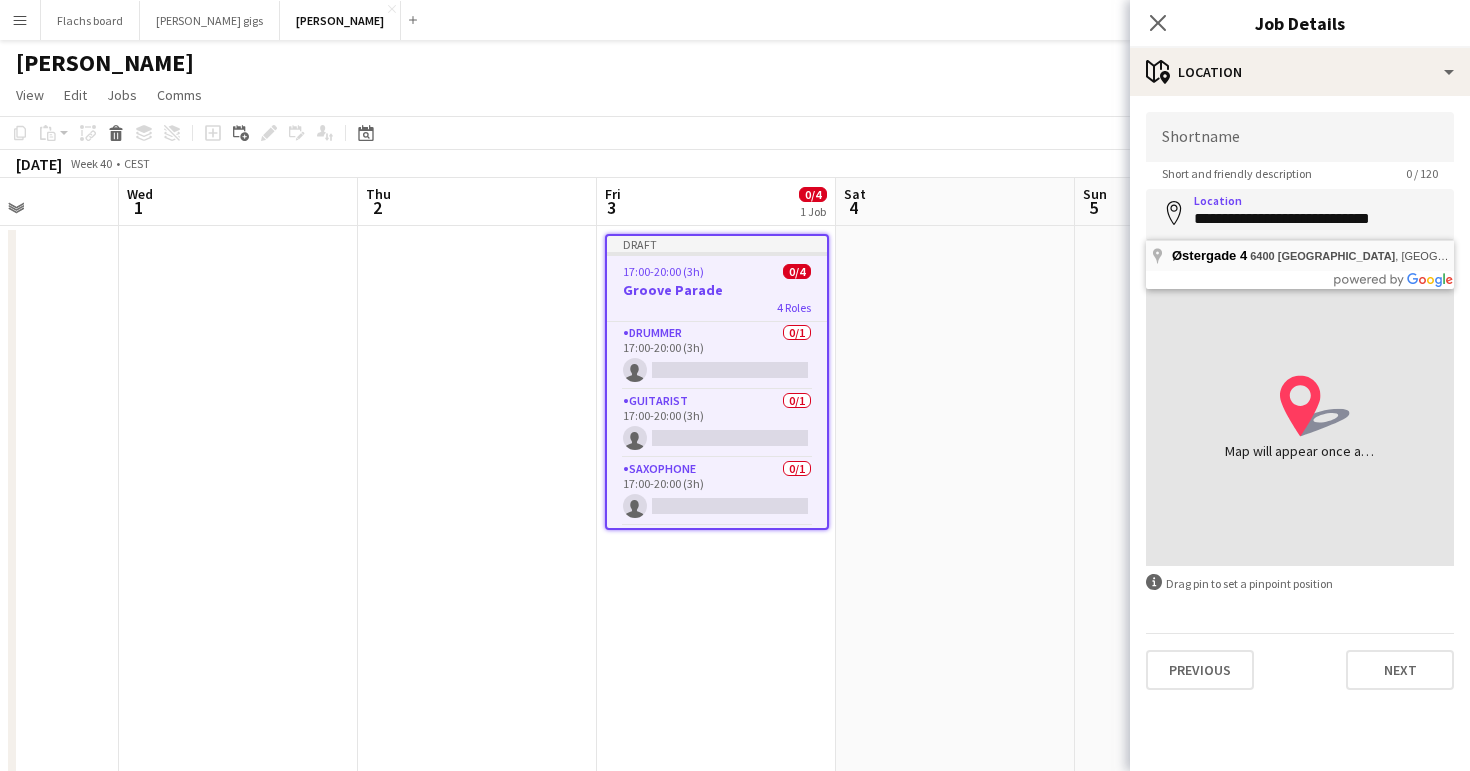 type on "**********" 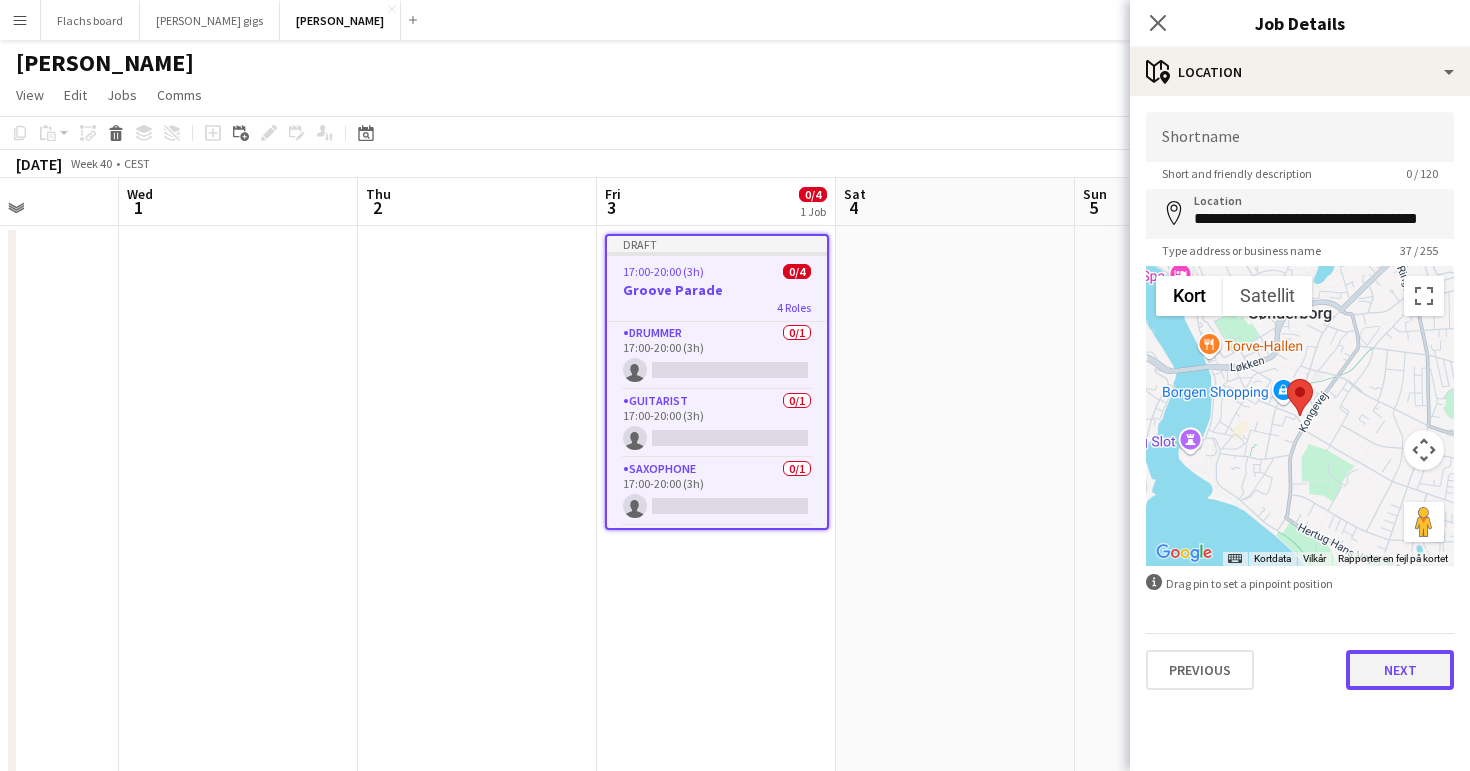 click on "Next" at bounding box center [1400, 670] 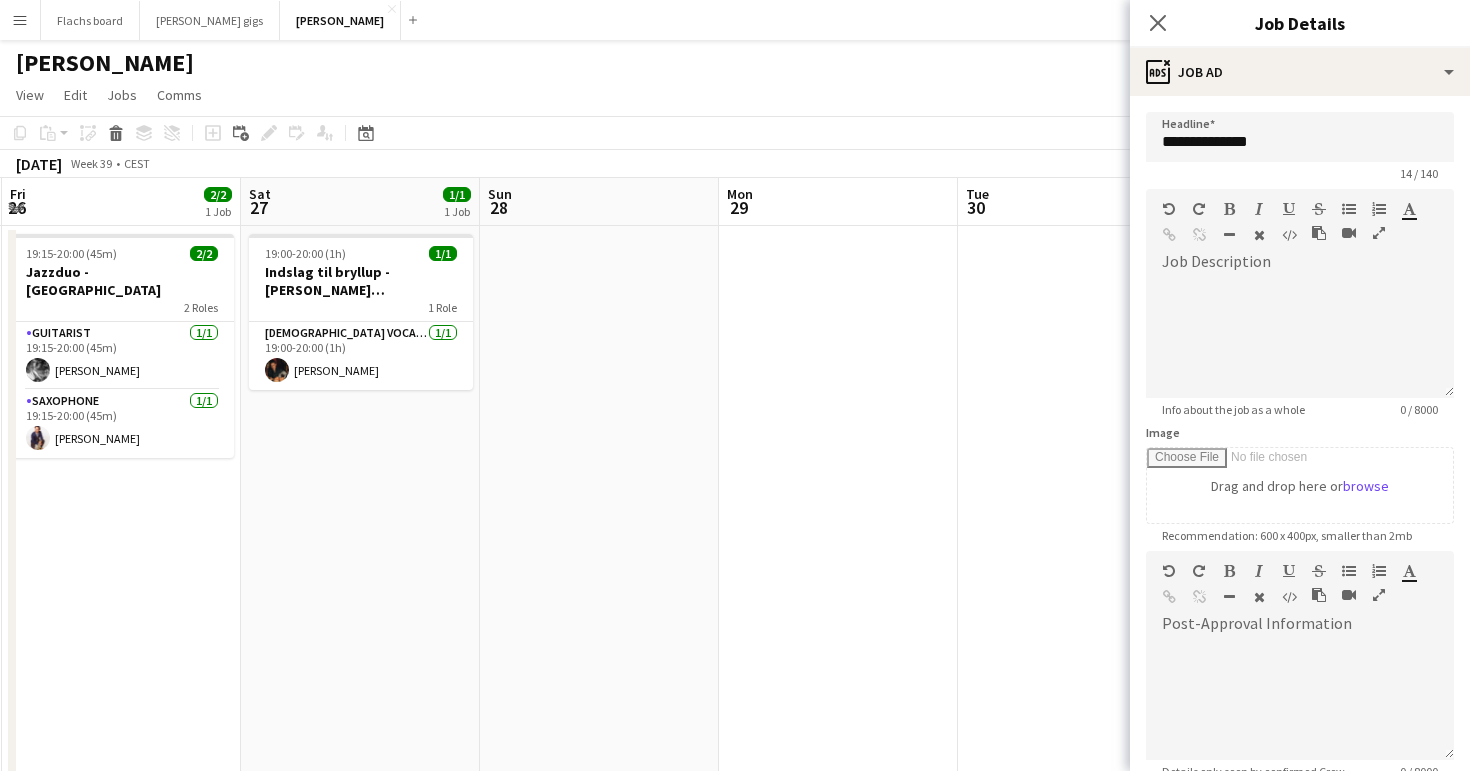 scroll, scrollTop: 0, scrollLeft: 520, axis: horizontal 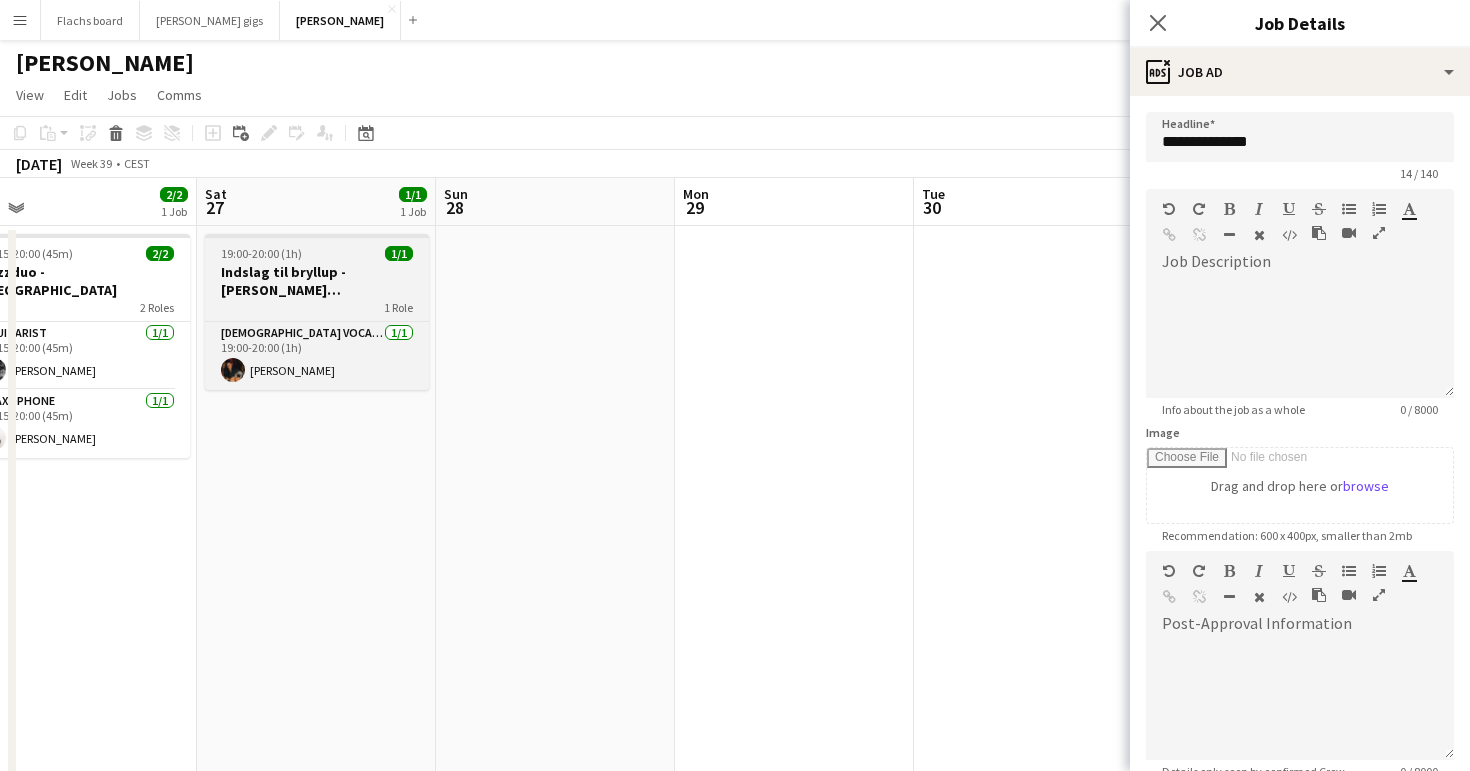 click on "Indslag til bryllup - [PERSON_NAME] ([PERSON_NAME] sidste bekræftelse)" at bounding box center (317, 281) 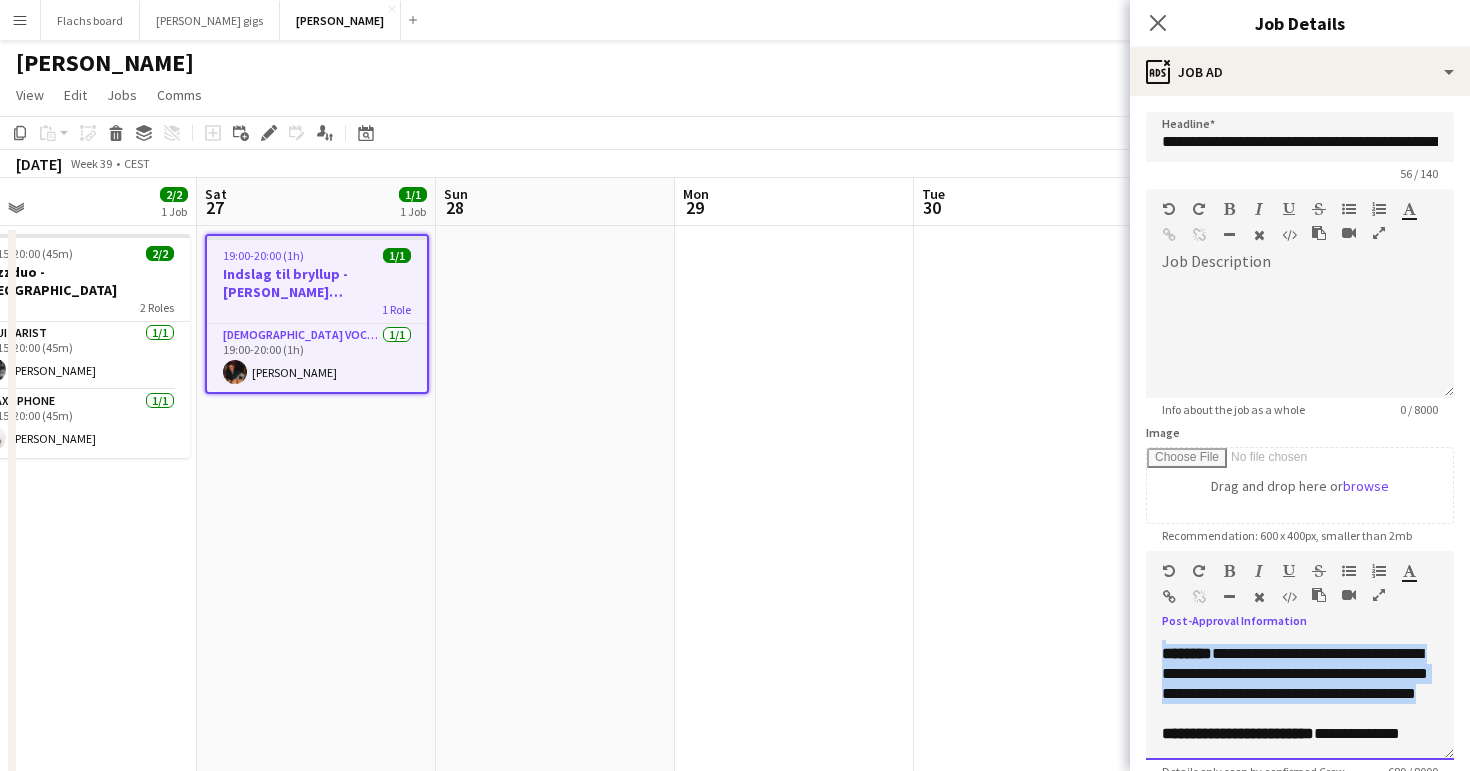 scroll, scrollTop: 596, scrollLeft: 0, axis: vertical 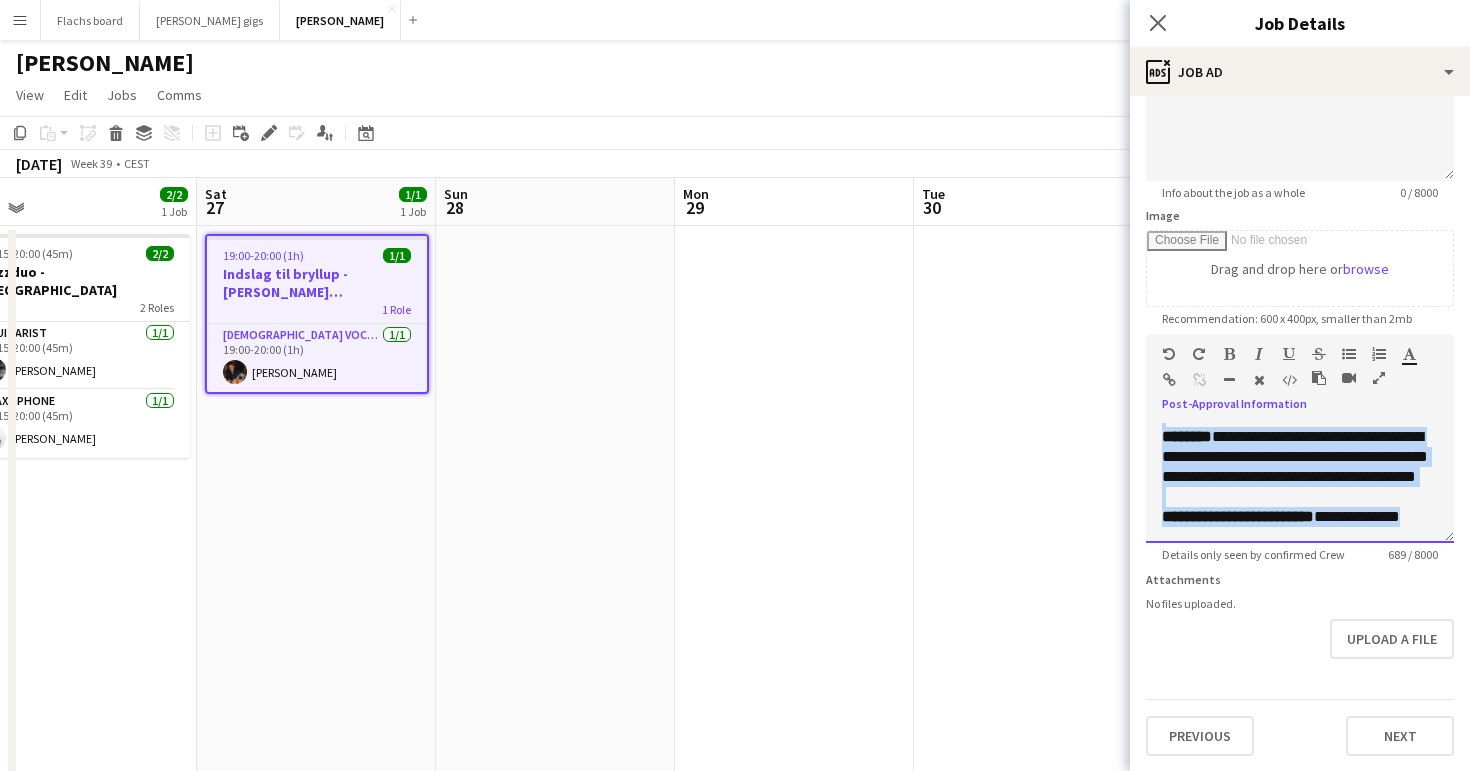 drag, startPoint x: 1156, startPoint y: 648, endPoint x: 1307, endPoint y: 830, distance: 236.48466 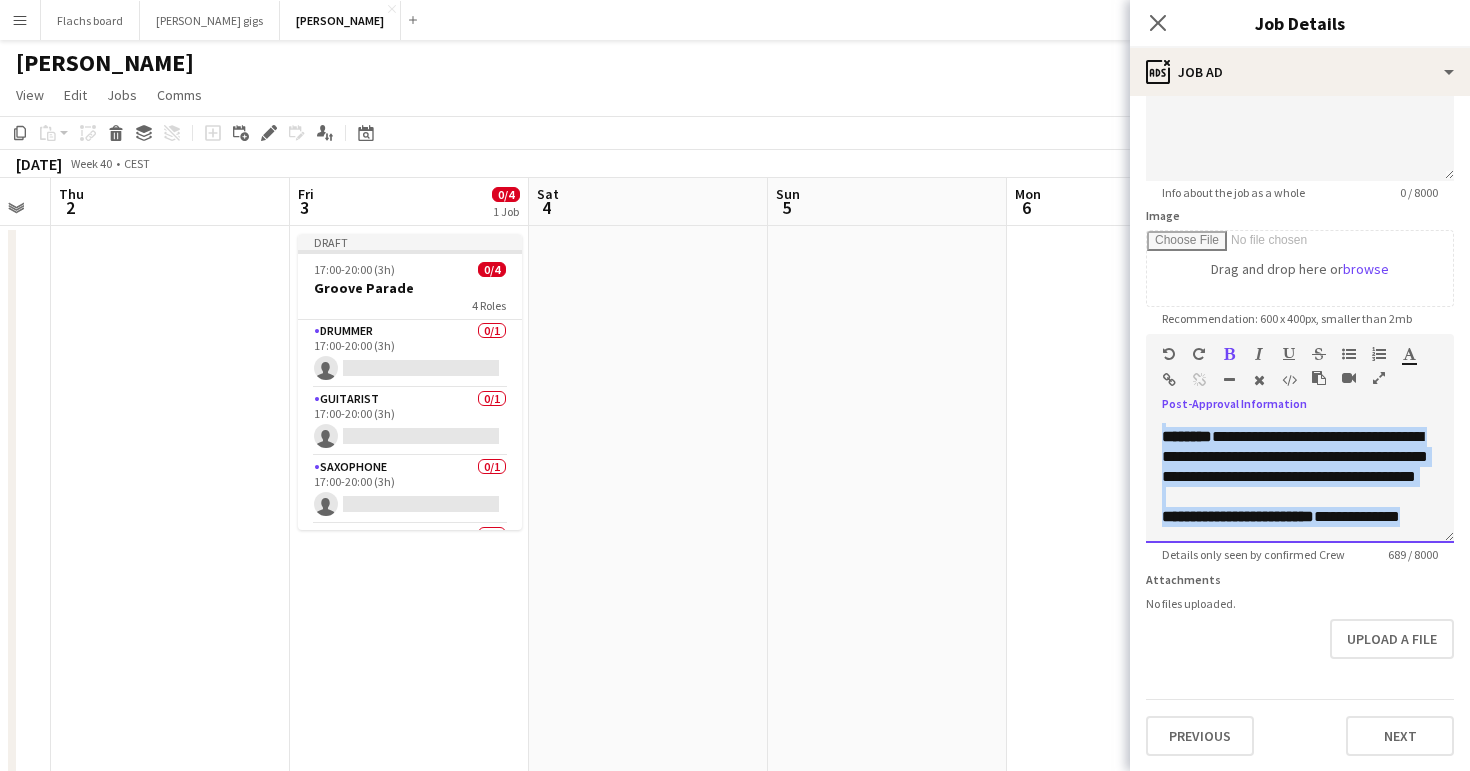 scroll, scrollTop: 0, scrollLeft: 794, axis: horizontal 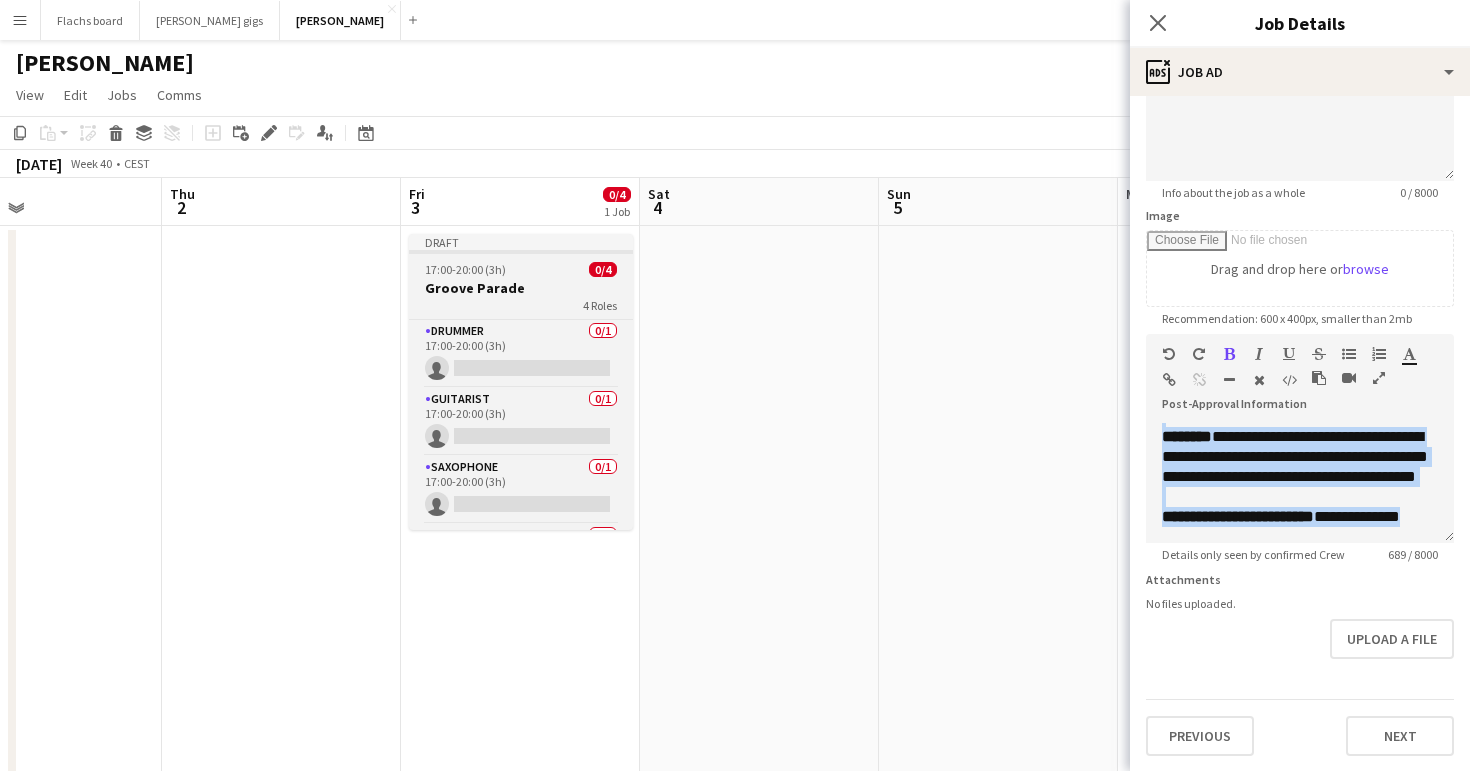 click on "Draft   17:00-20:00 (3h)    0/4   Groove Parade    4 Roles   Drummer   0/1   17:00-20:00 (3h)
single-neutral-actions
Guitarist   0/1   17:00-20:00 (3h)
single-neutral-actions
Saxophone   0/1   17:00-20:00 (3h)
single-neutral-actions
Saxophone   0/1   17:00-20:00 (3h)
single-neutral-actions" at bounding box center (521, 382) 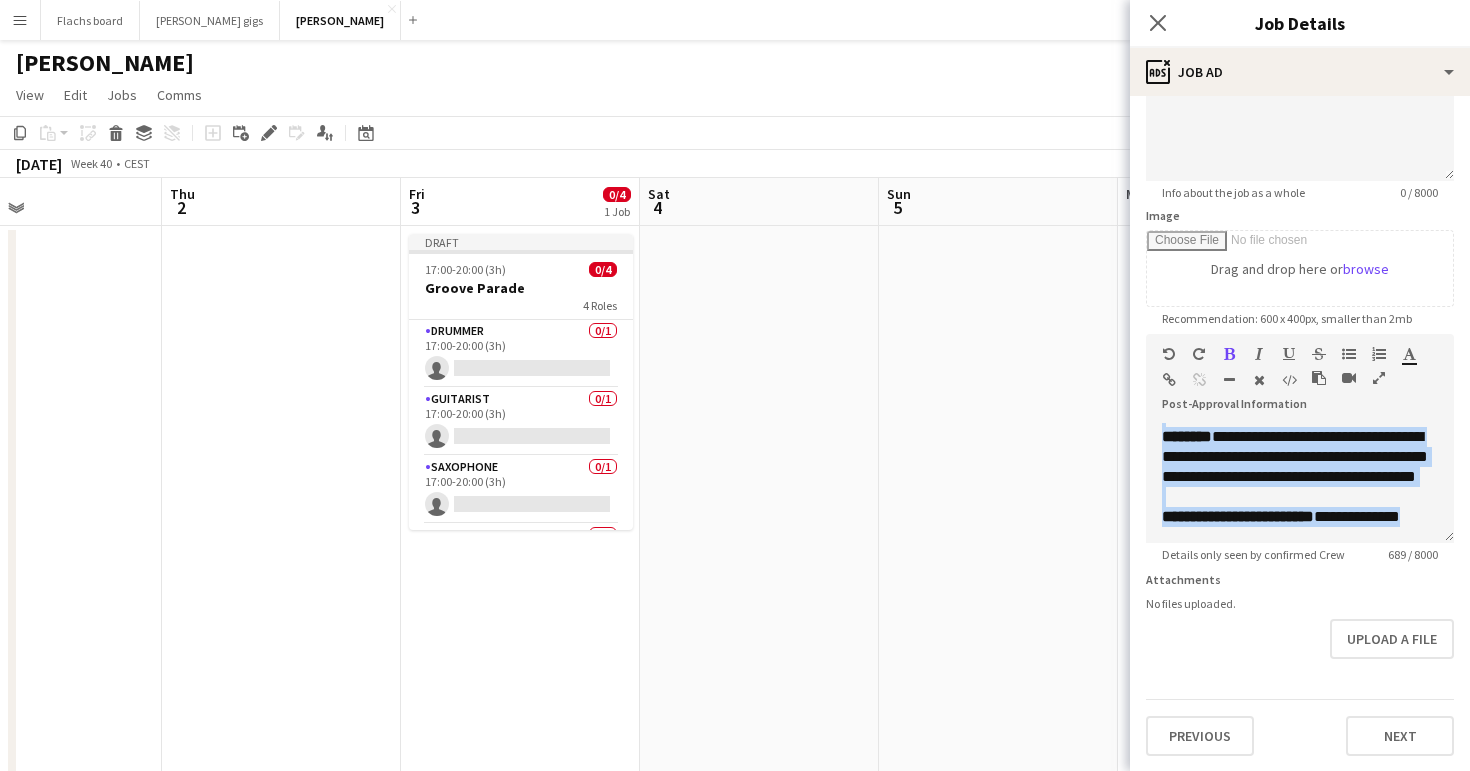 scroll, scrollTop: 0, scrollLeft: 0, axis: both 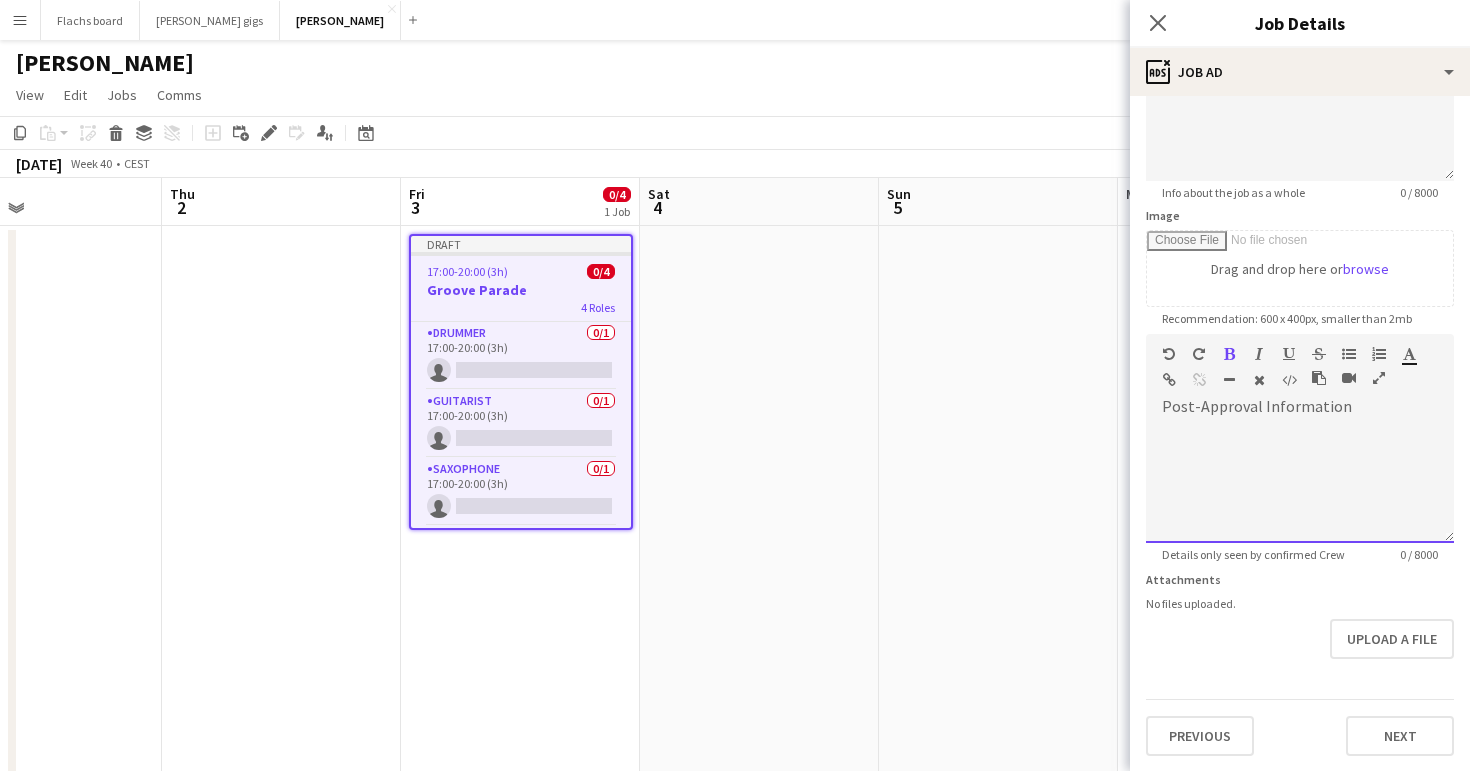 click at bounding box center [1300, 483] 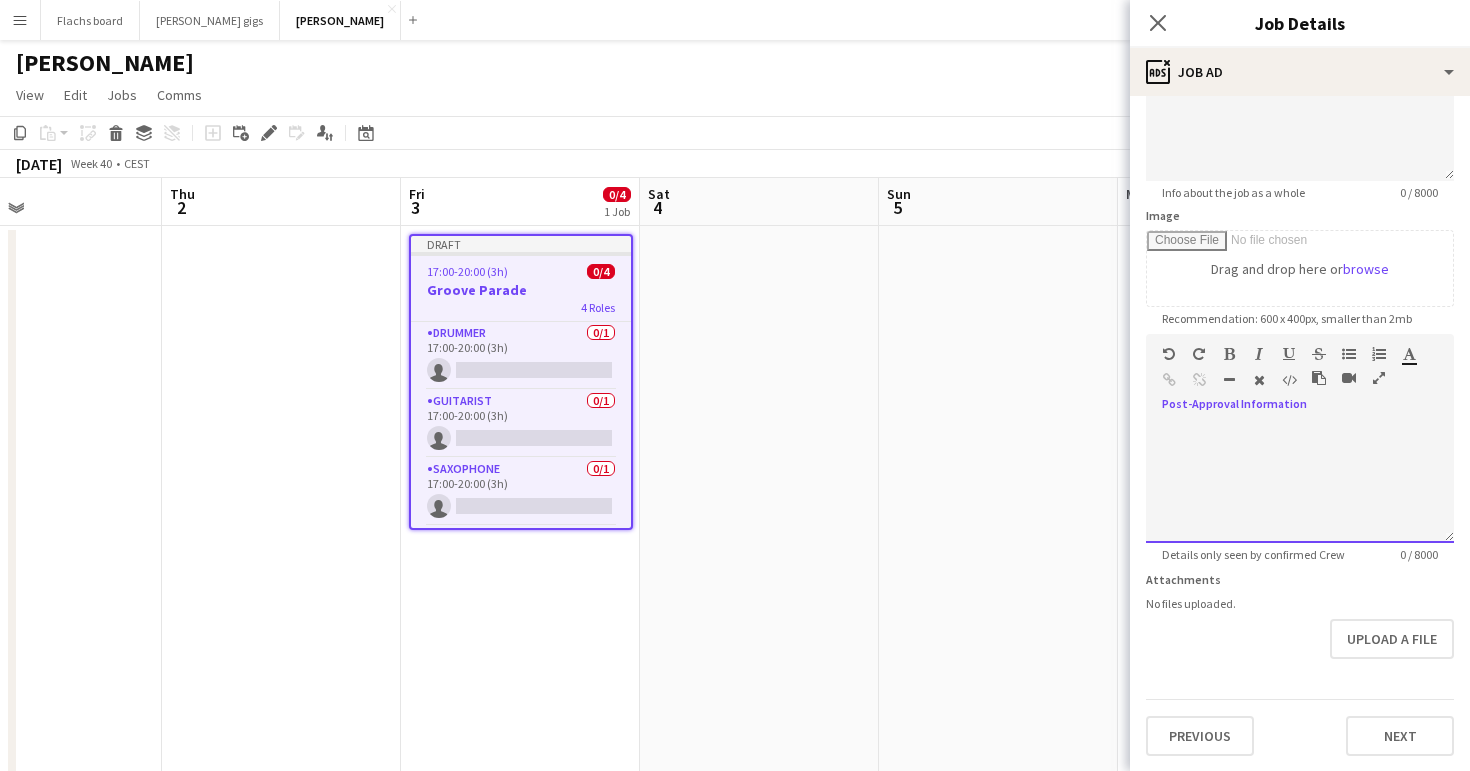 paste 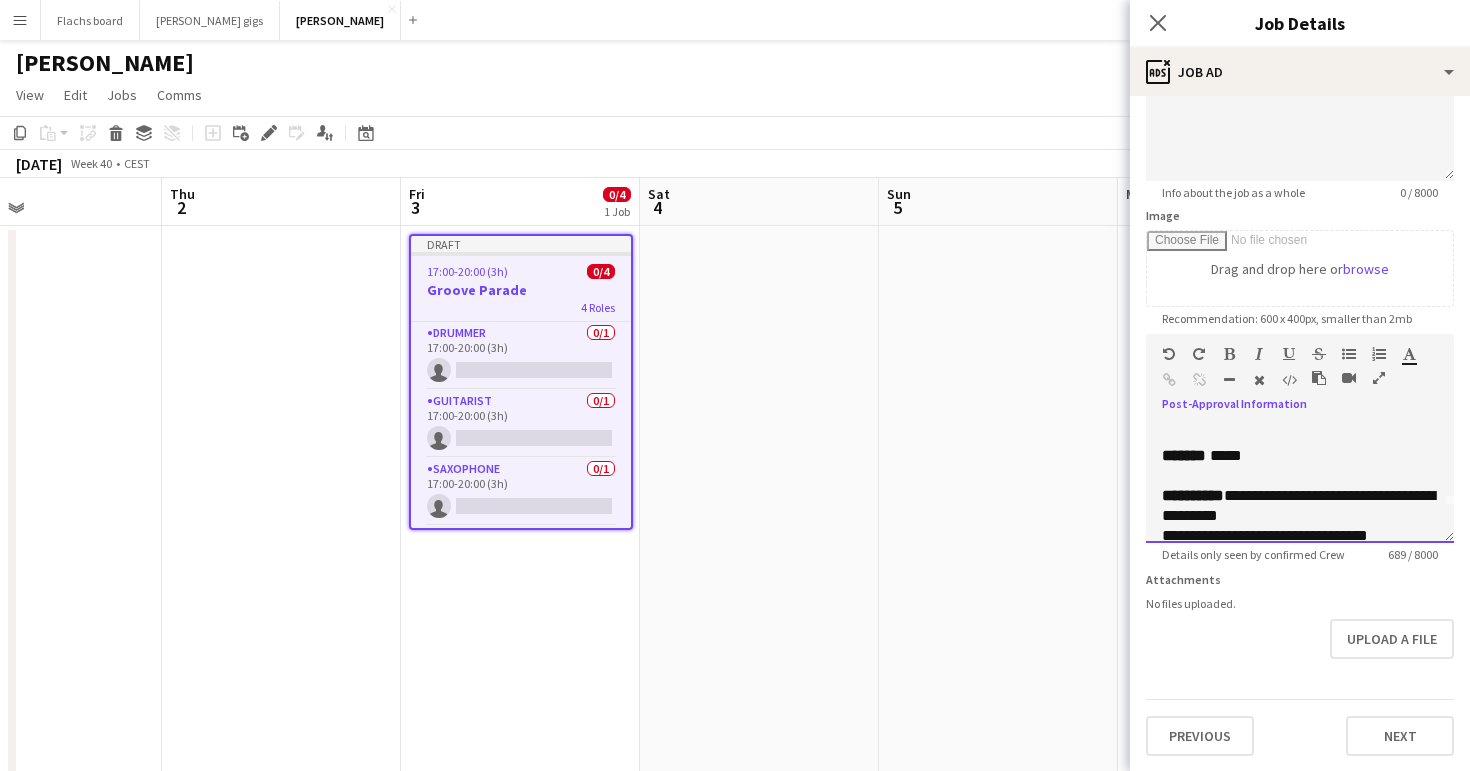 scroll, scrollTop: 0, scrollLeft: 0, axis: both 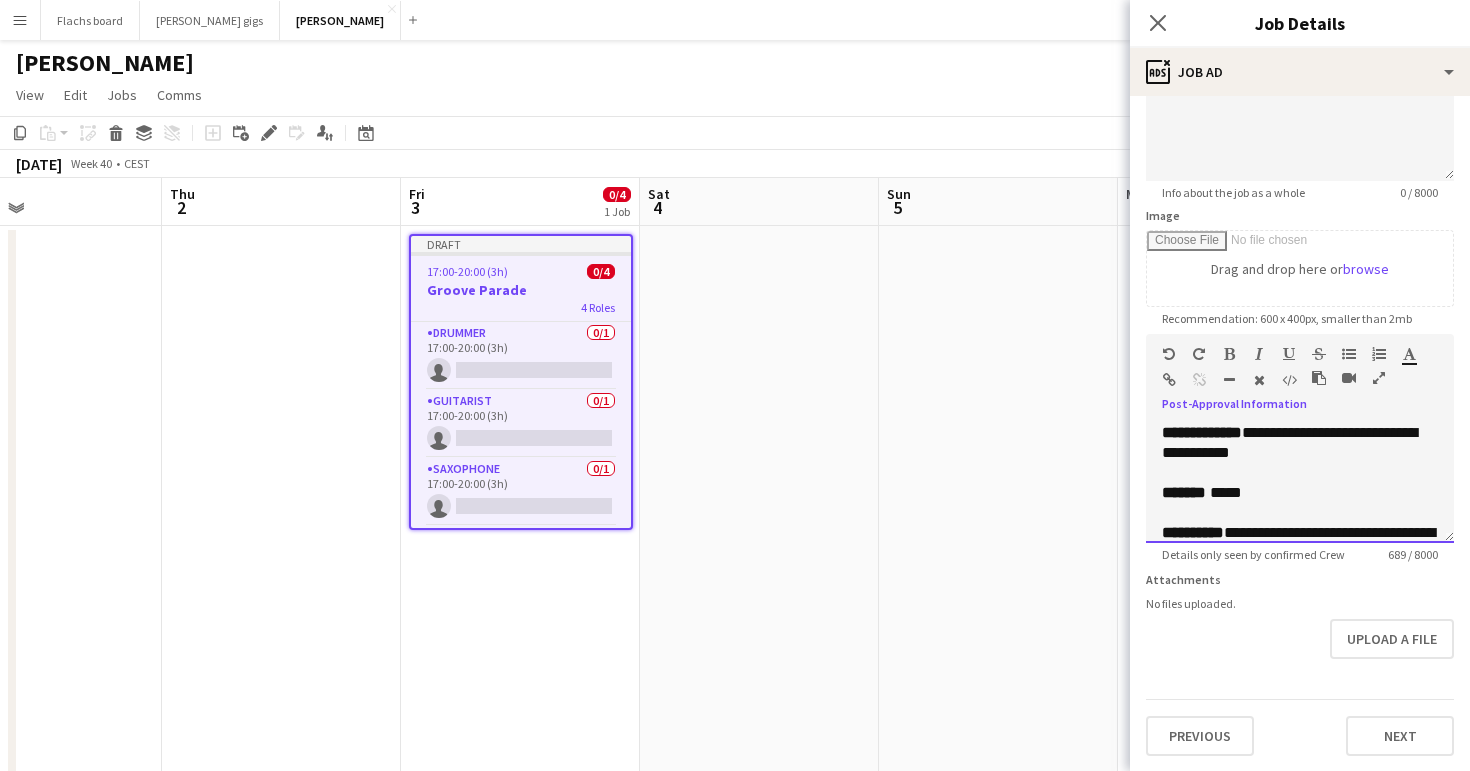 drag, startPoint x: 1267, startPoint y: 433, endPoint x: 1297, endPoint y: 458, distance: 39.051247 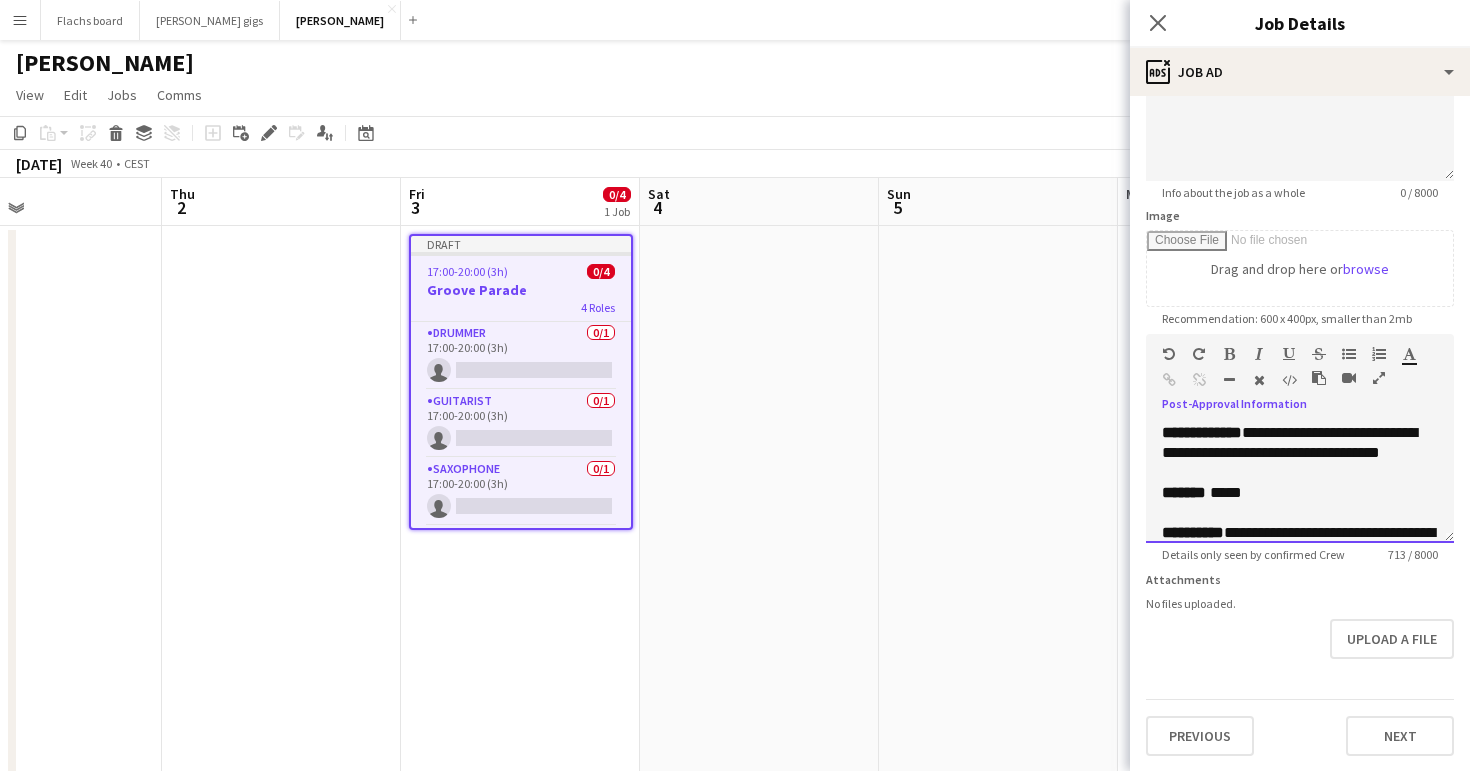 click on "*****" at bounding box center [1224, 492] 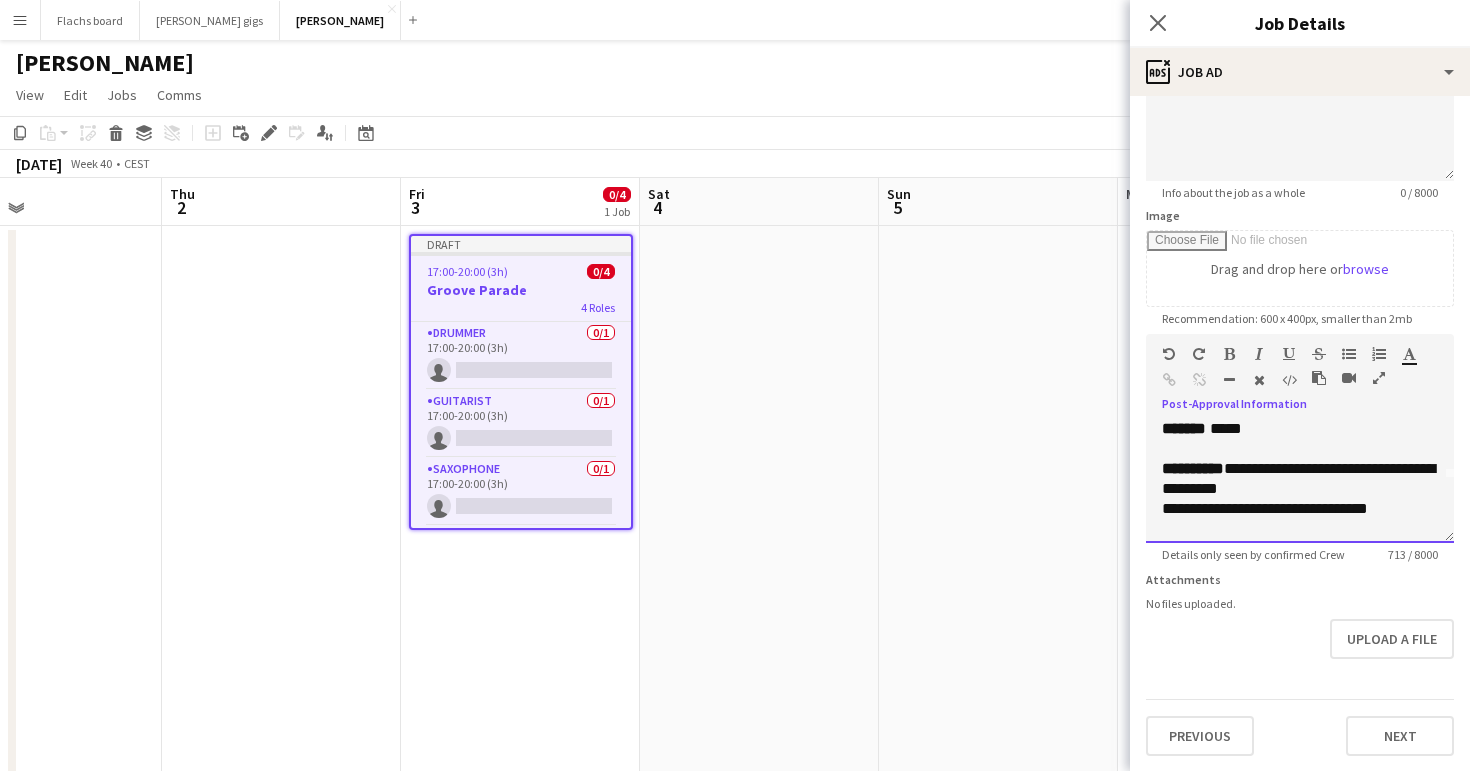 scroll, scrollTop: 78, scrollLeft: 0, axis: vertical 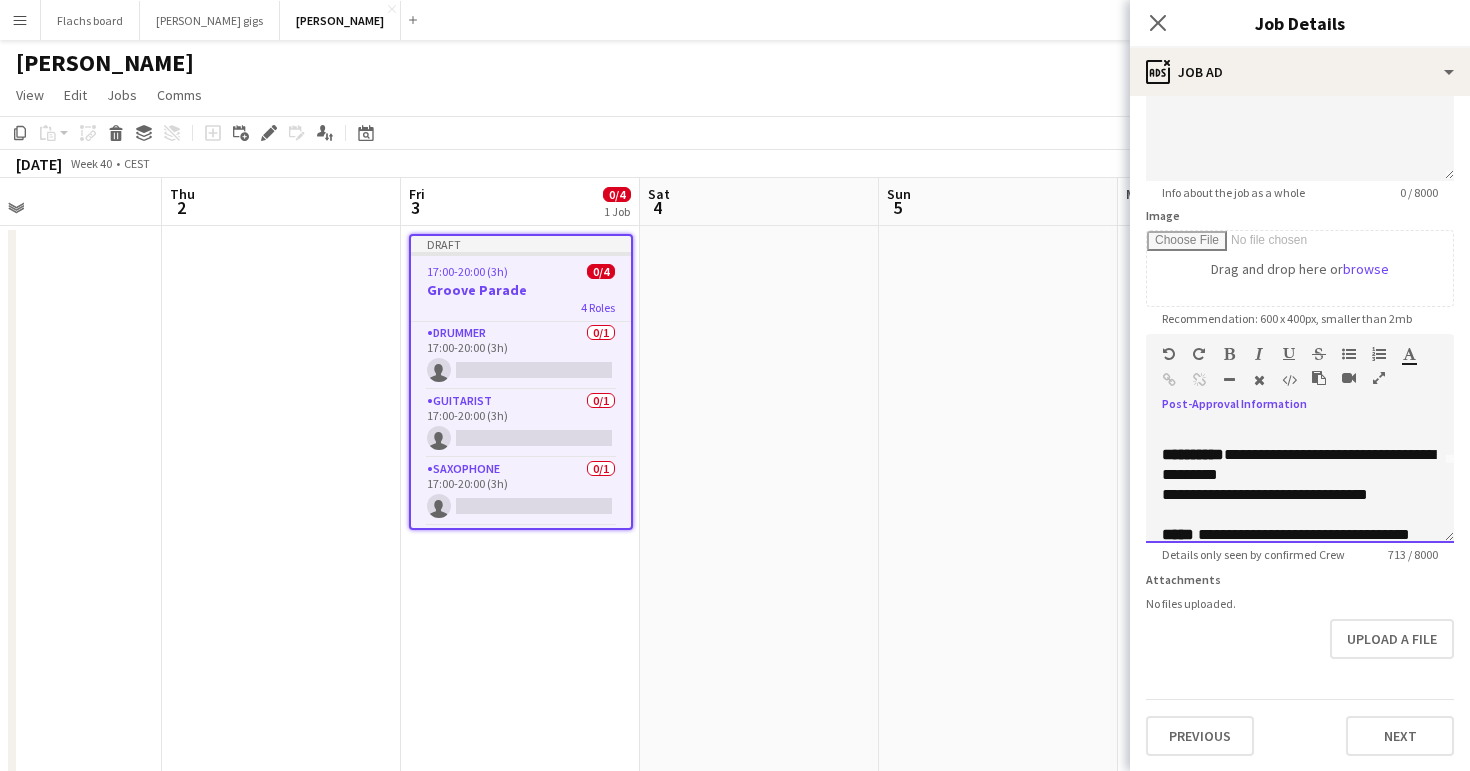 click on "**********" at bounding box center (1298, 464) 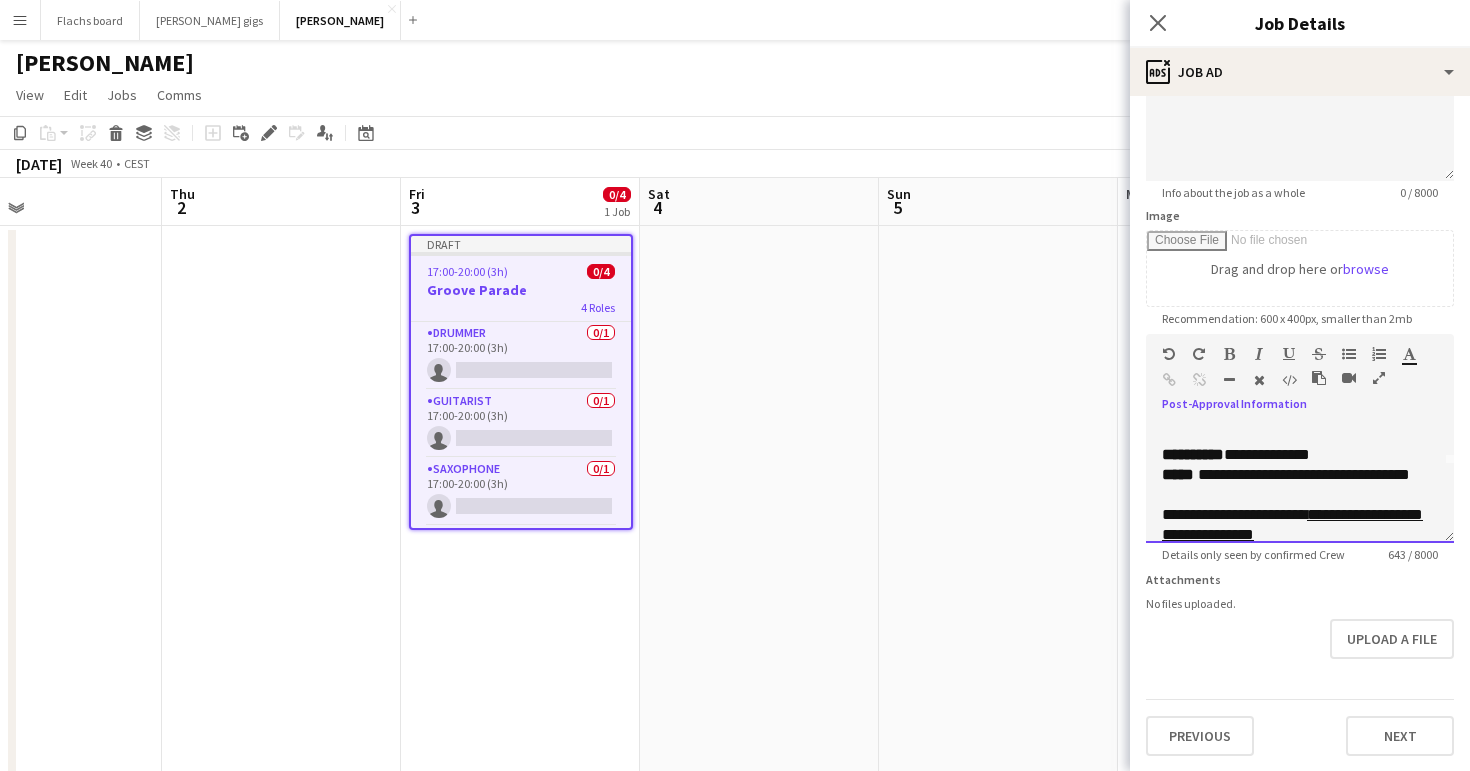click on "**********" at bounding box center [1302, 474] 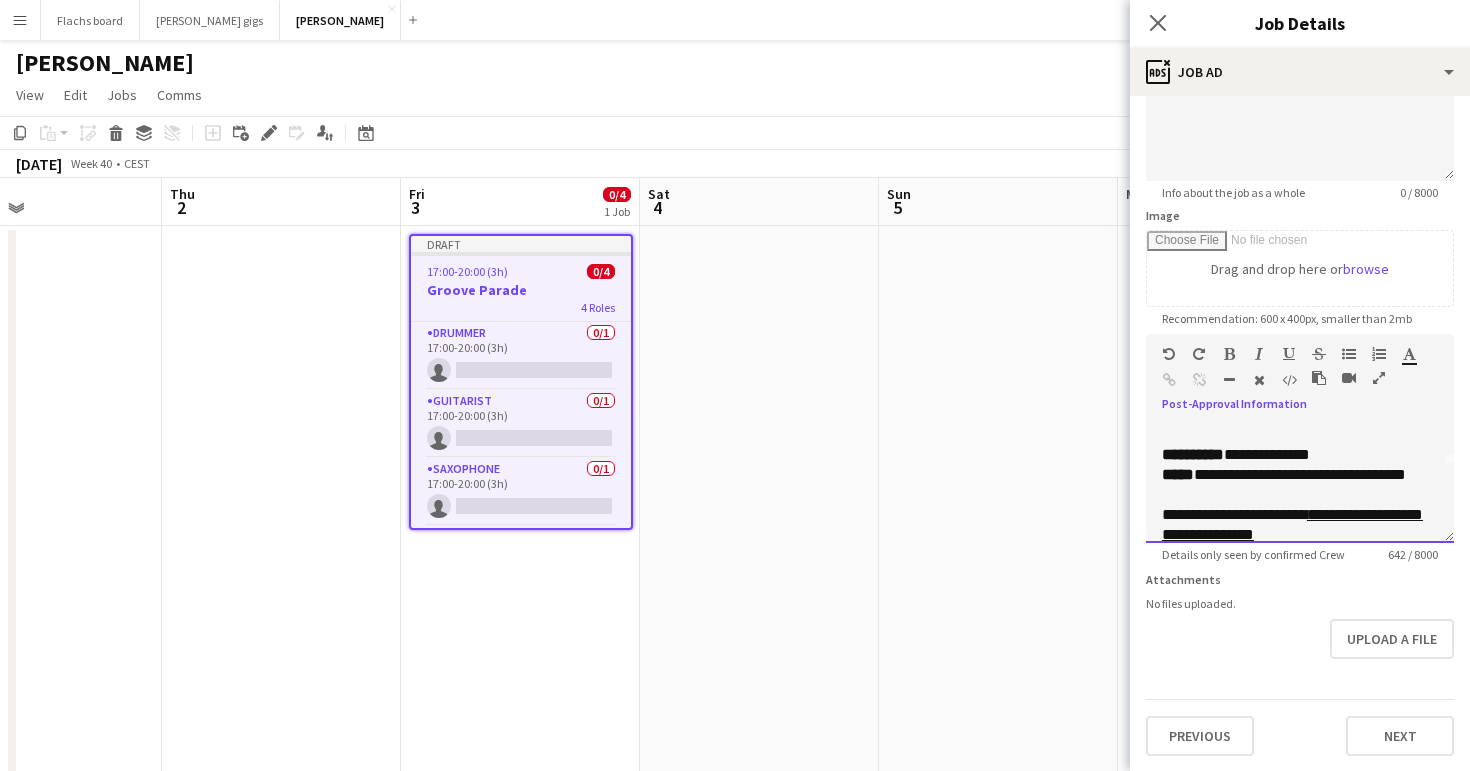 click on "**********" at bounding box center (1300, 455) 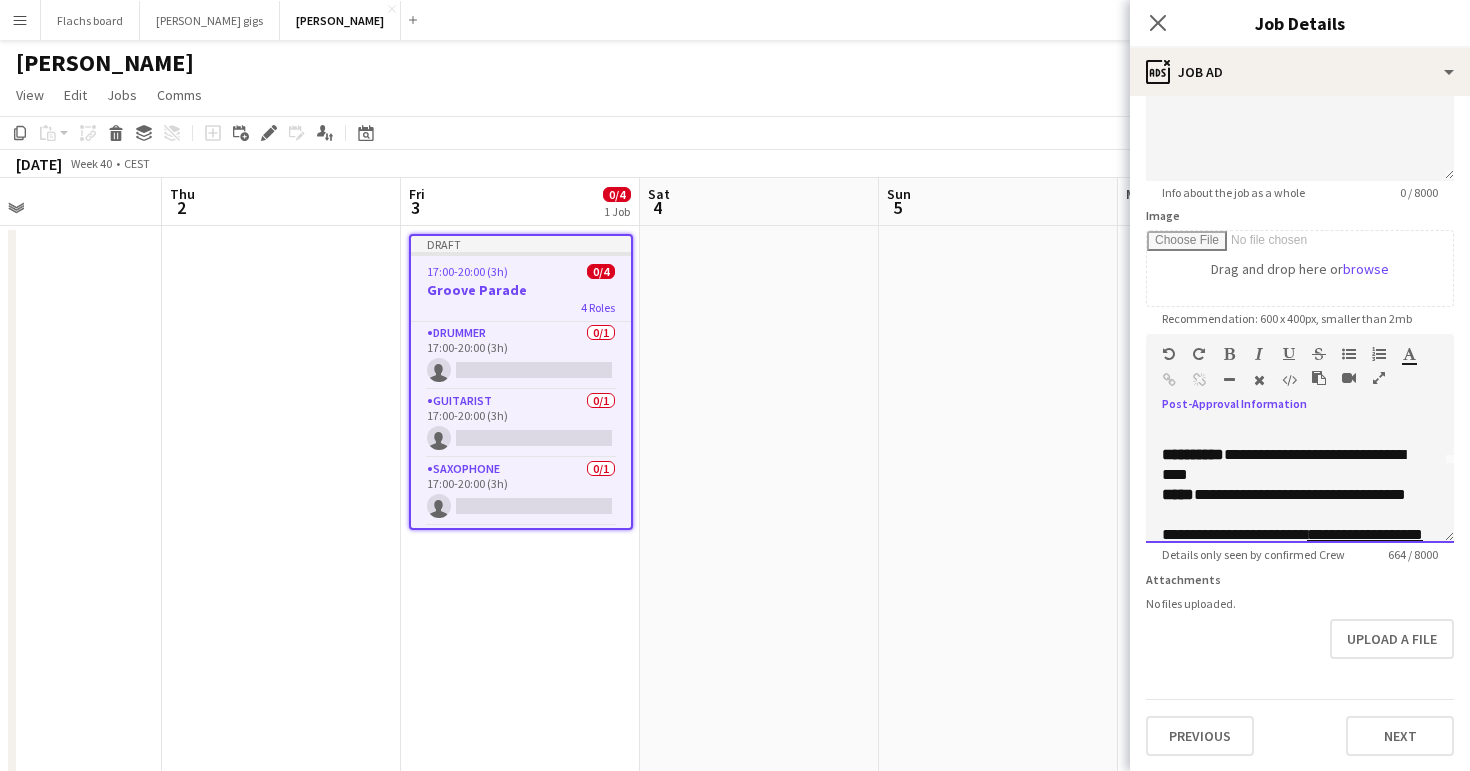 click on "**********" at bounding box center [1300, 495] 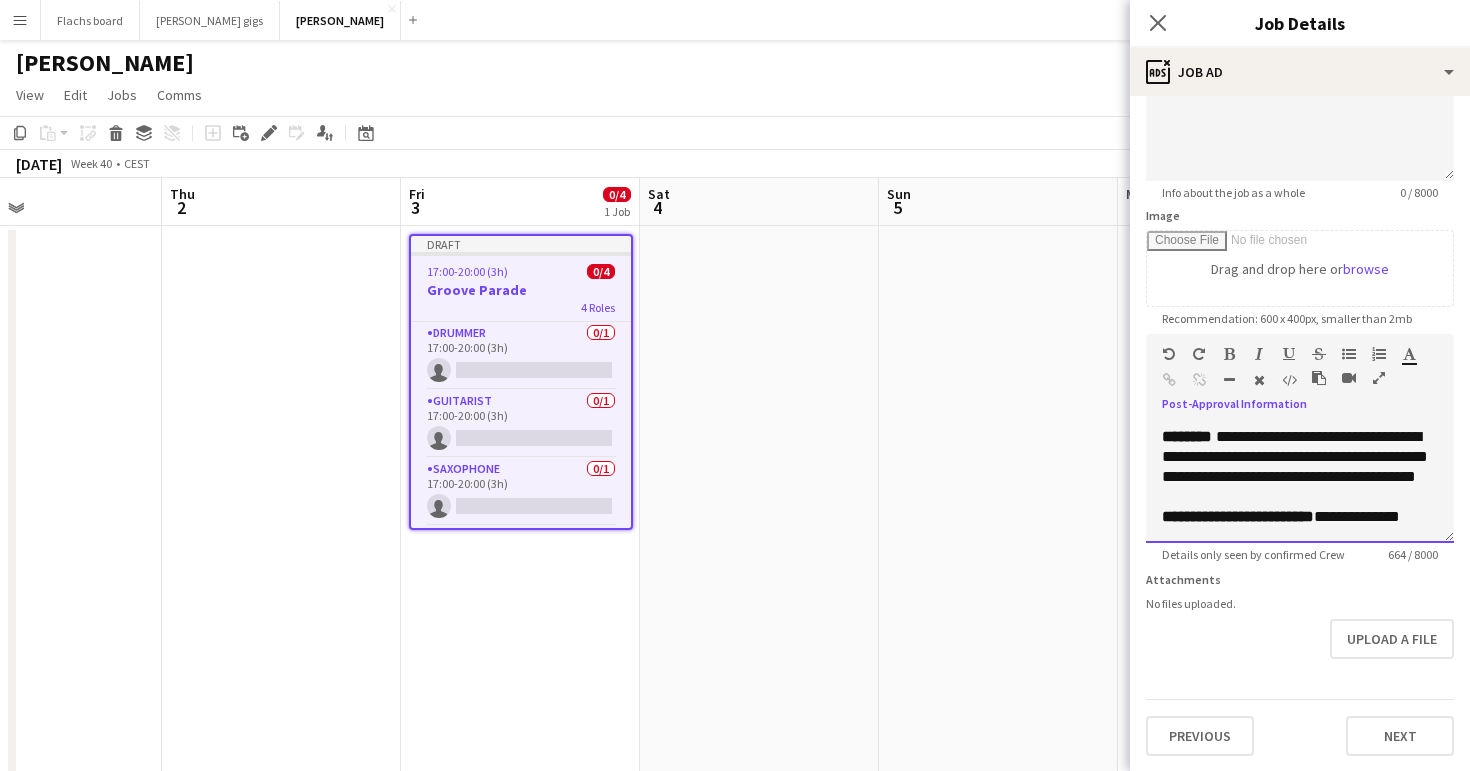 scroll, scrollTop: 429, scrollLeft: 0, axis: vertical 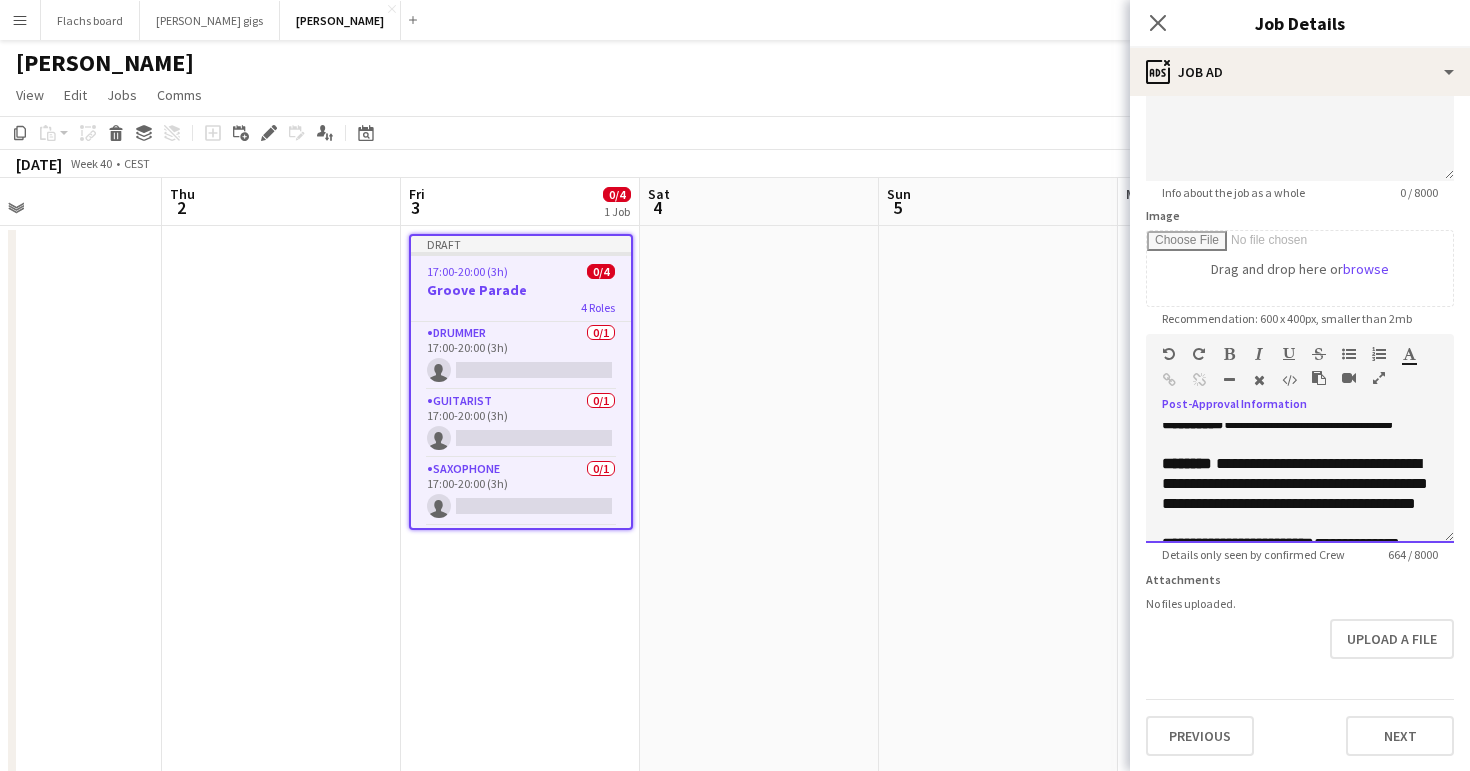 click on "**********" at bounding box center [1300, 424] 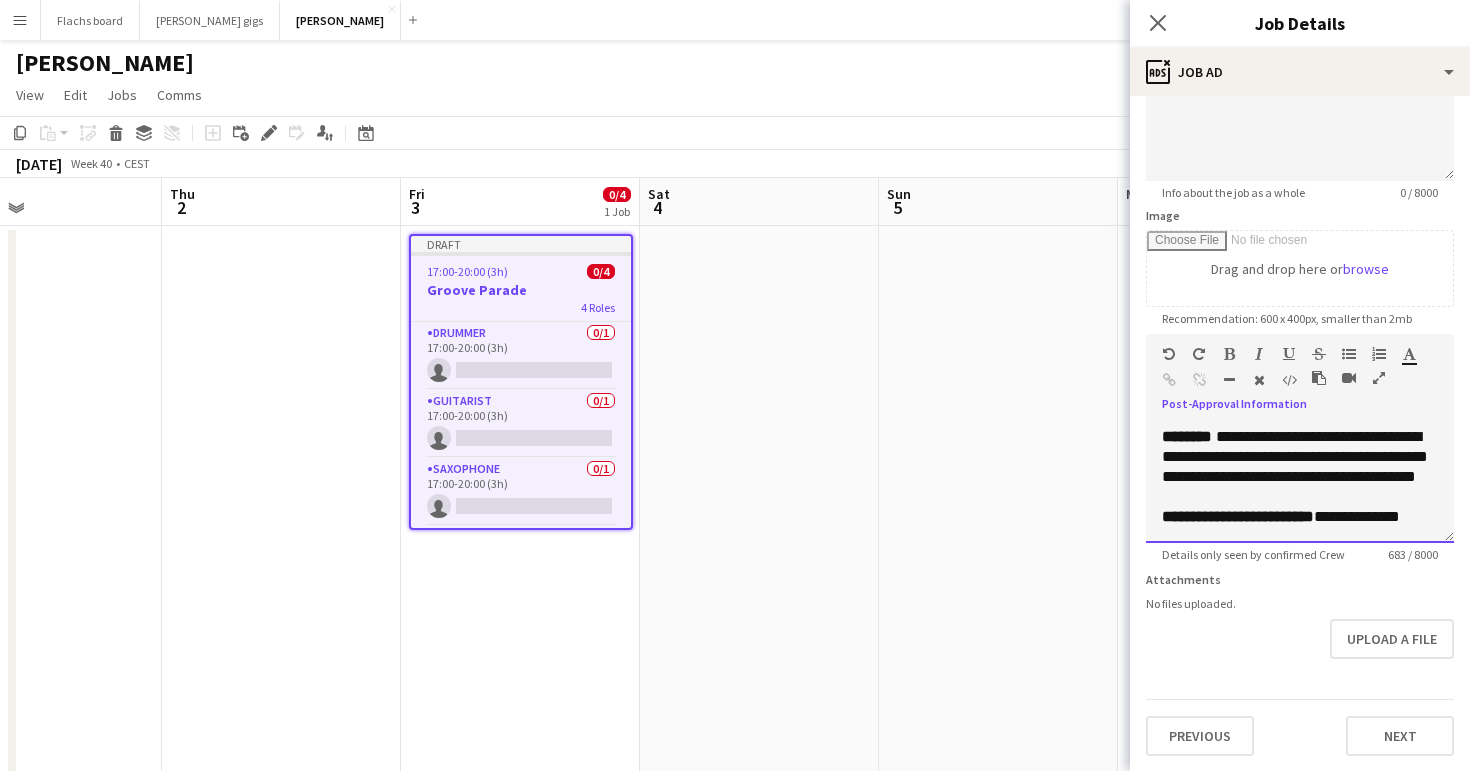 scroll, scrollTop: 536, scrollLeft: 0, axis: vertical 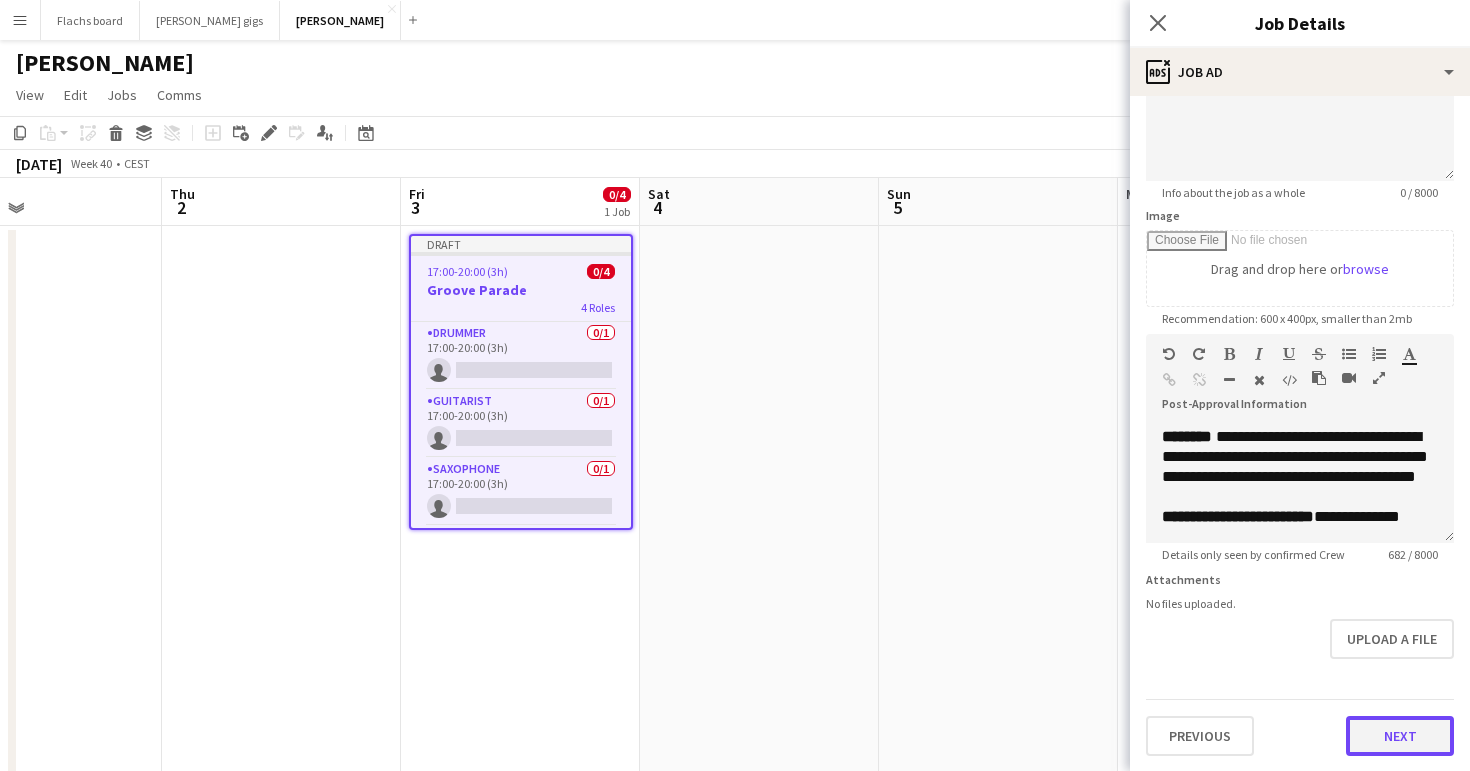 click on "Next" at bounding box center (1400, 736) 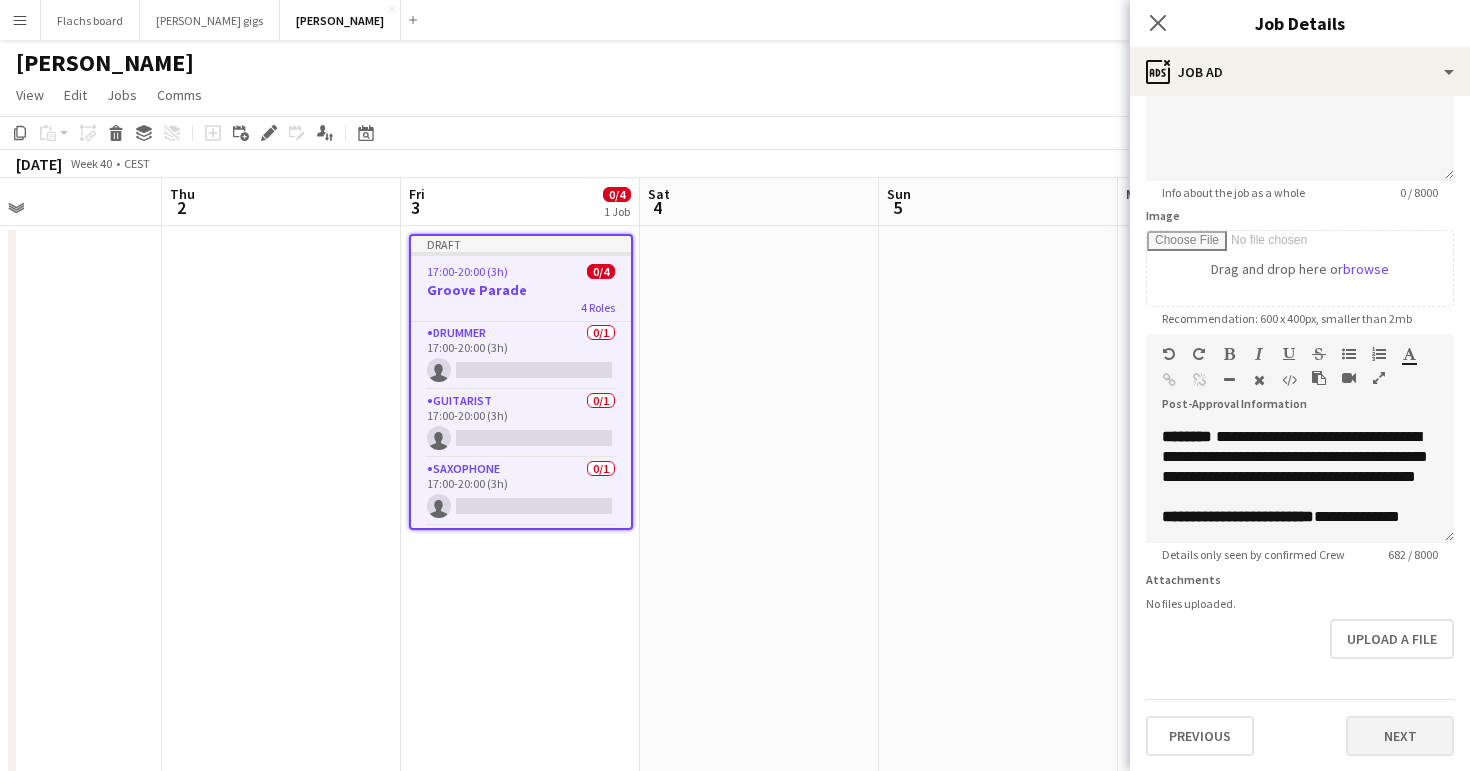 scroll, scrollTop: 0, scrollLeft: 0, axis: both 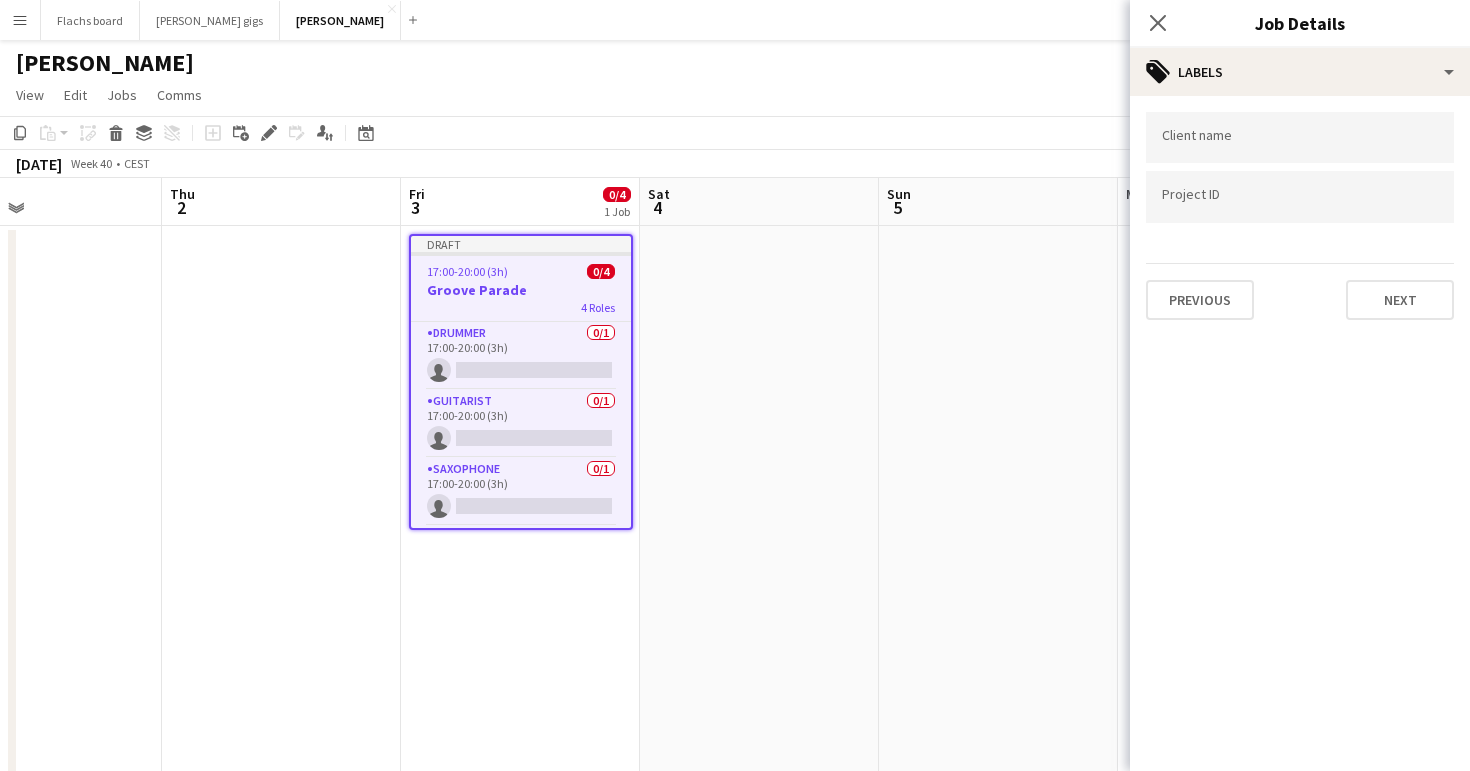 click at bounding box center (1300, 197) 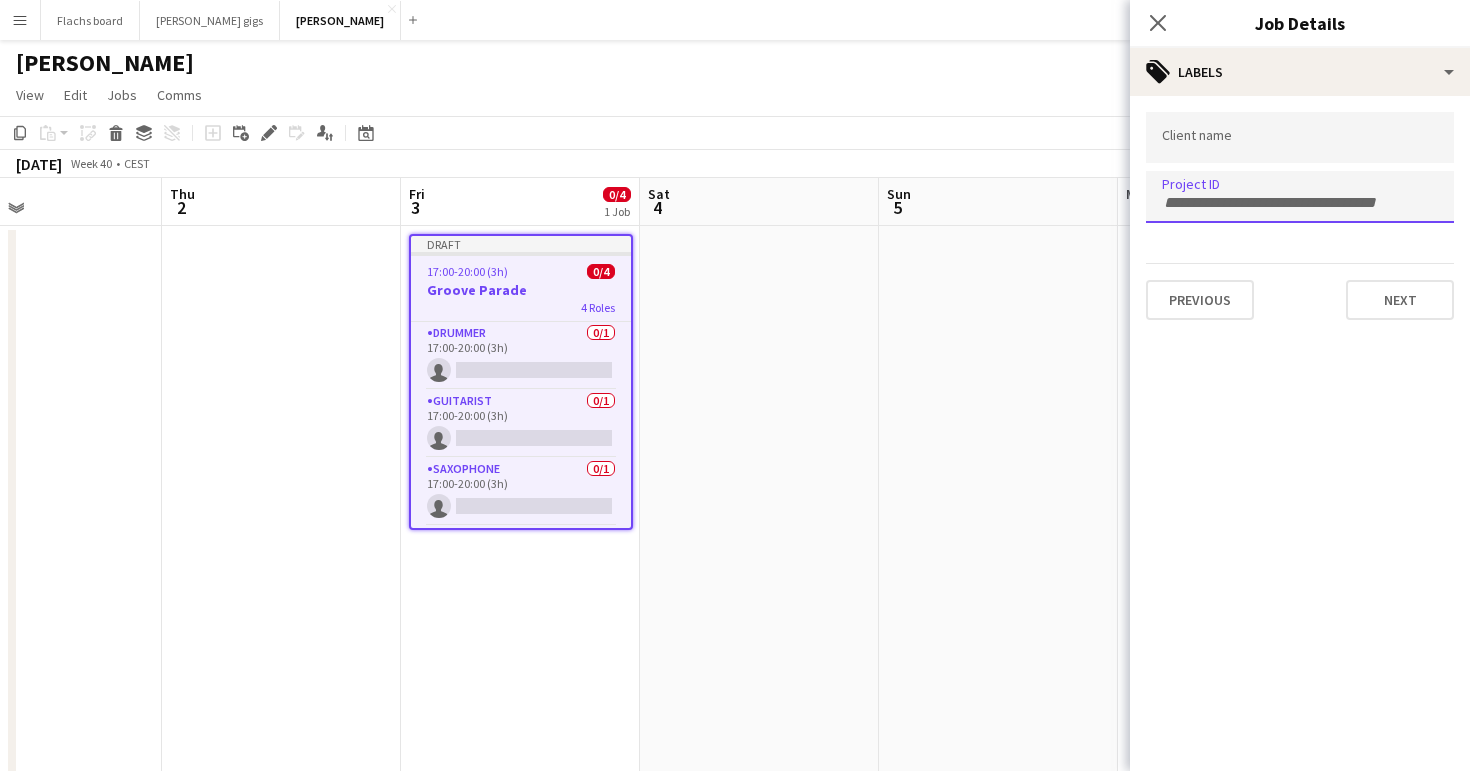 paste on "**********" 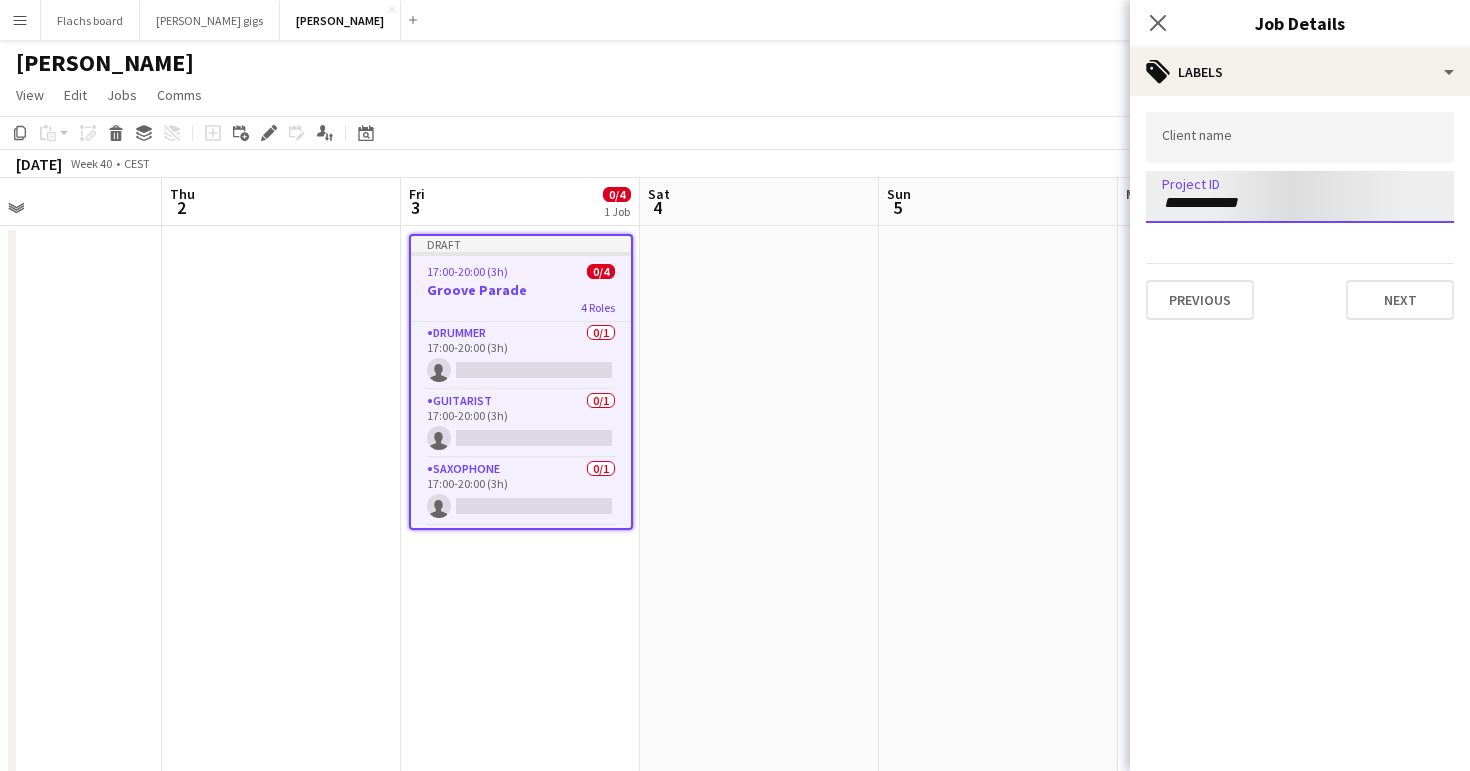 type on "**********" 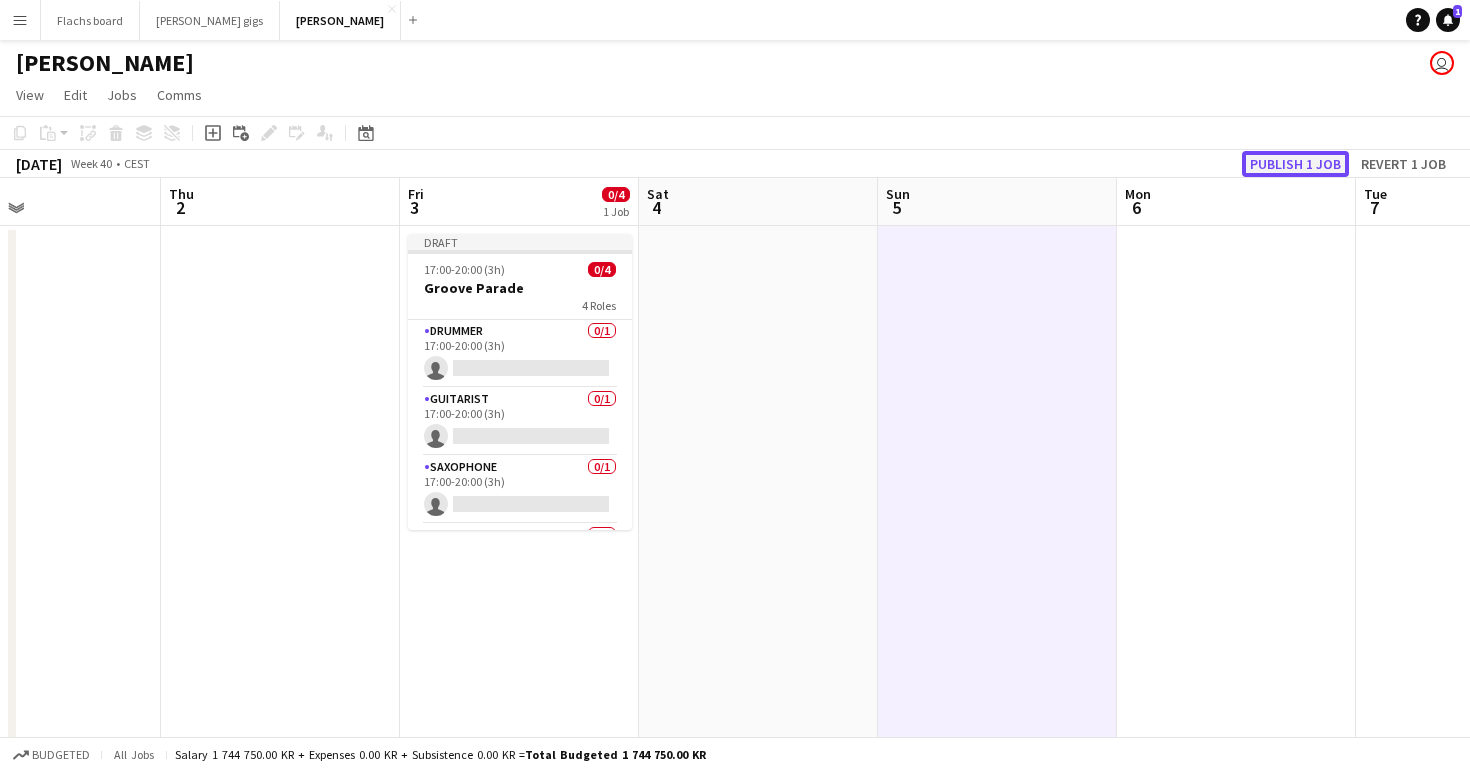 click on "Publish 1 job" 